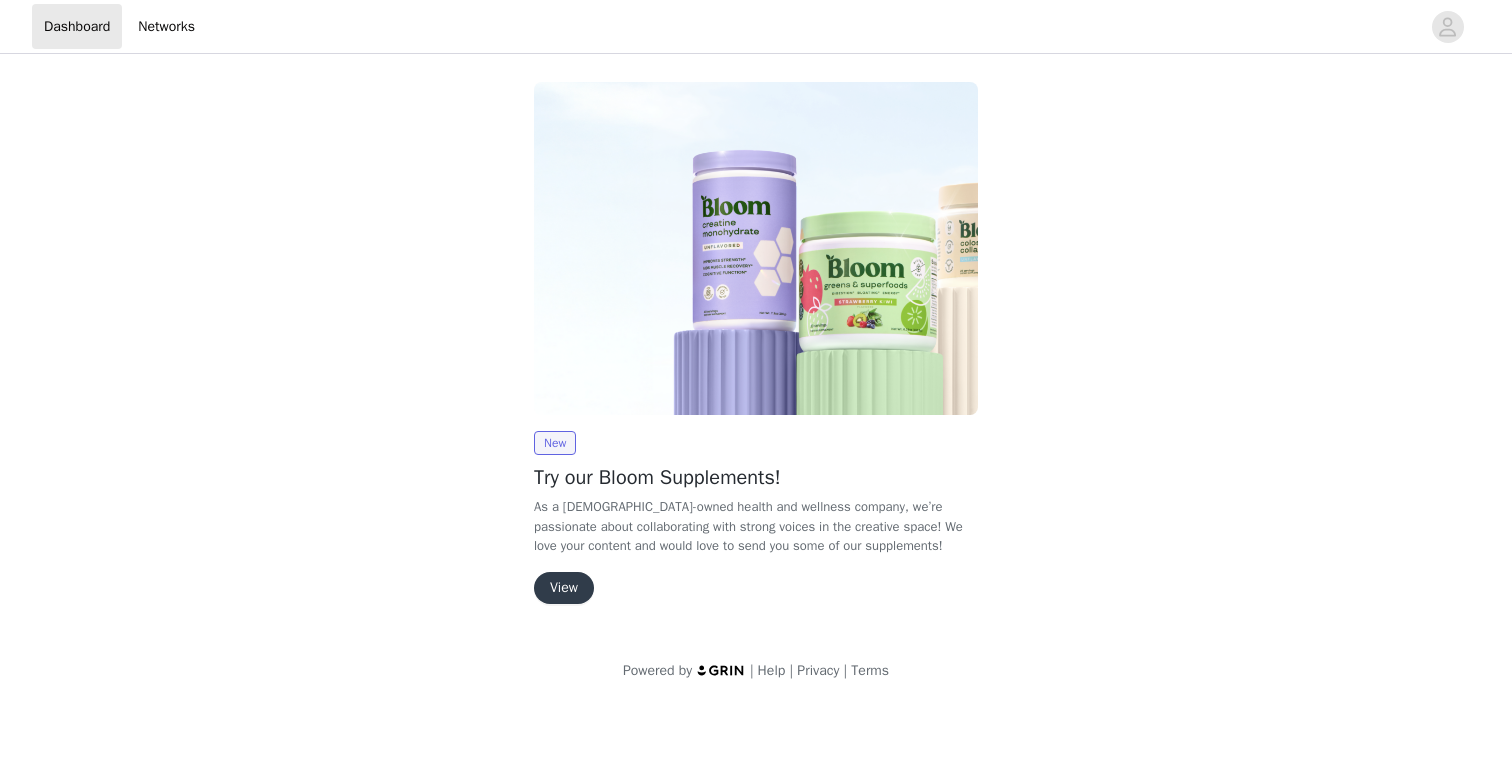 scroll, scrollTop: 0, scrollLeft: 0, axis: both 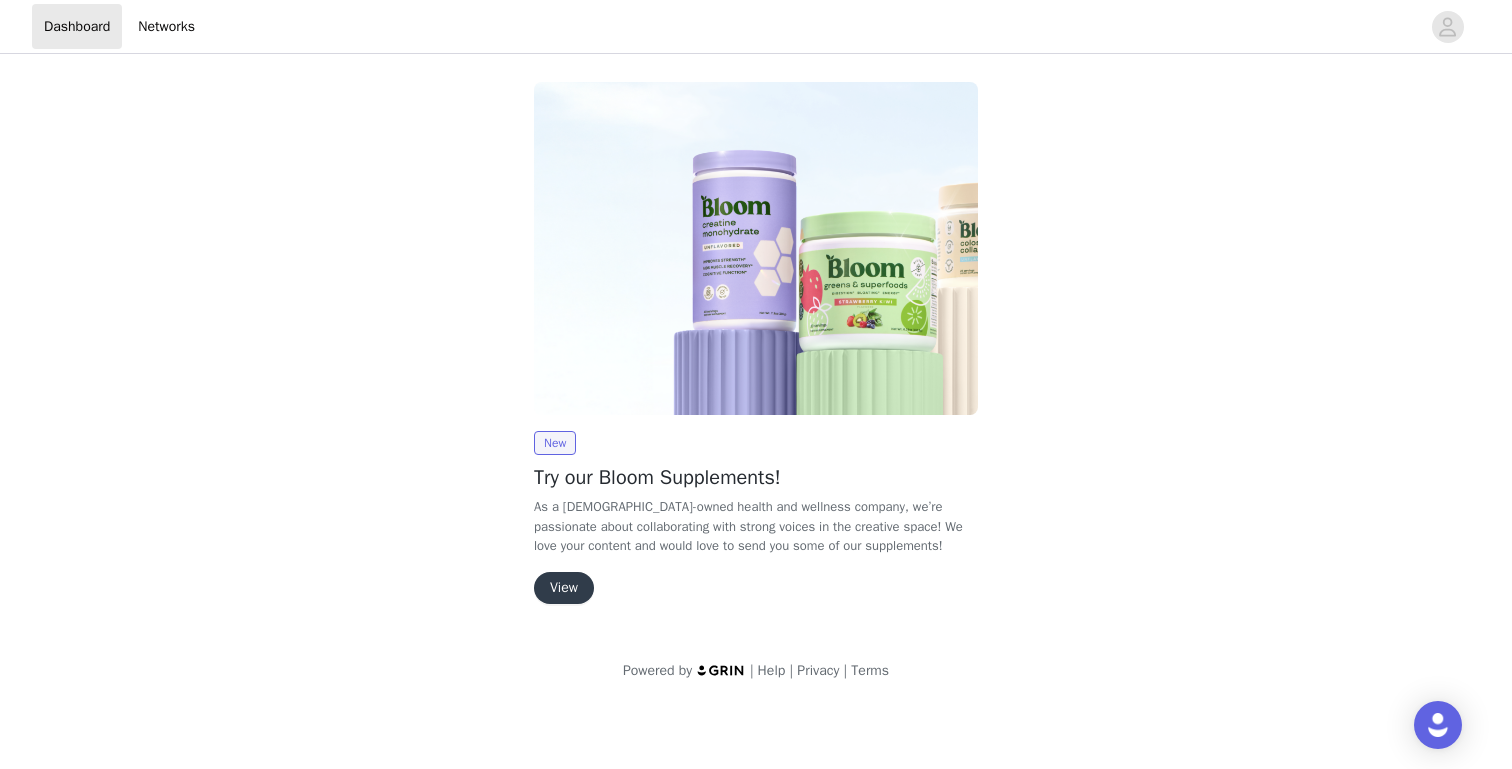 click on "View" at bounding box center [564, 588] 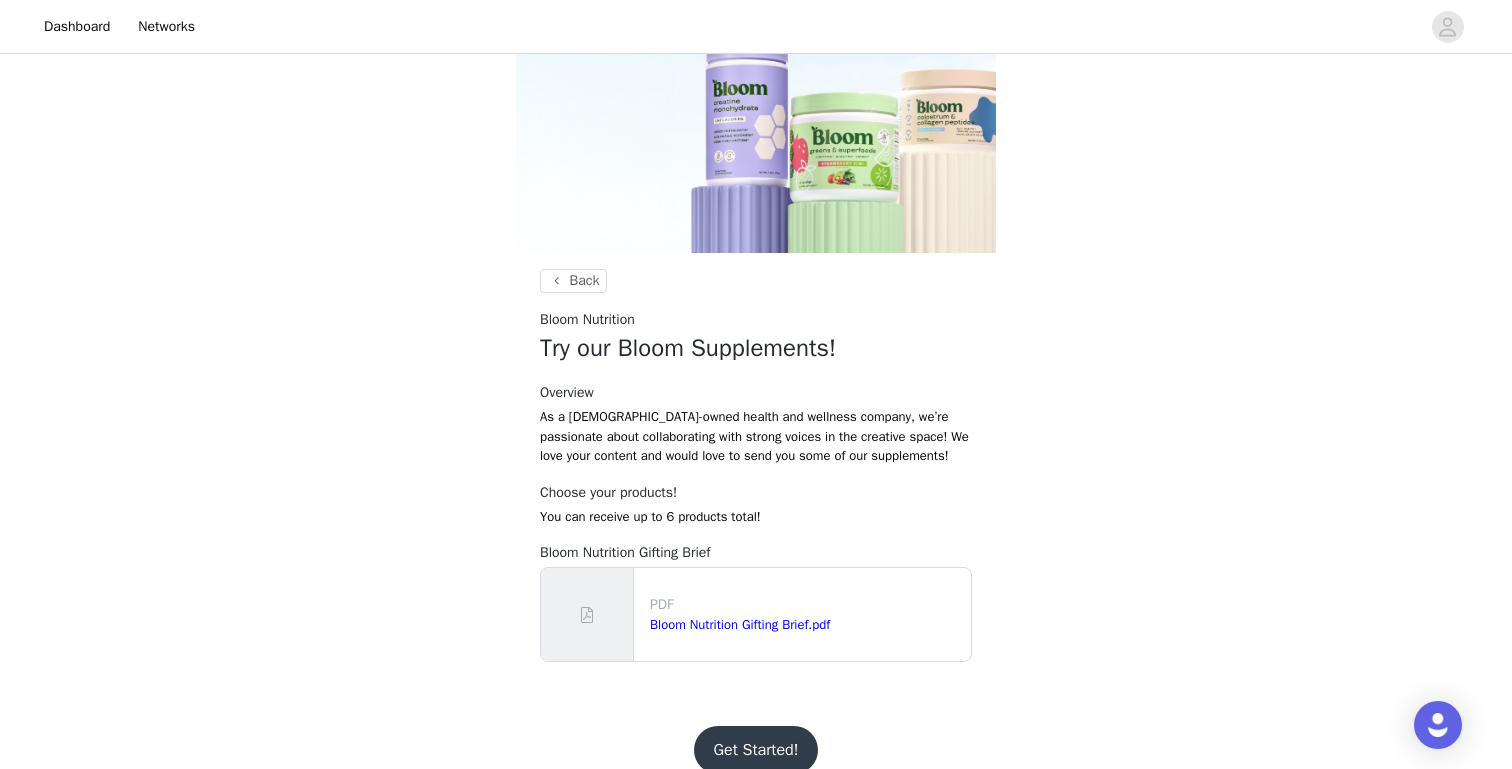 scroll, scrollTop: 97, scrollLeft: 0, axis: vertical 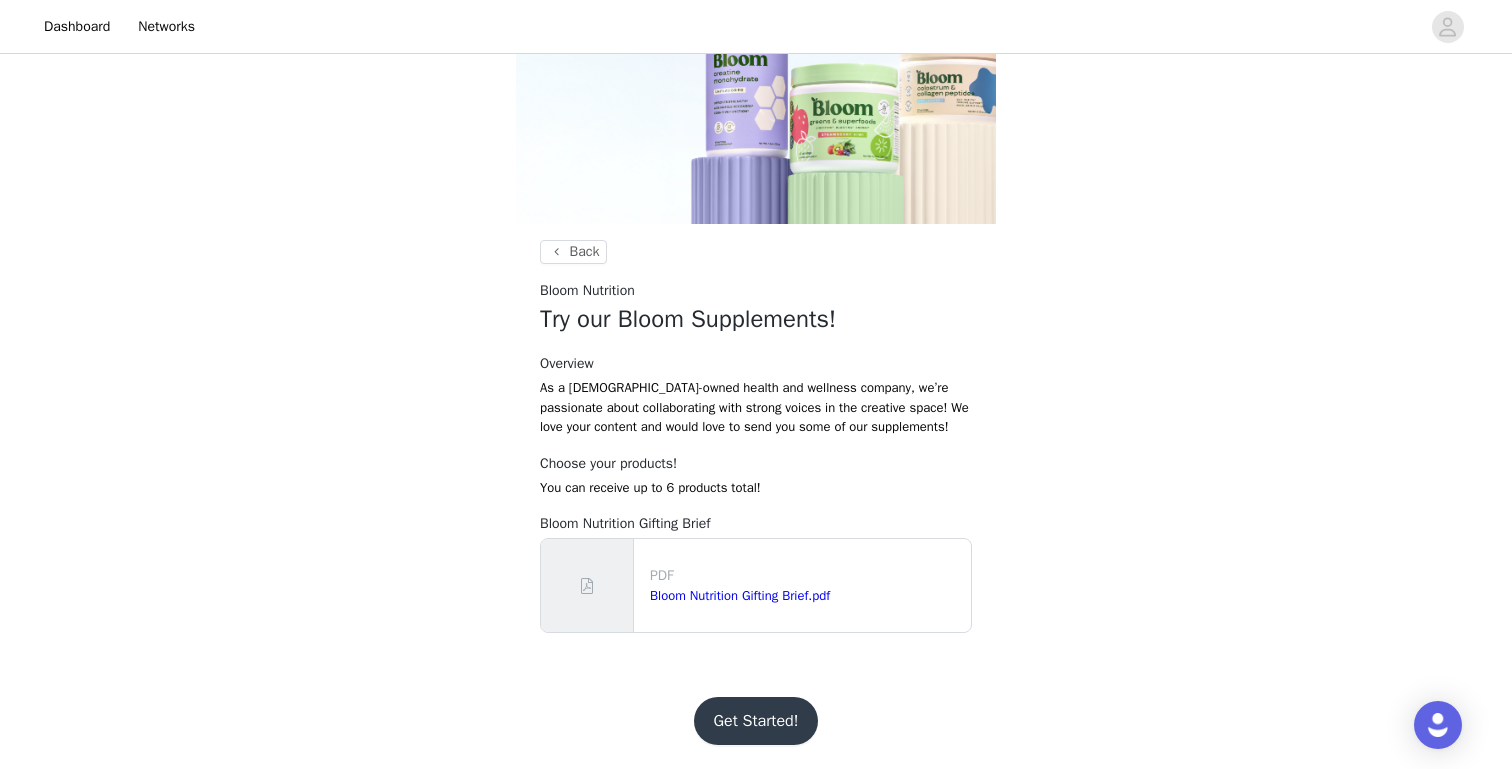 click on "Get Started!" at bounding box center (756, 721) 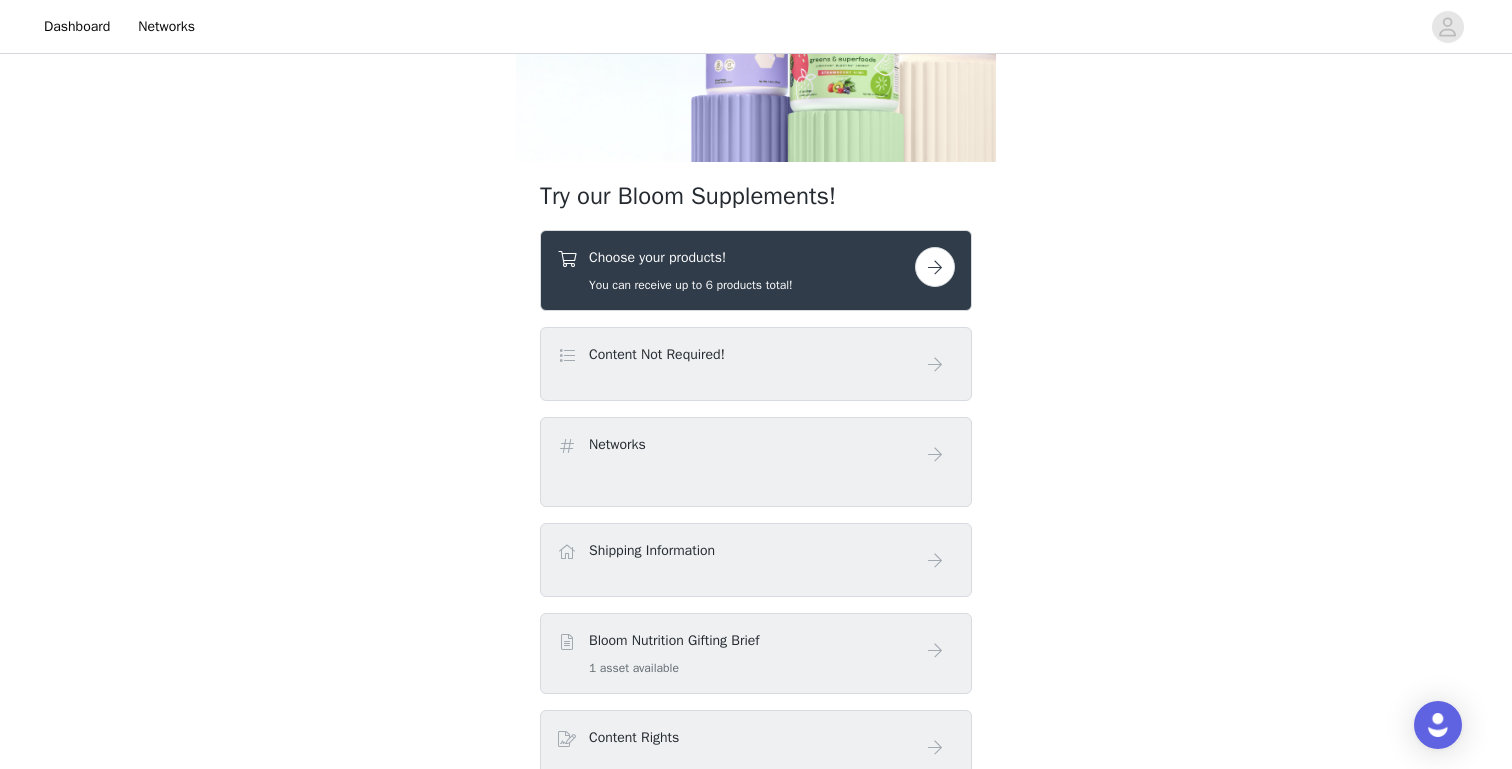 scroll, scrollTop: 166, scrollLeft: 0, axis: vertical 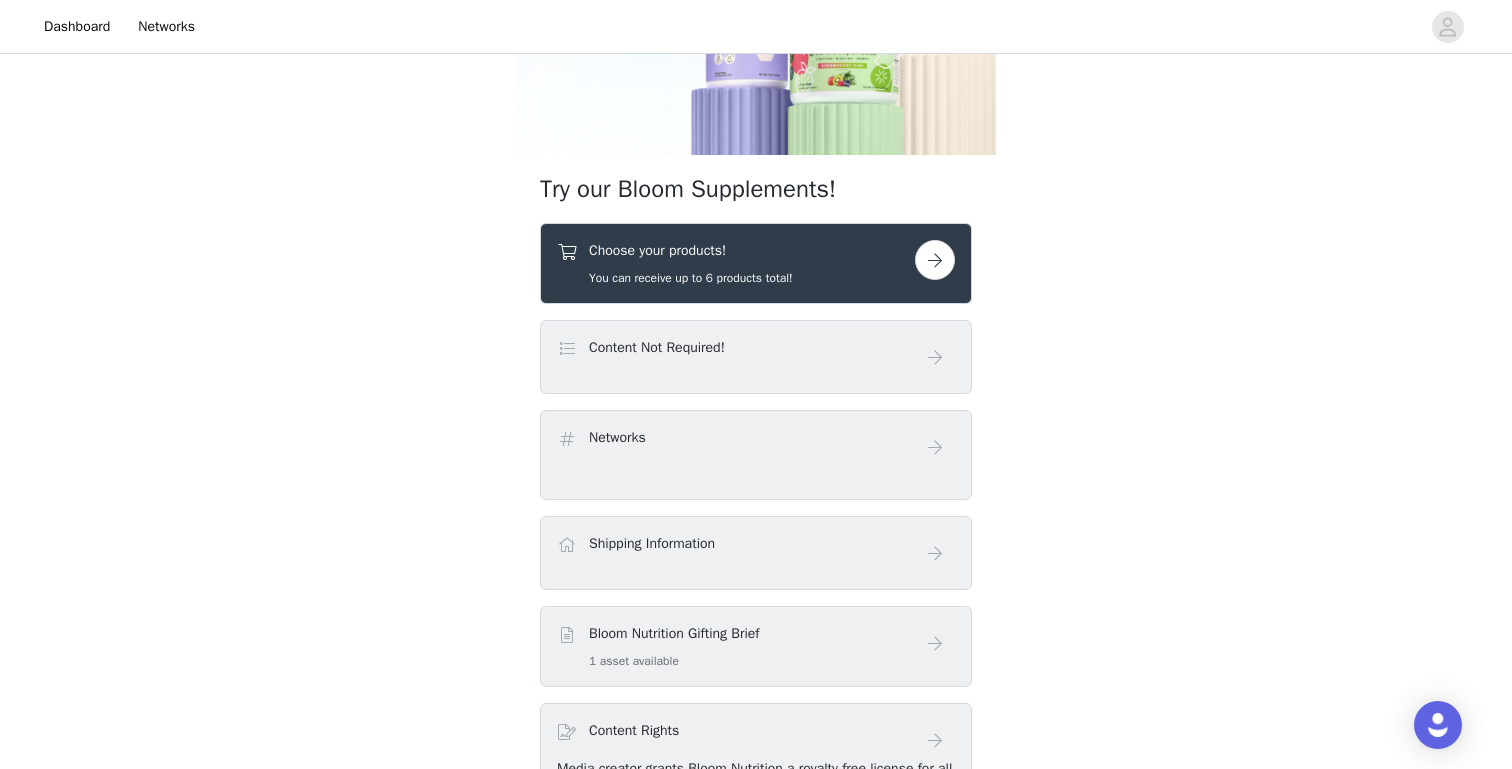 click at bounding box center (935, 260) 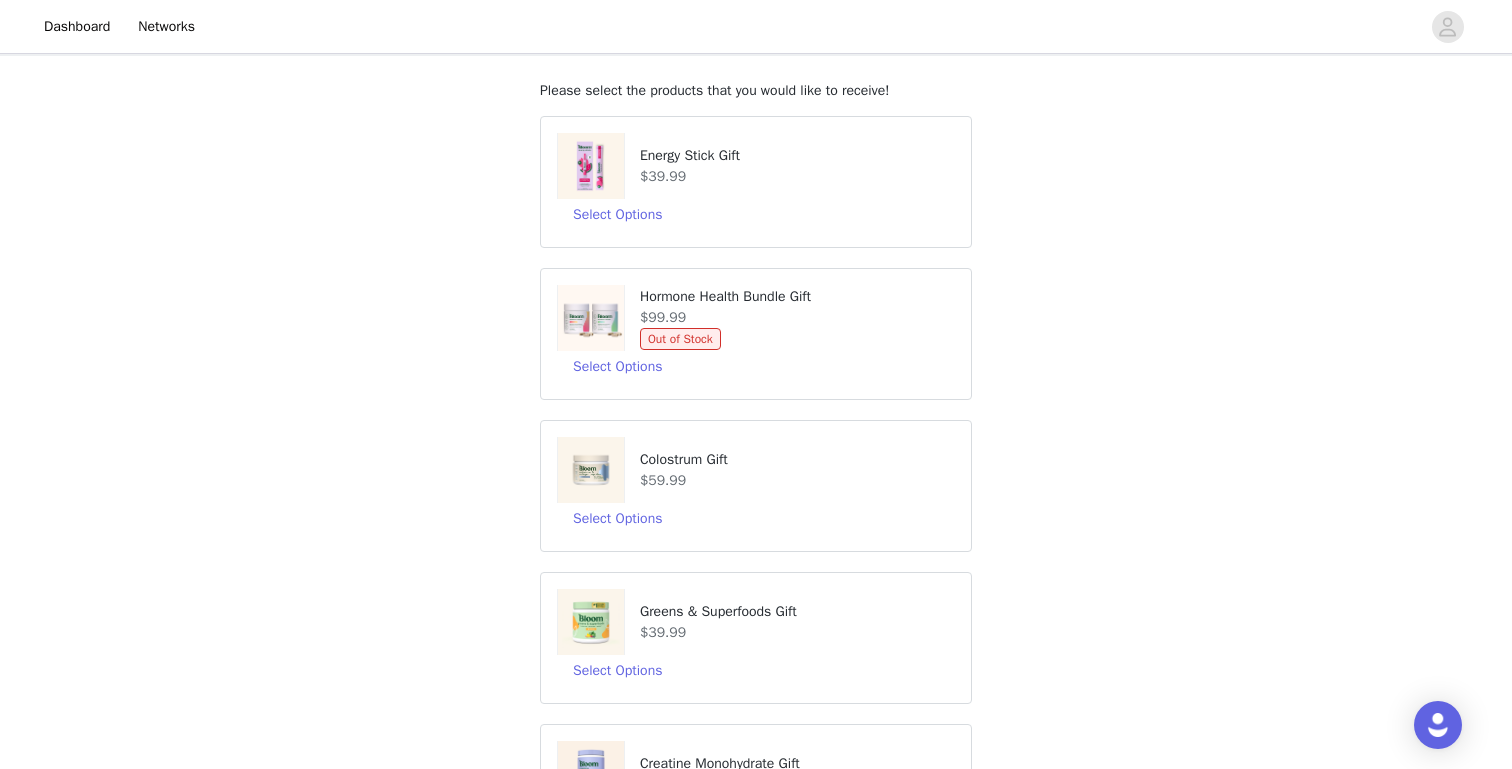 scroll, scrollTop: 380, scrollLeft: 0, axis: vertical 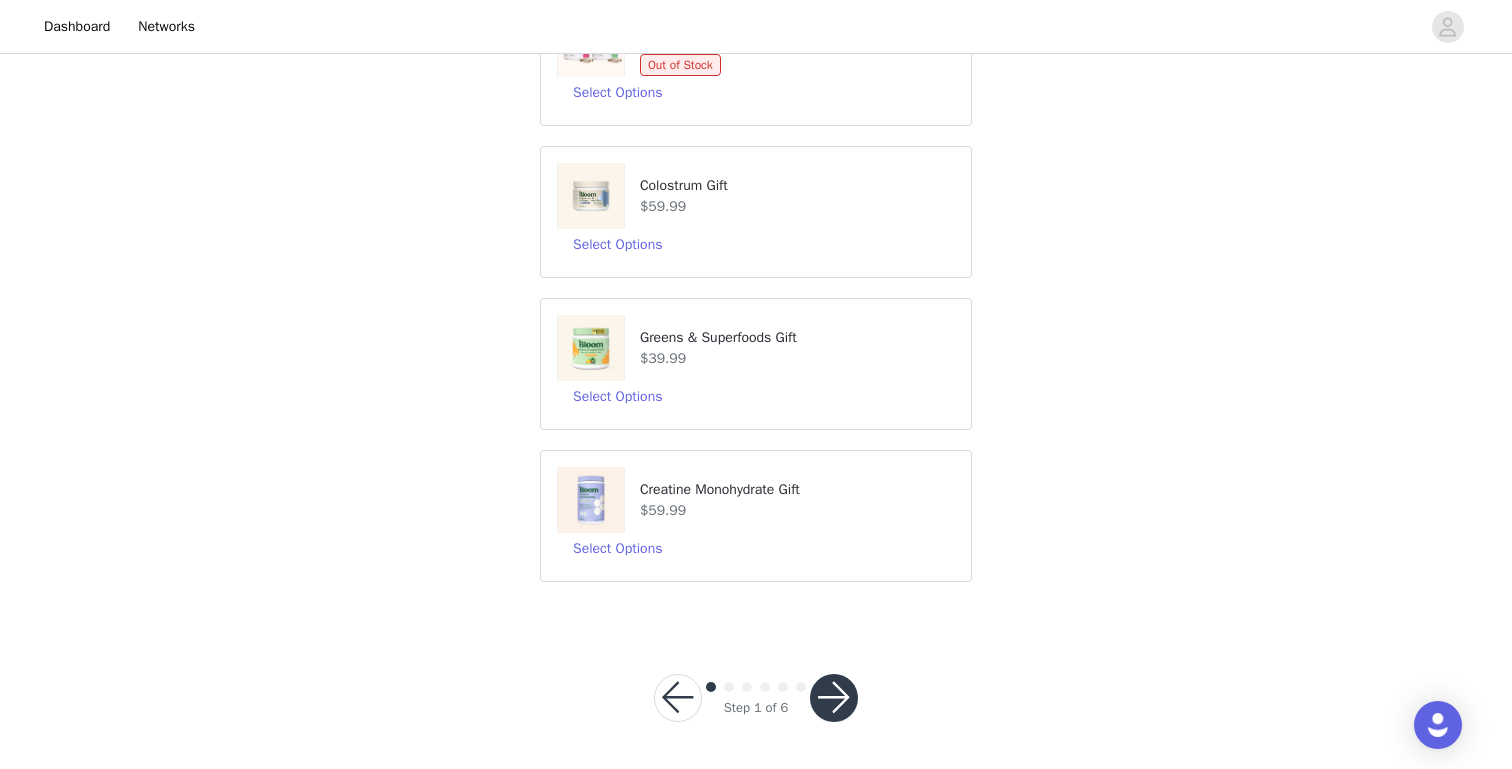 click at bounding box center (834, 698) 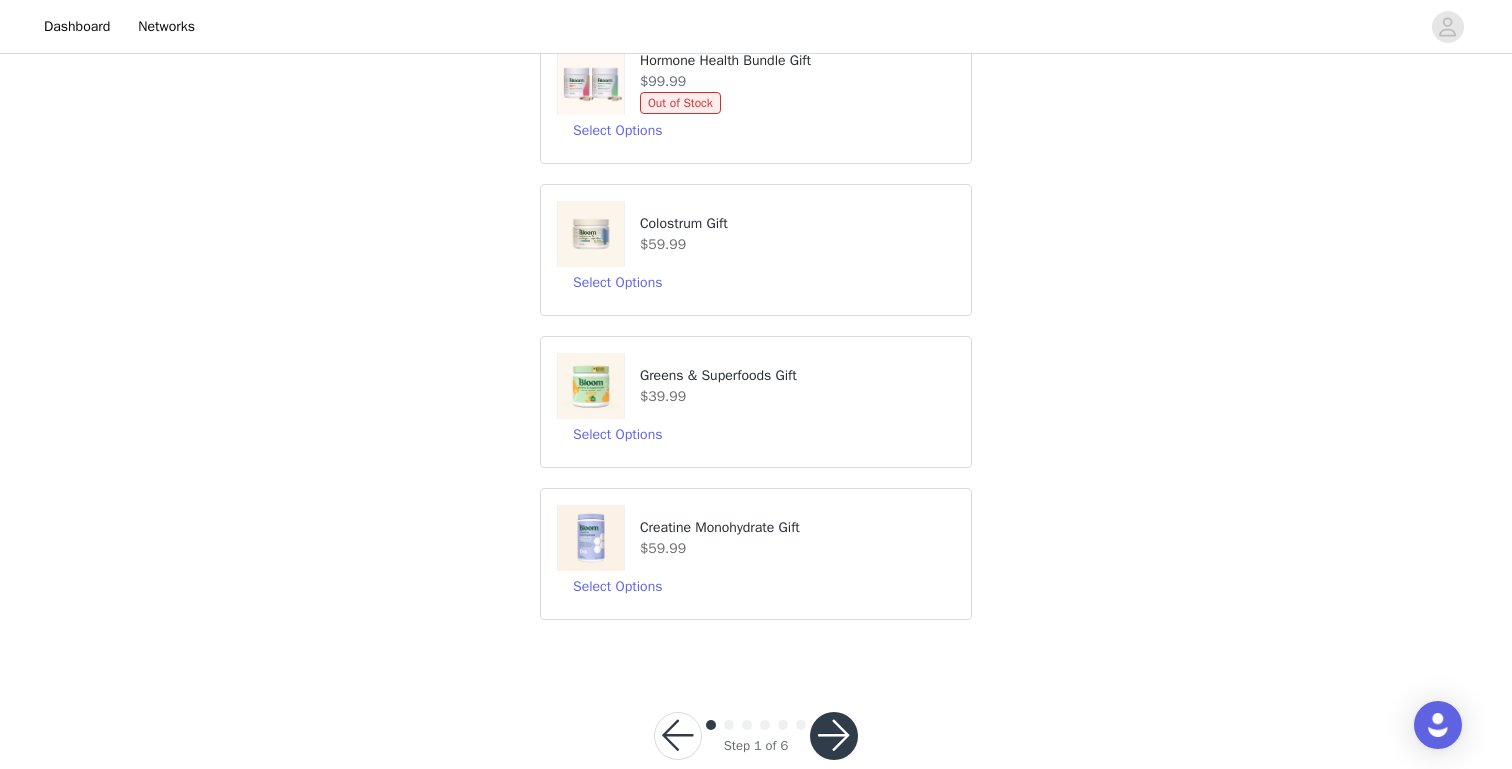 scroll, scrollTop: 516, scrollLeft: 0, axis: vertical 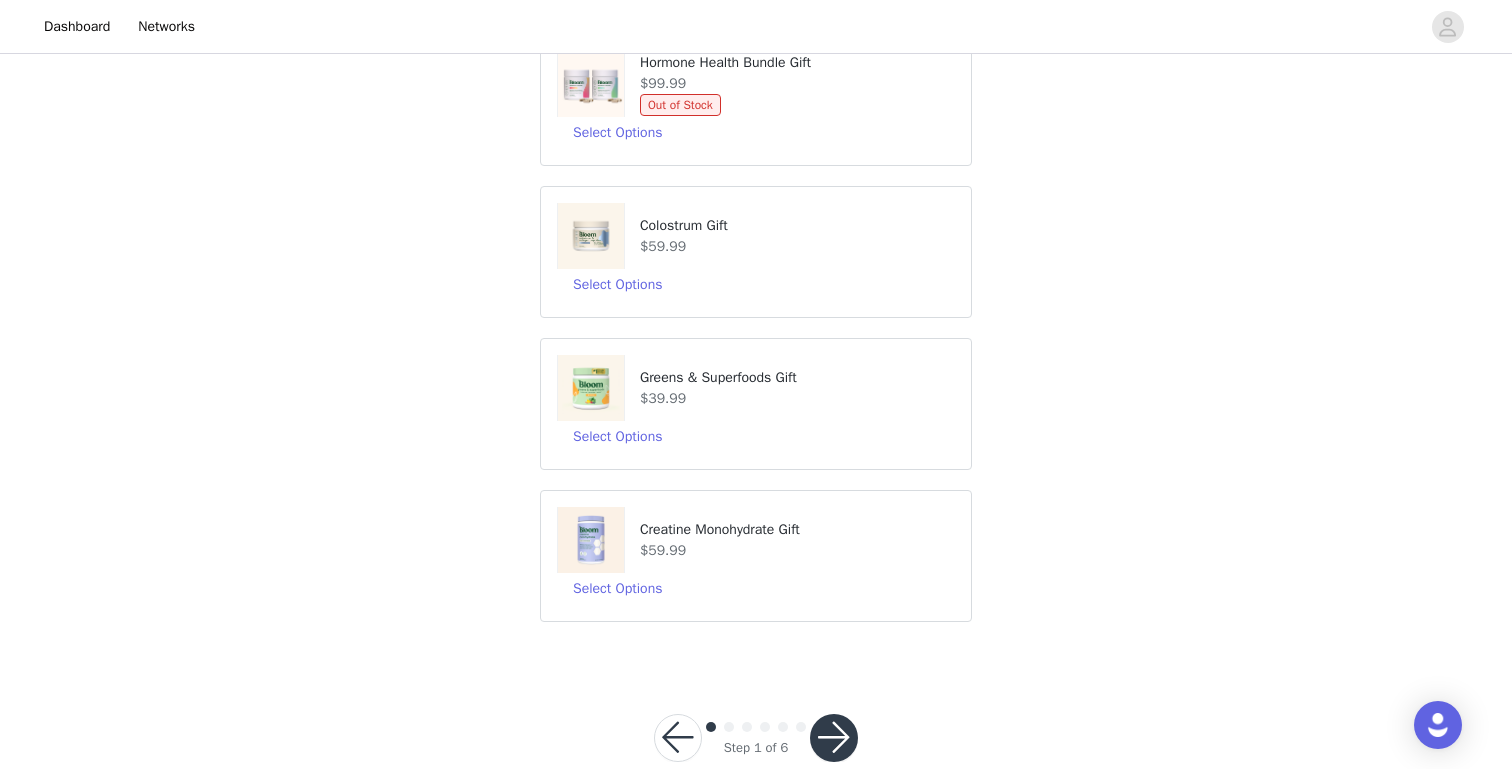 click at bounding box center (591, 540) 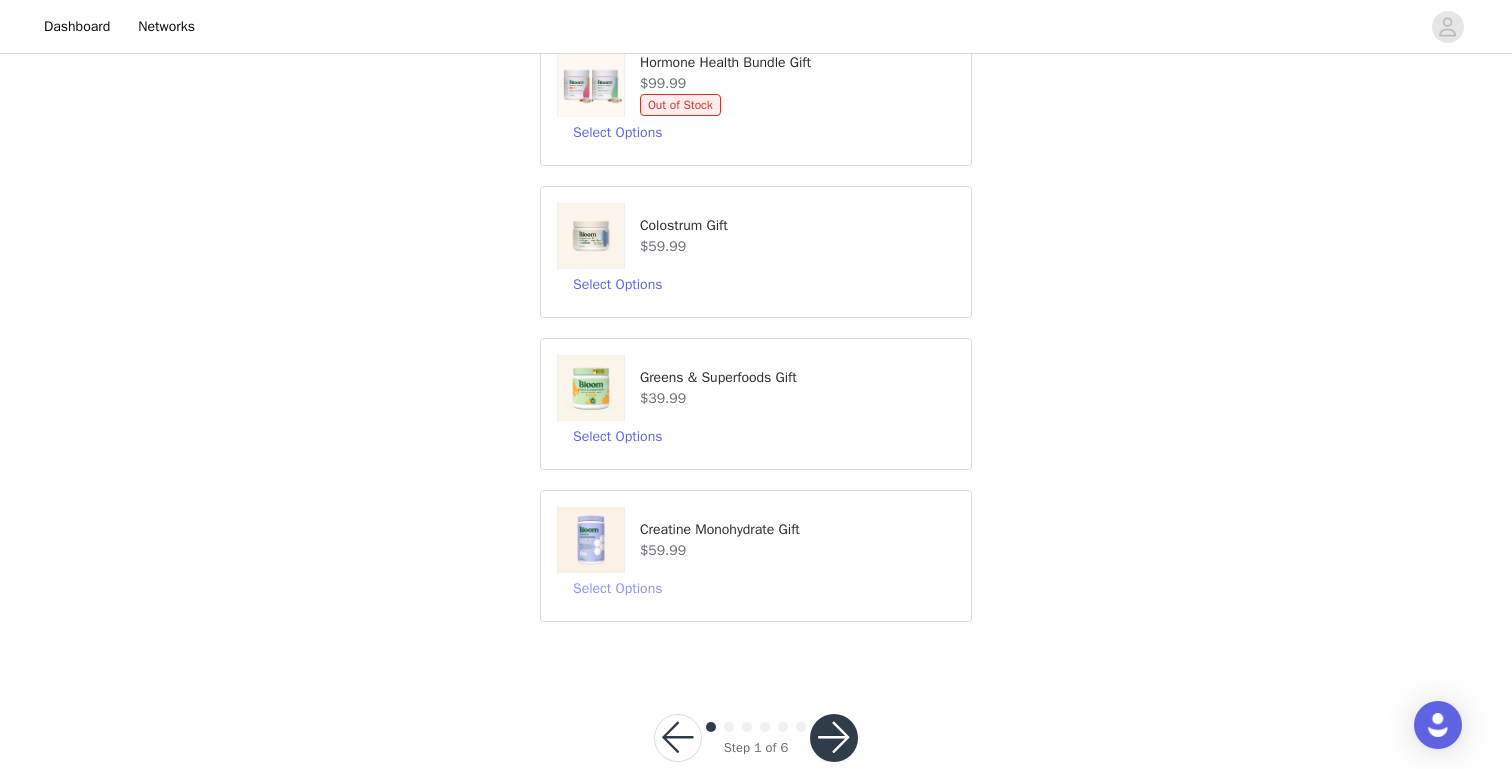 click on "Select Options" at bounding box center [617, 589] 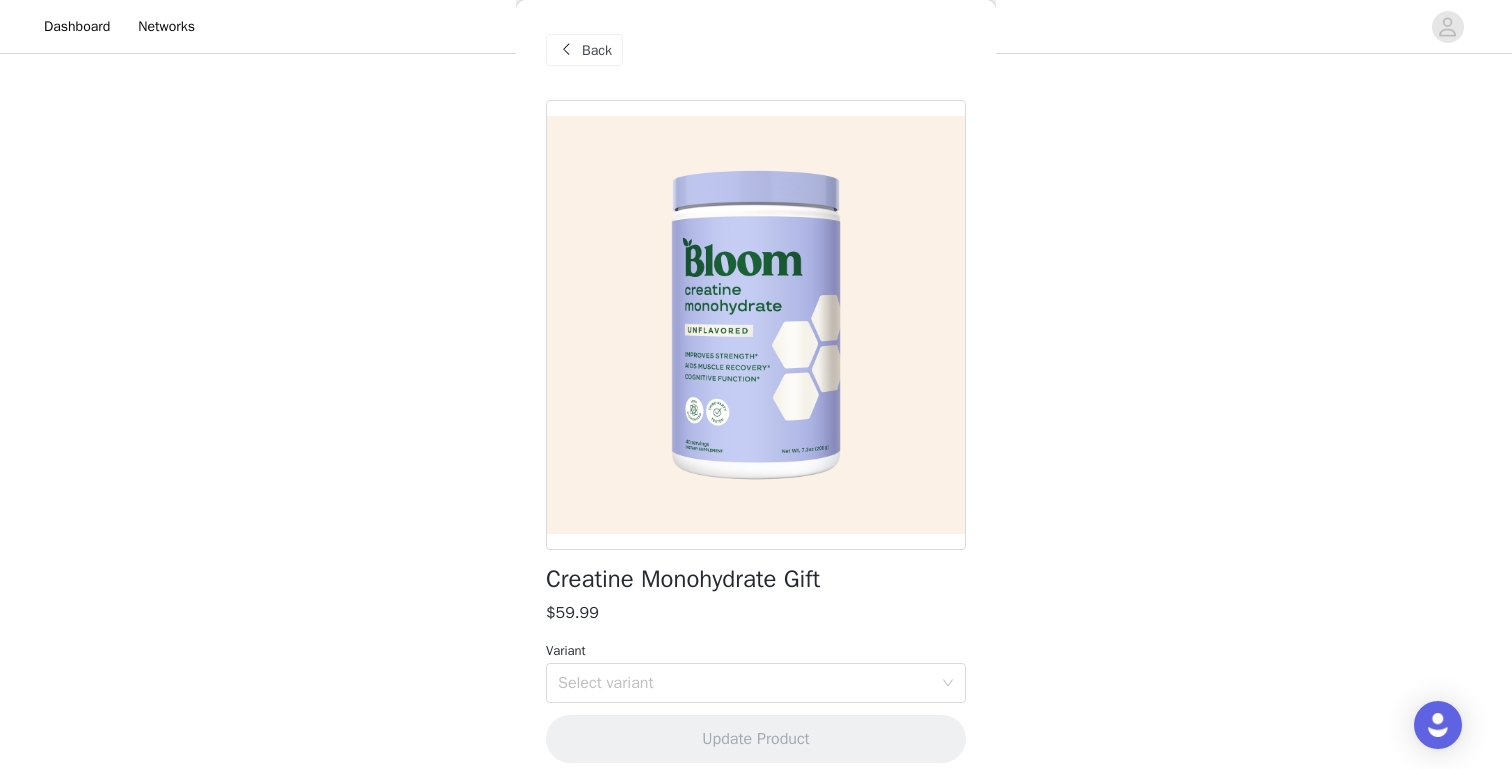 scroll, scrollTop: 17, scrollLeft: 0, axis: vertical 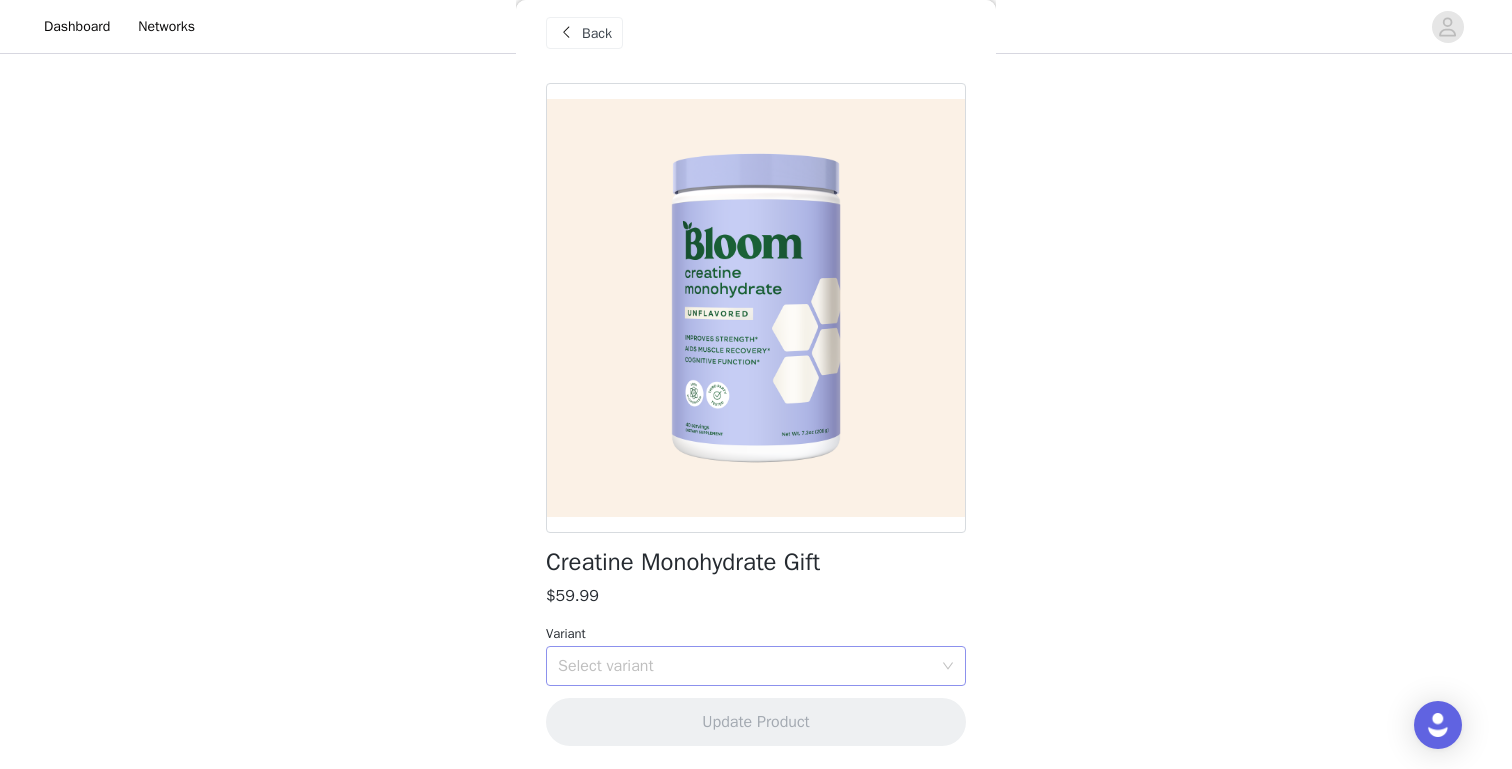 click on "Select variant" at bounding box center (745, 666) 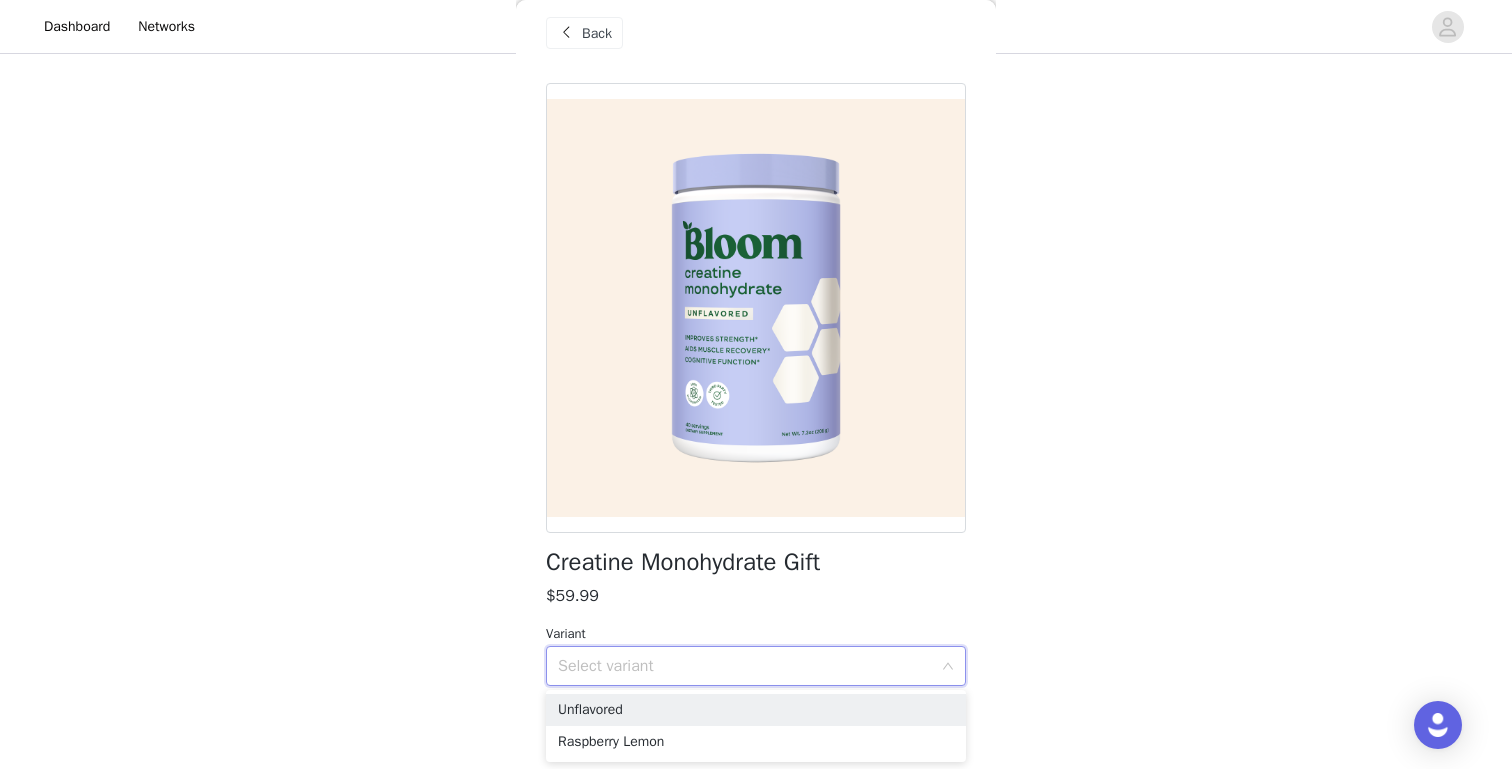scroll, scrollTop: 556, scrollLeft: 0, axis: vertical 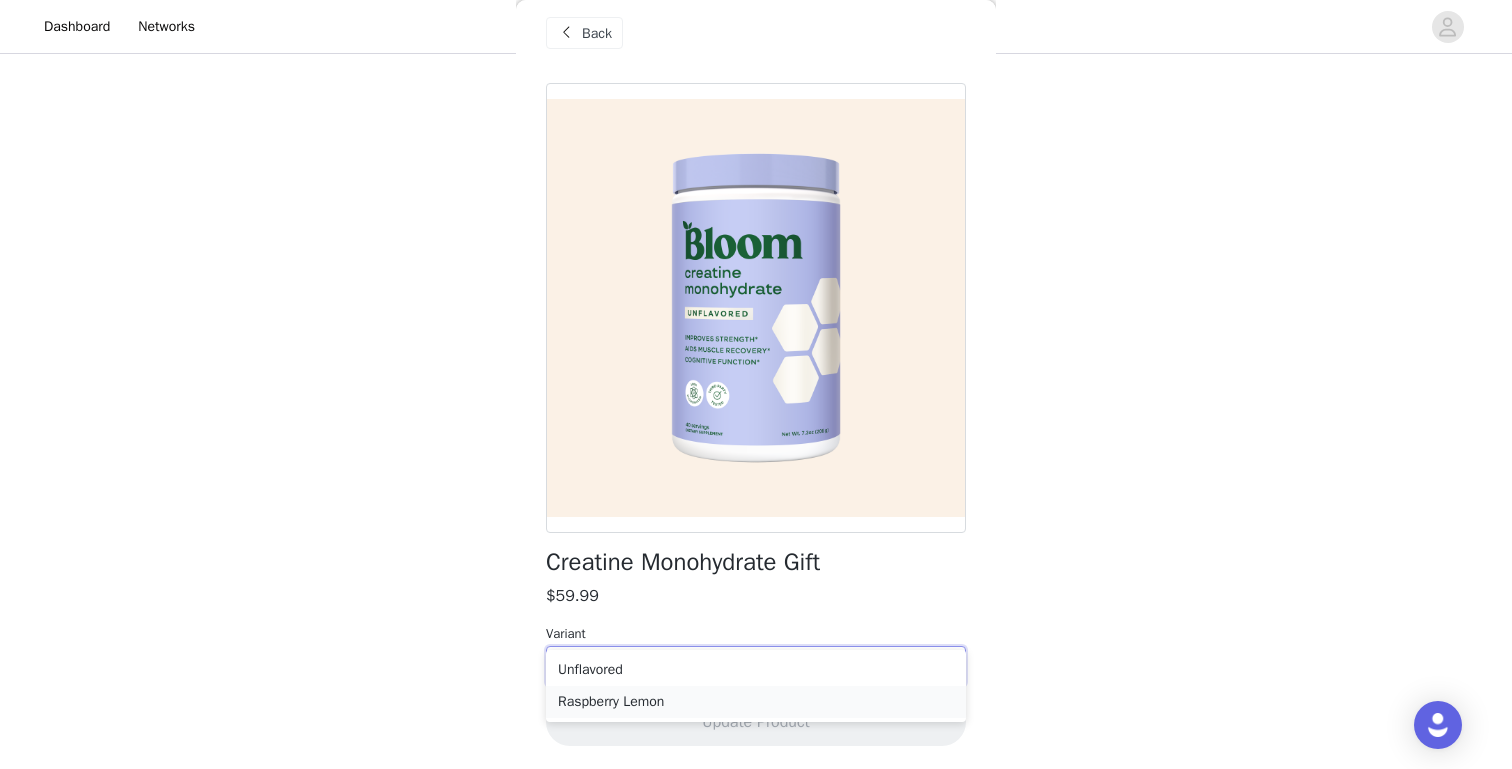 click on "Raspberry Lemon" at bounding box center (756, 702) 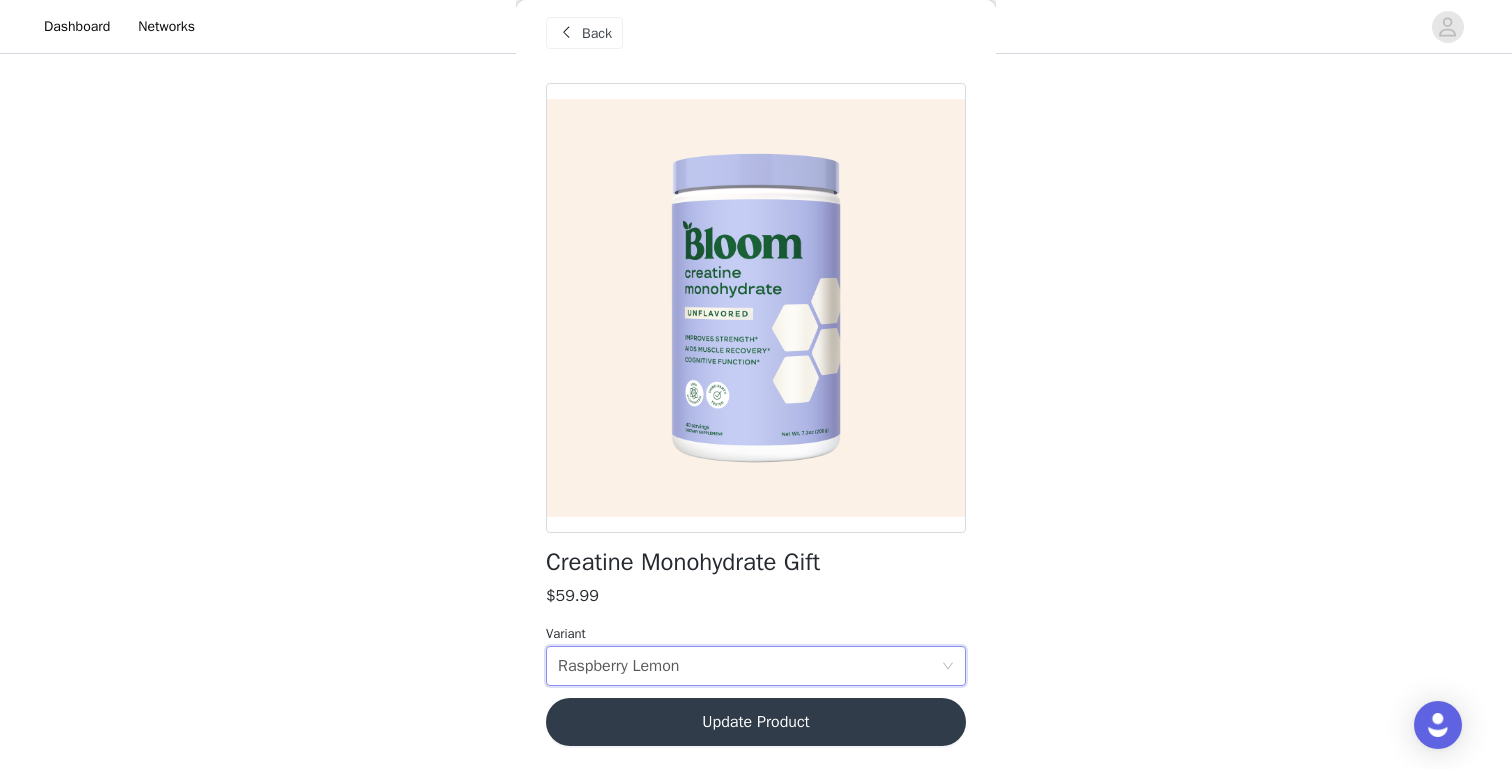 click on "Update Product" at bounding box center (756, 722) 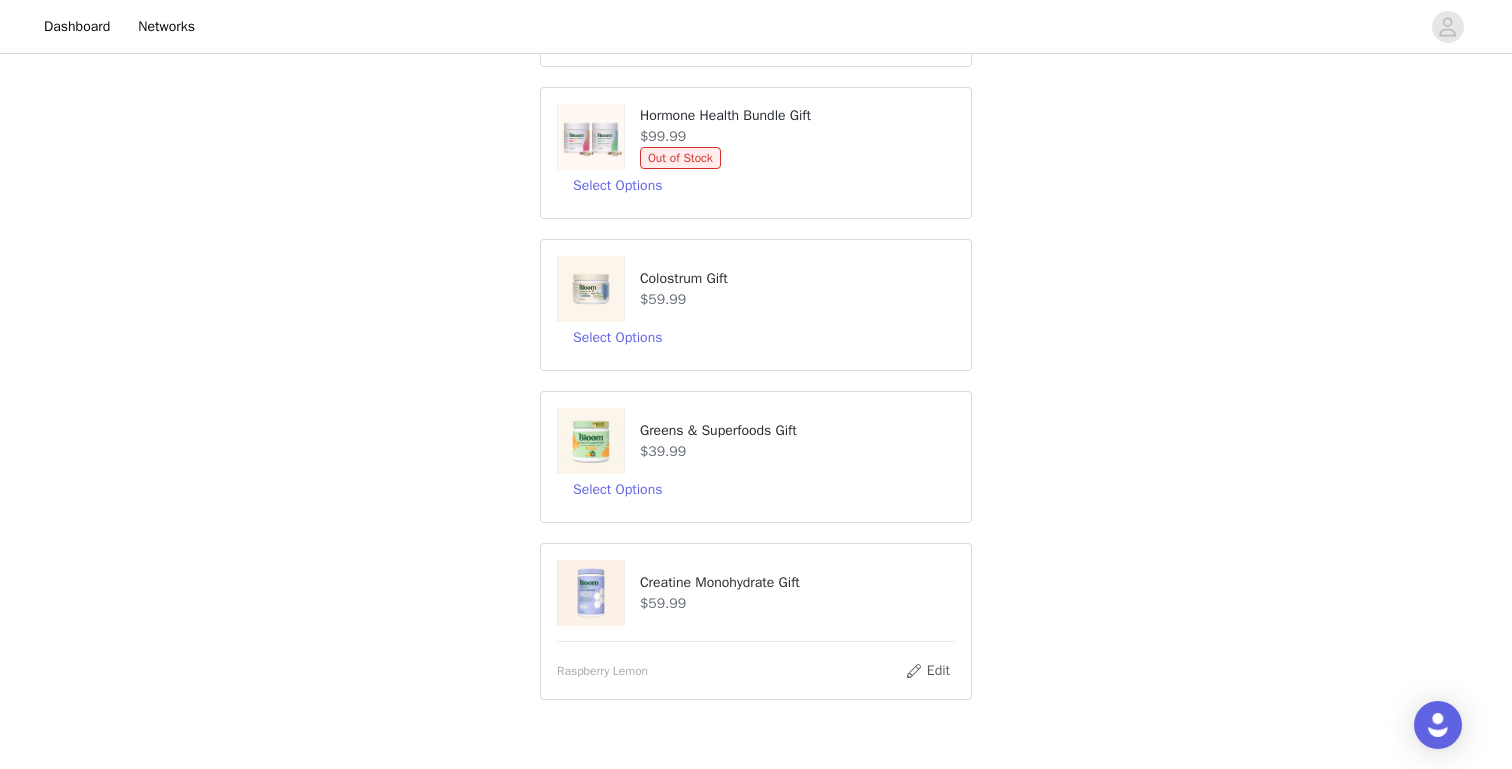 scroll, scrollTop: 461, scrollLeft: 0, axis: vertical 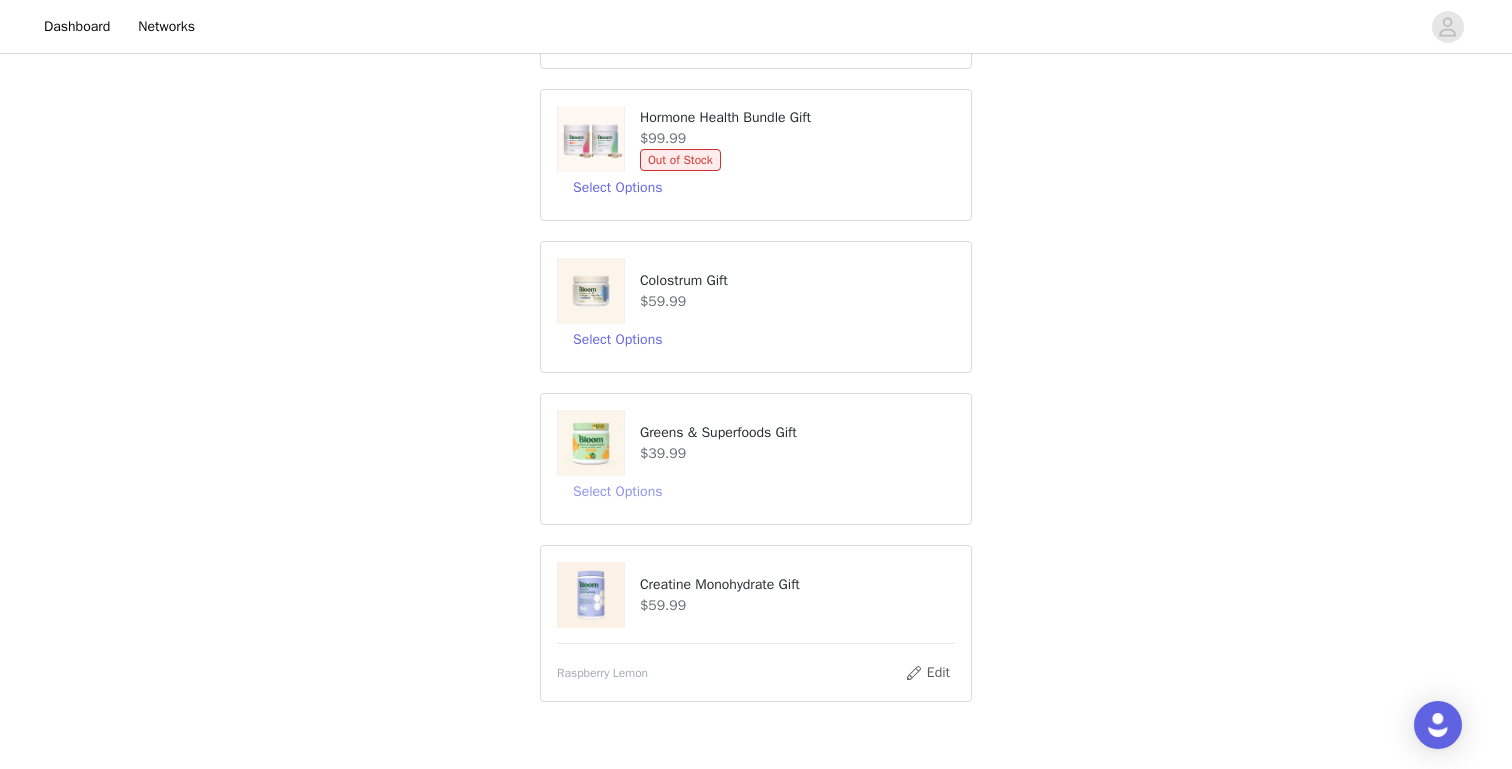 click on "Select Options" at bounding box center (617, 492) 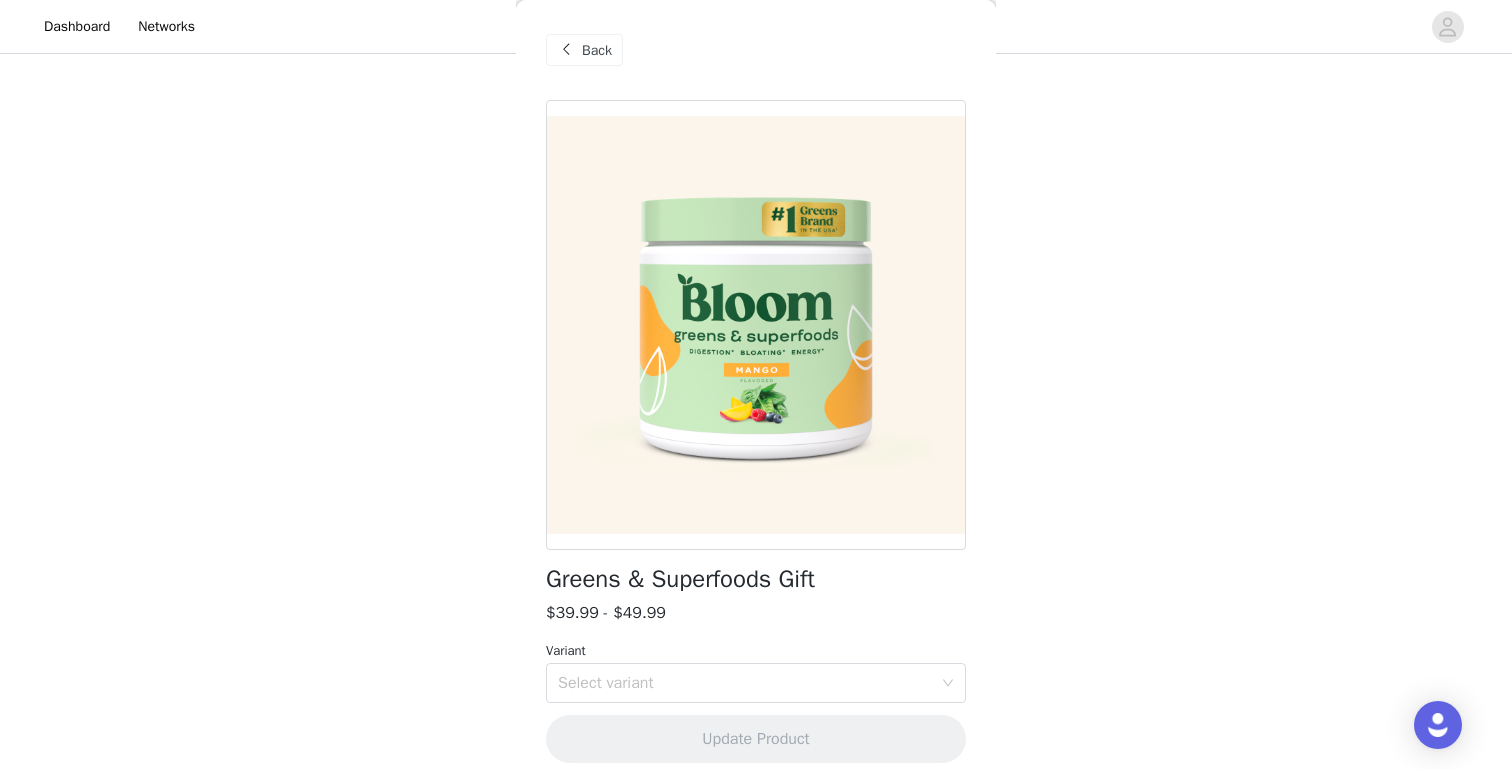 scroll, scrollTop: 17, scrollLeft: 0, axis: vertical 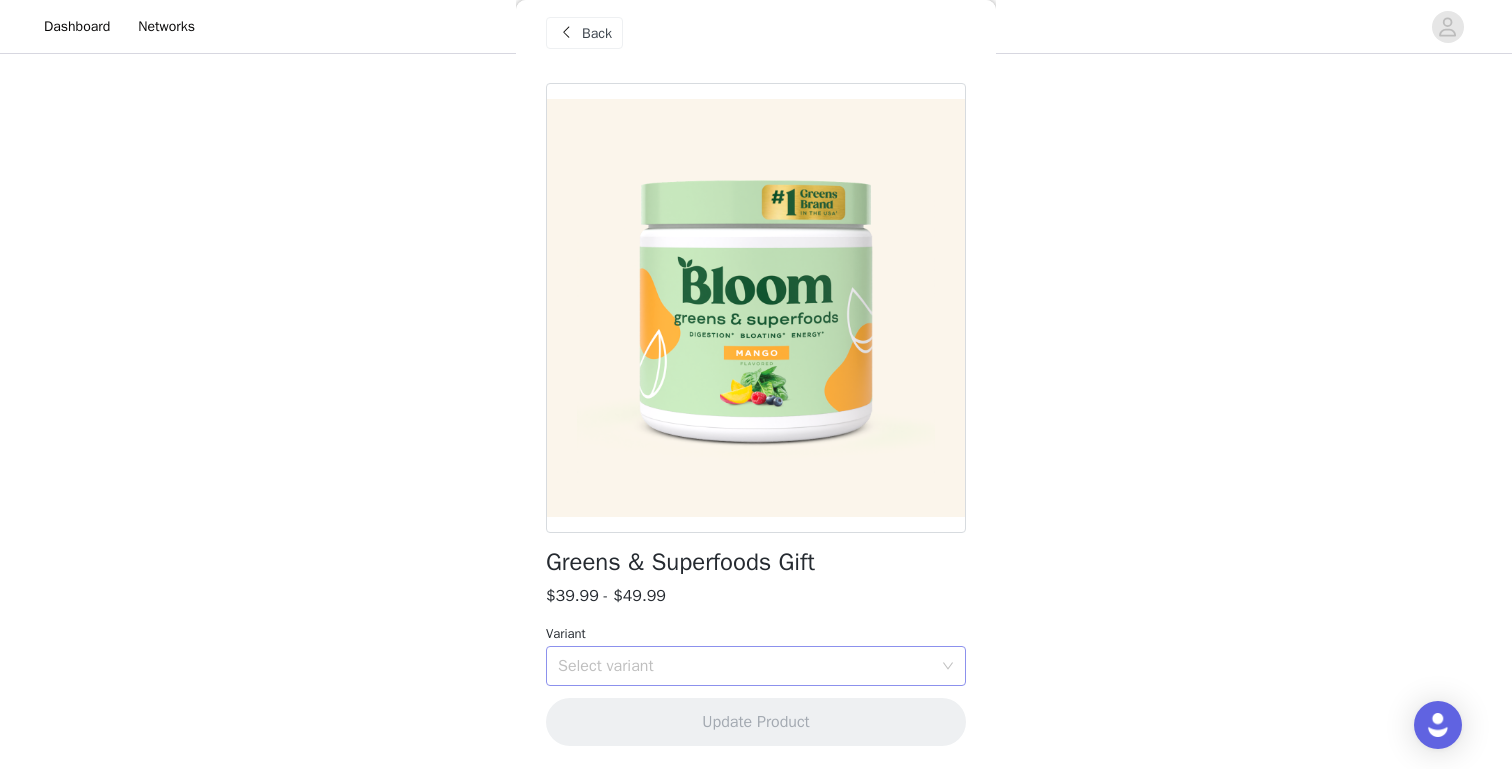 click on "Select variant" at bounding box center [745, 666] 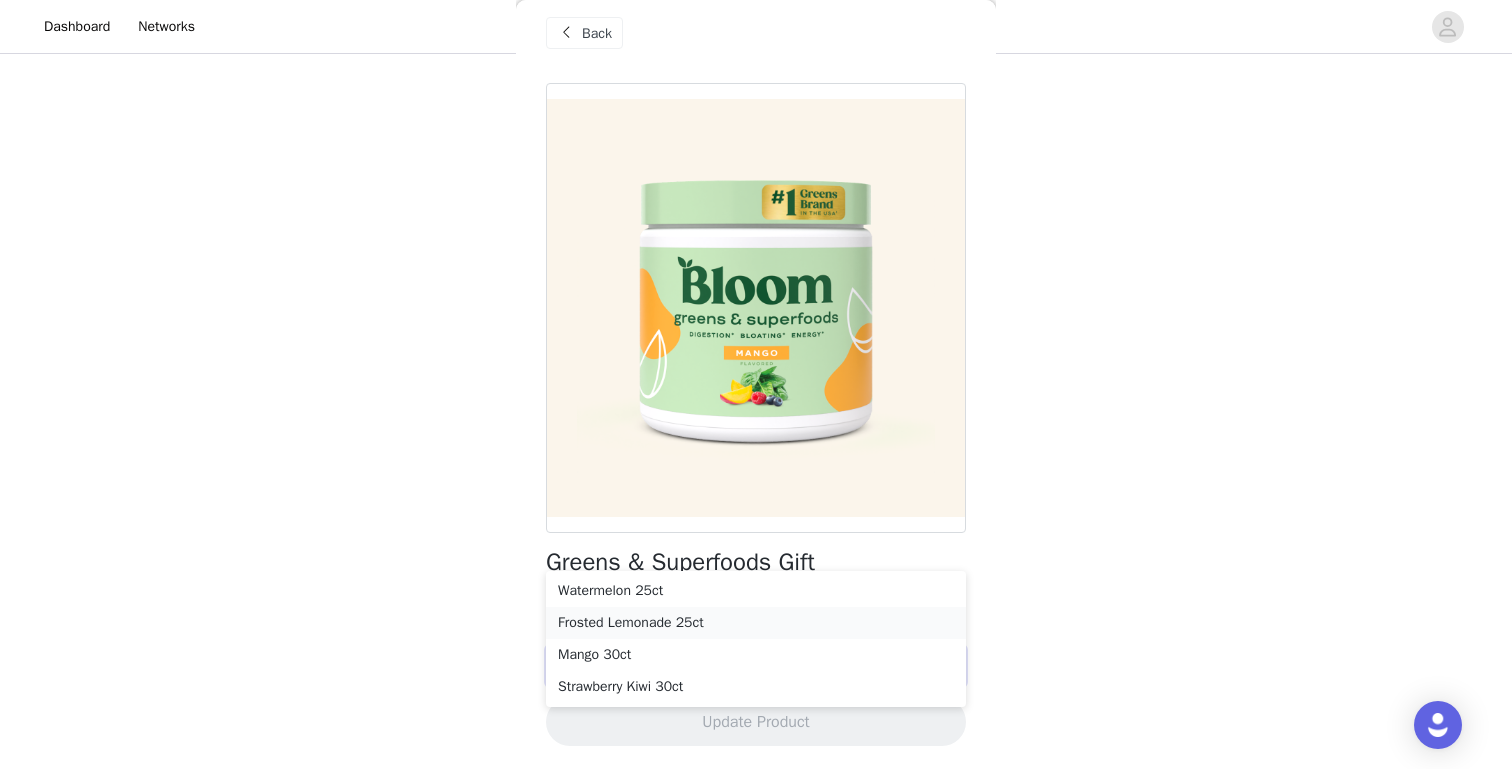 scroll, scrollTop: 581, scrollLeft: 0, axis: vertical 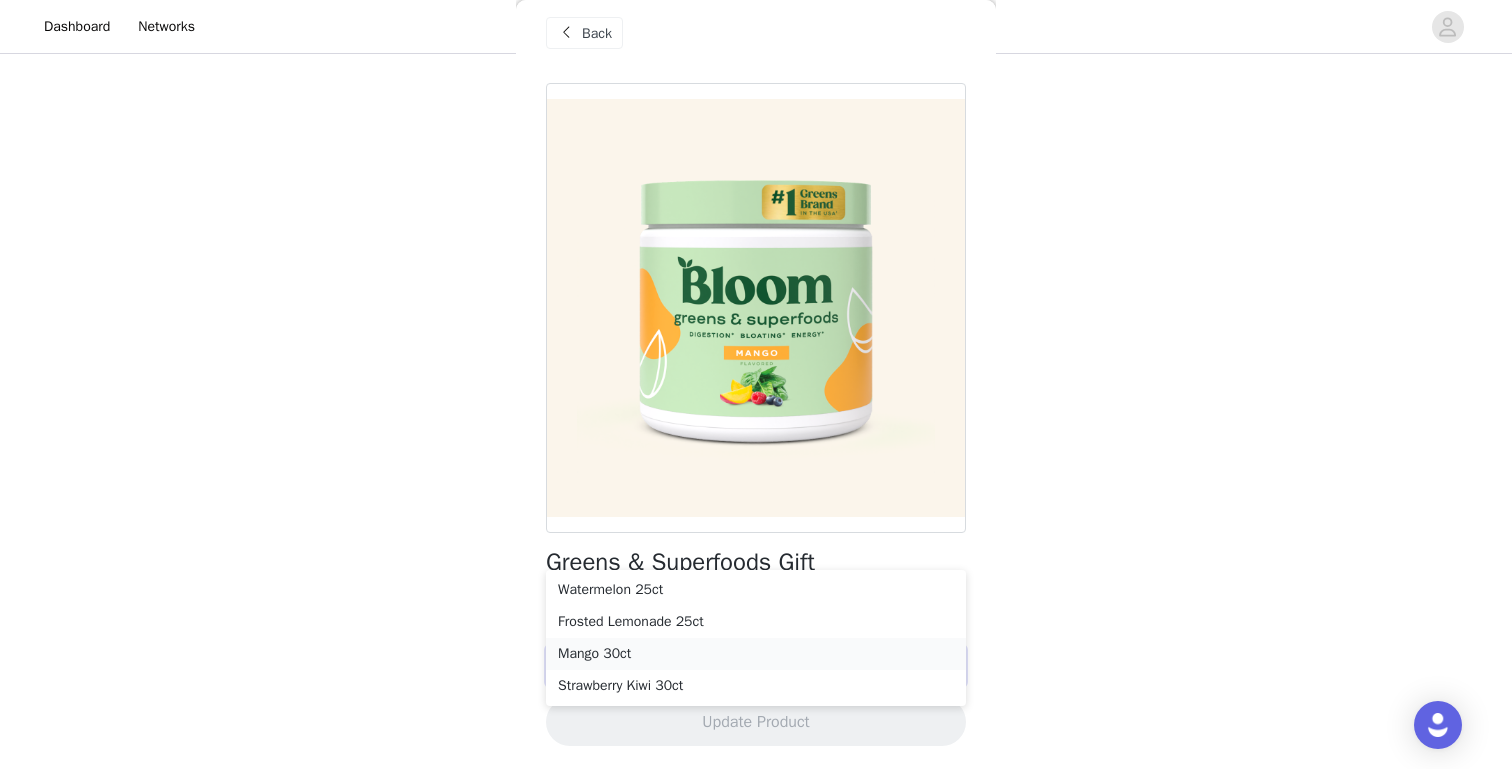click on "Mango 30ct" at bounding box center (756, 654) 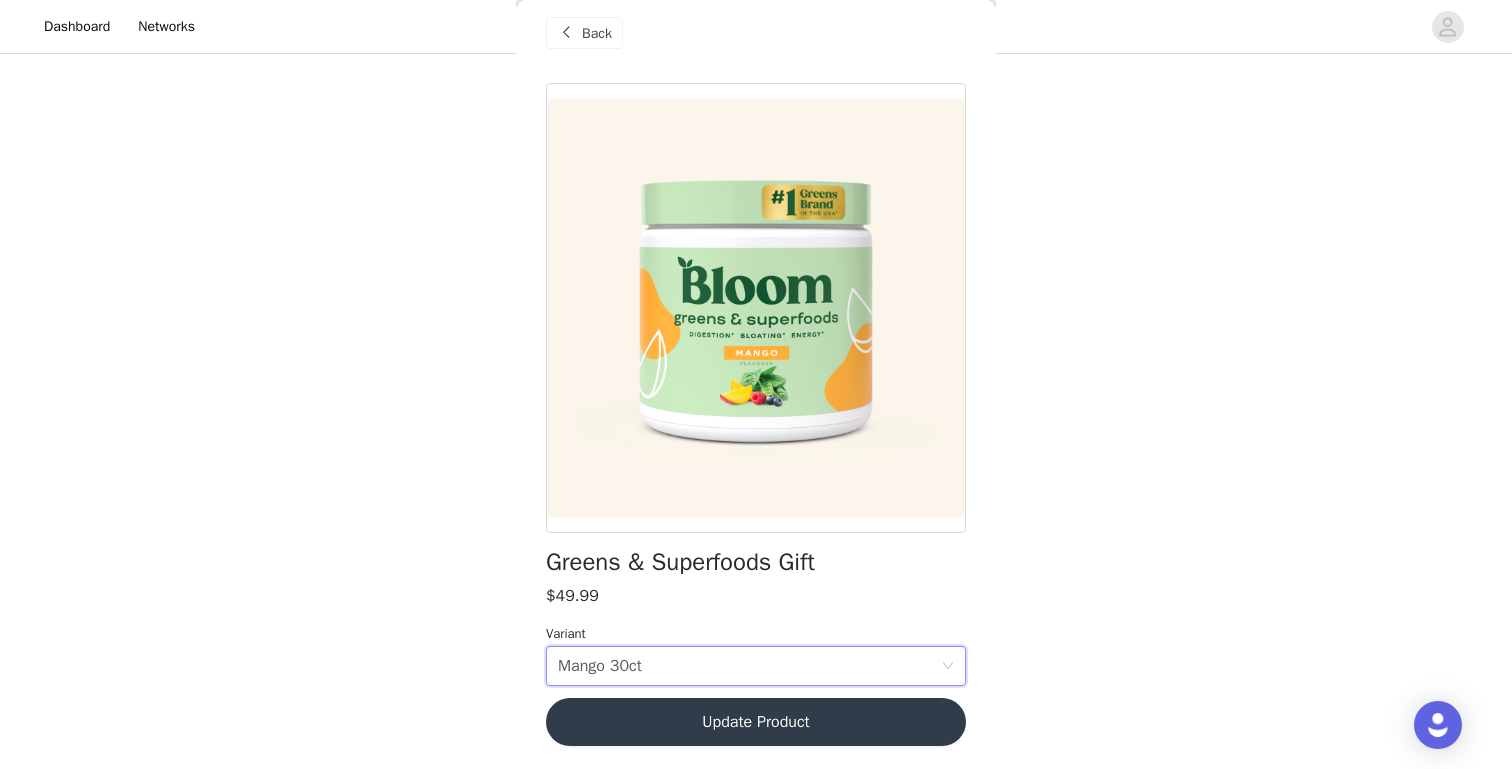 click on "Update Product" at bounding box center [756, 722] 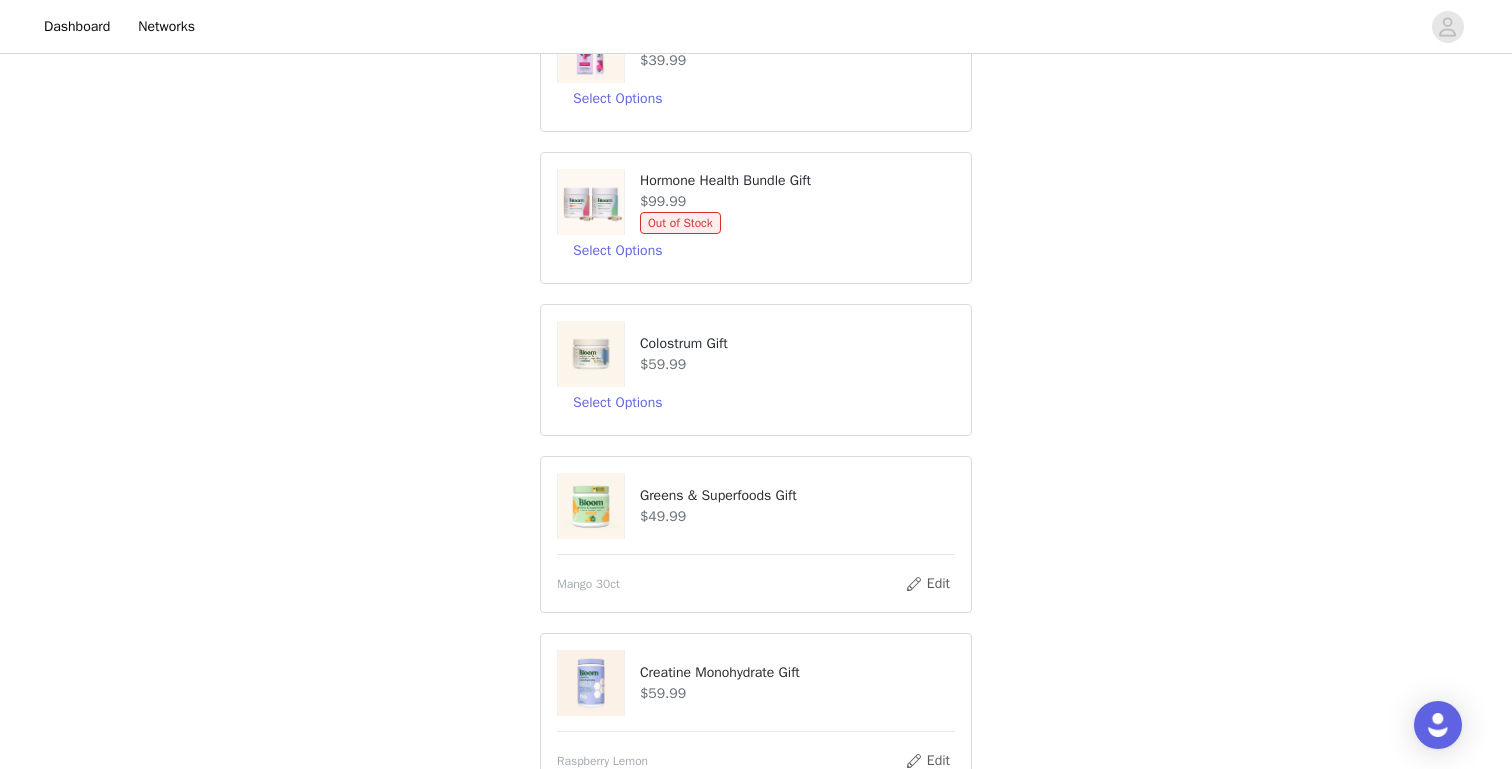 scroll, scrollTop: 394, scrollLeft: 0, axis: vertical 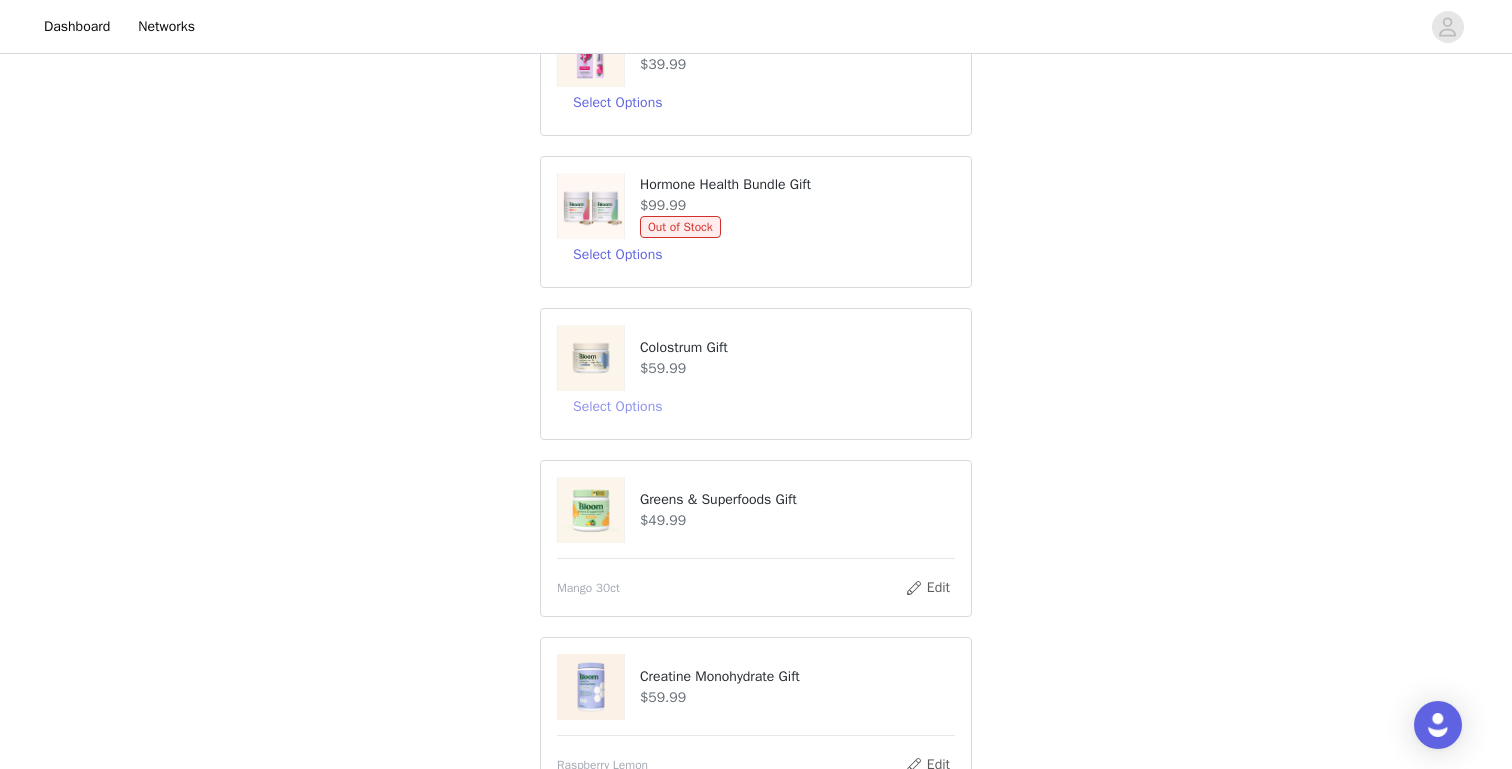 click on "Select Options" at bounding box center (617, 407) 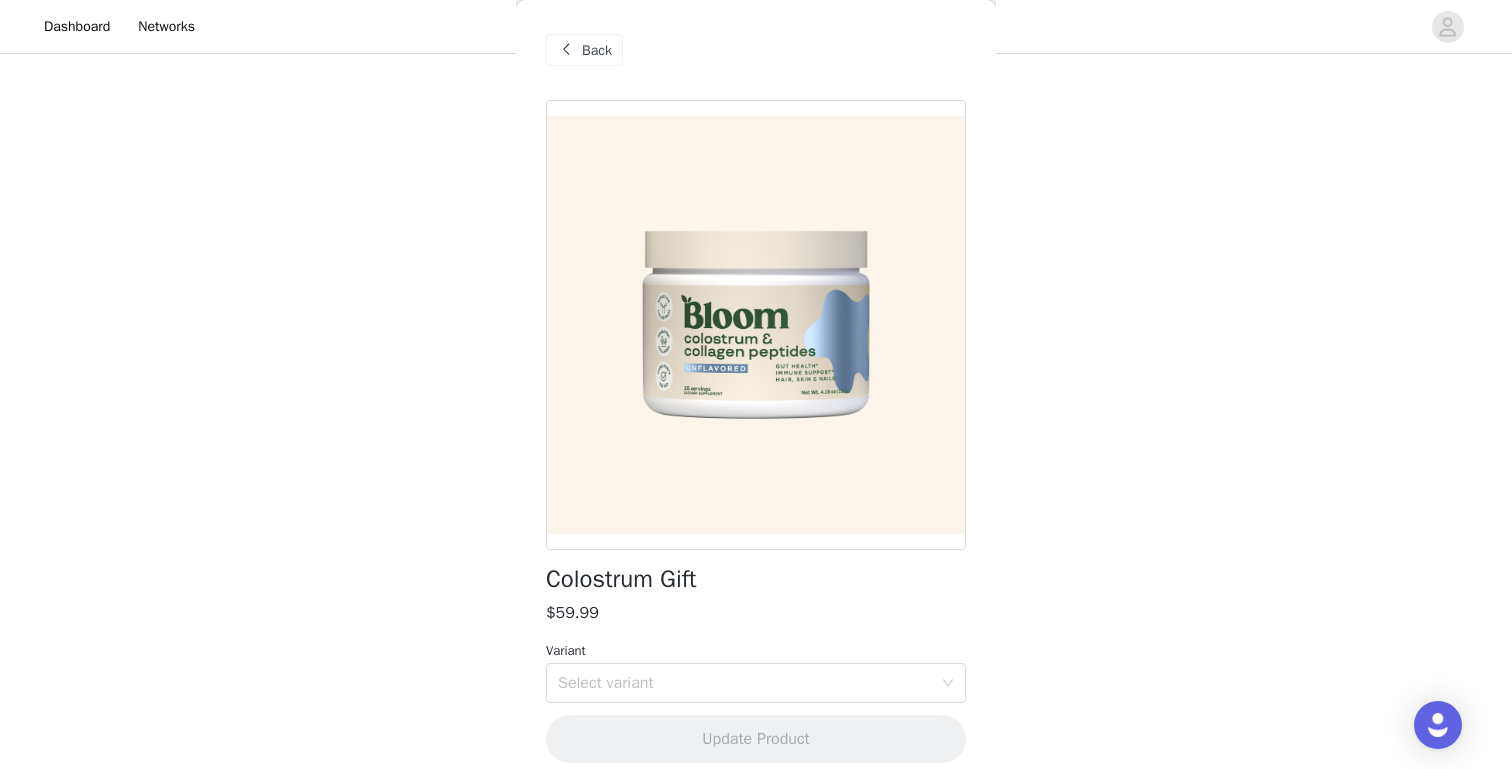 scroll, scrollTop: 17, scrollLeft: 0, axis: vertical 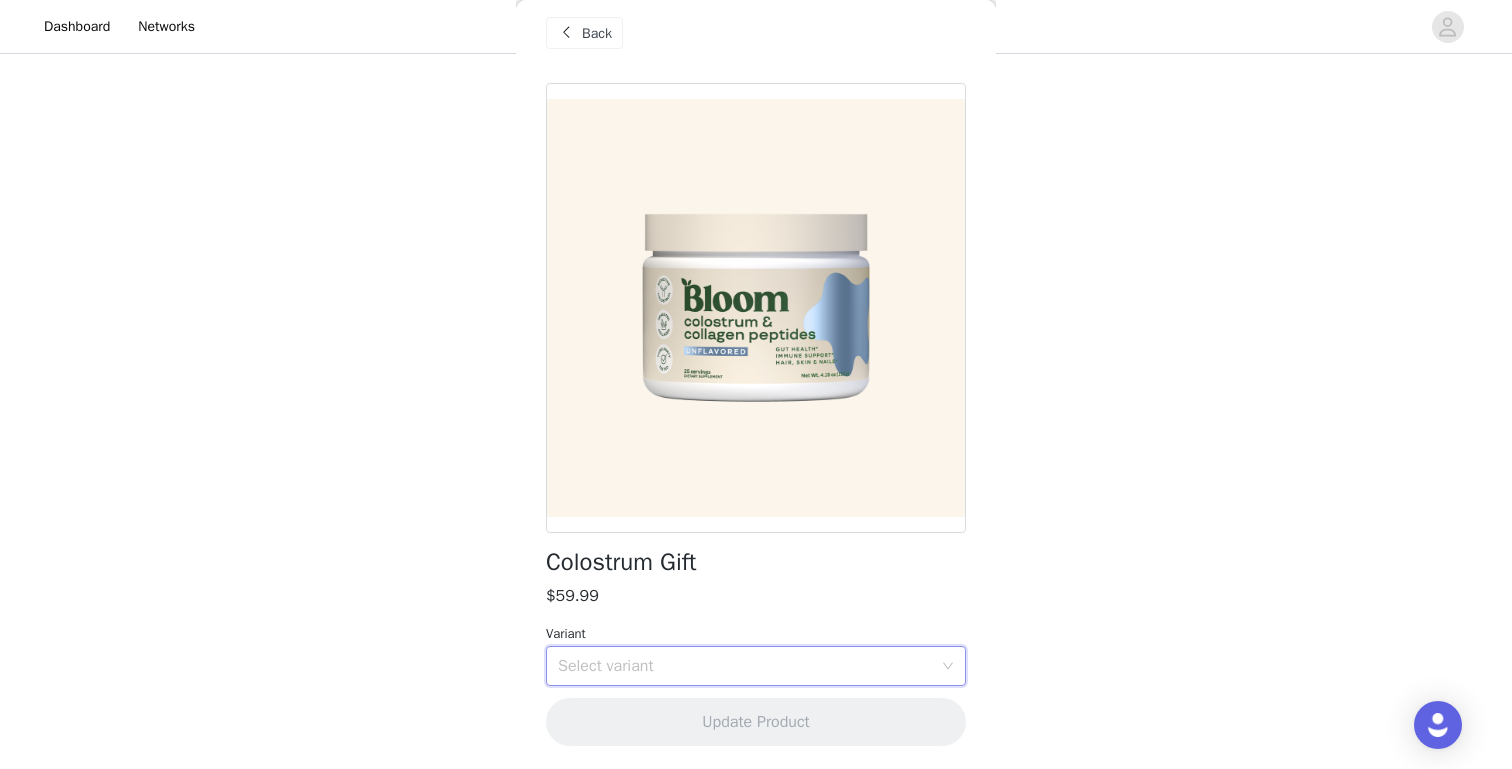 click on "Select variant" at bounding box center [756, 666] 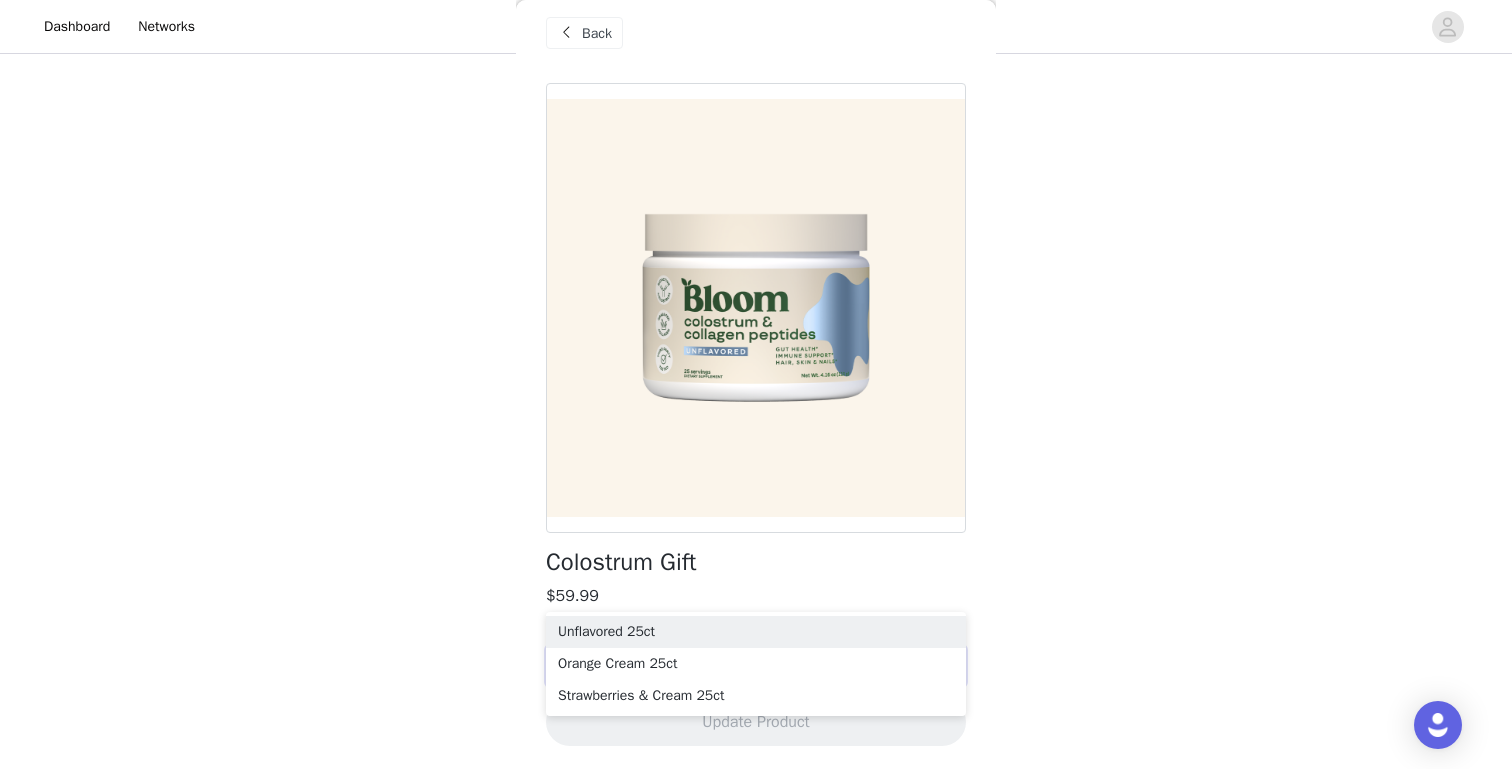 scroll, scrollTop: 478, scrollLeft: 0, axis: vertical 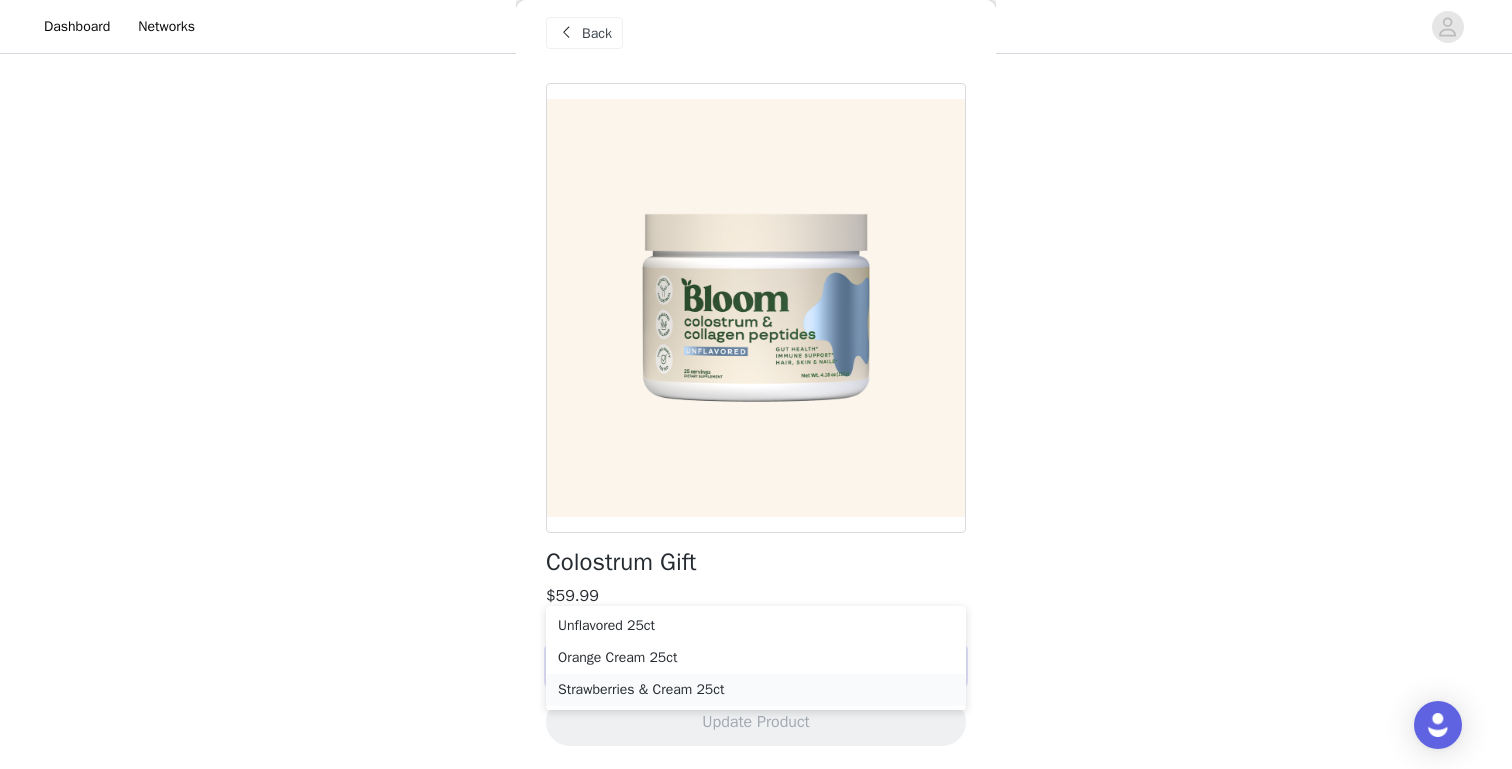 click on "Strawberries & Cream 25ct" at bounding box center [756, 690] 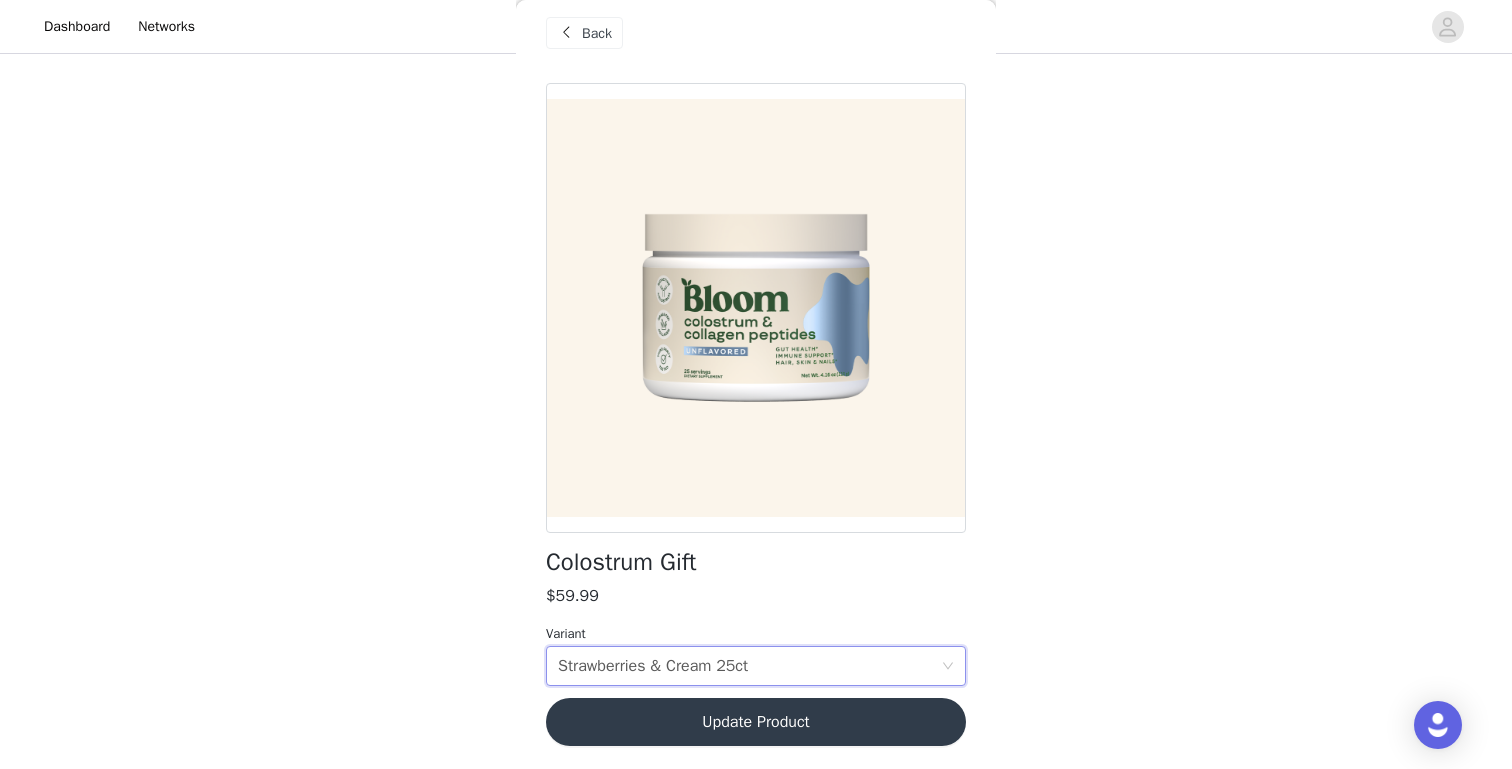 click on "Update Product" at bounding box center [756, 722] 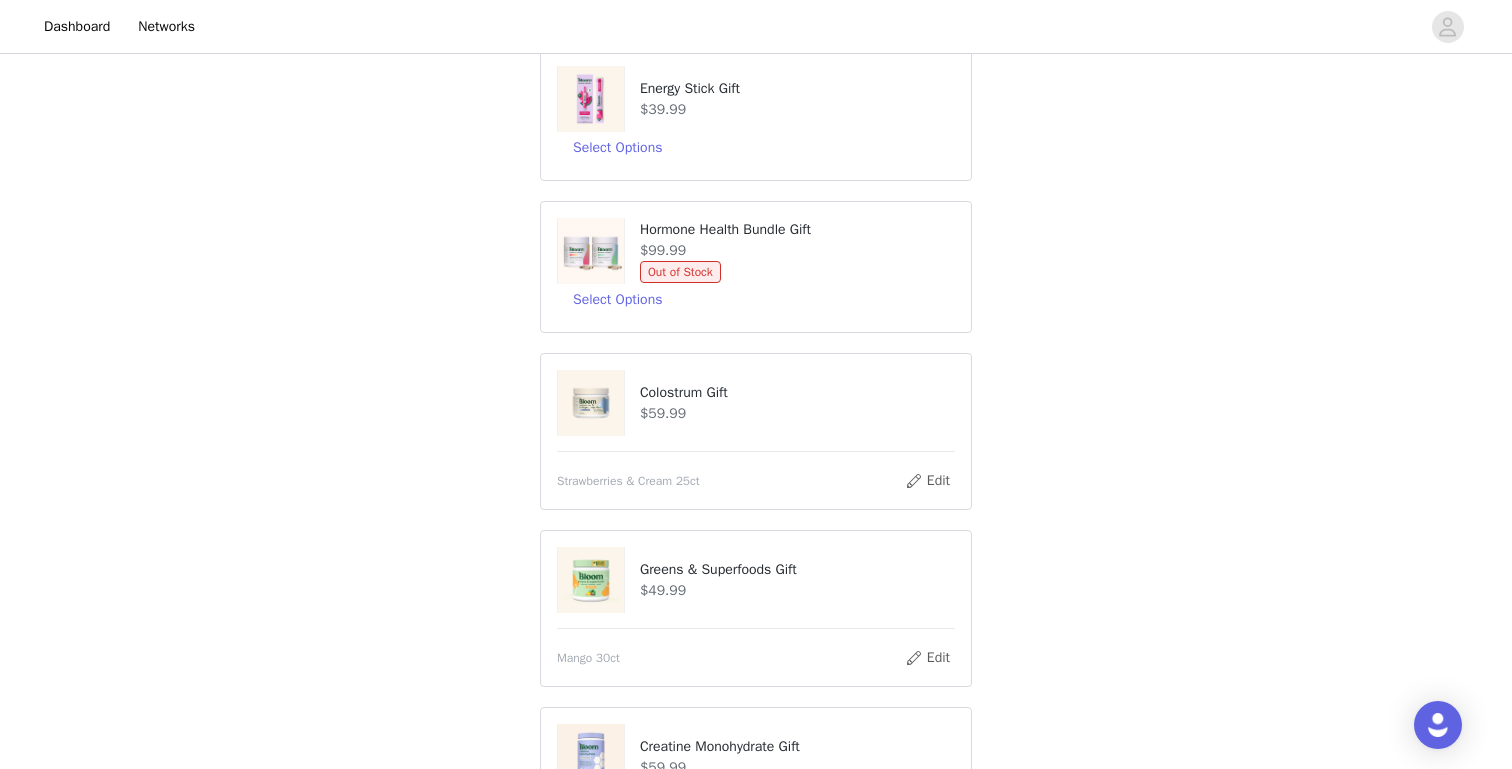 scroll, scrollTop: 340, scrollLeft: 0, axis: vertical 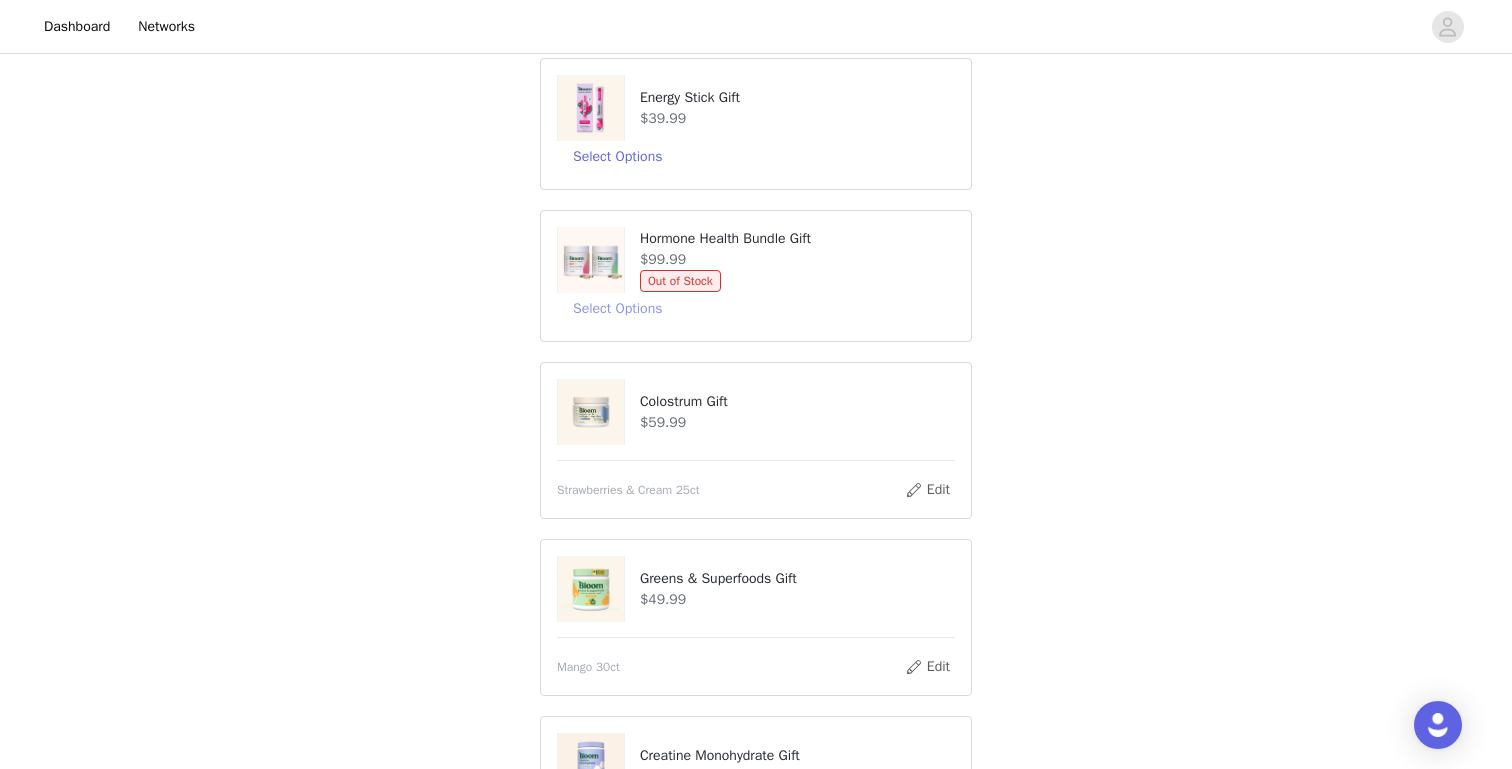 click on "Select Options" at bounding box center [617, 309] 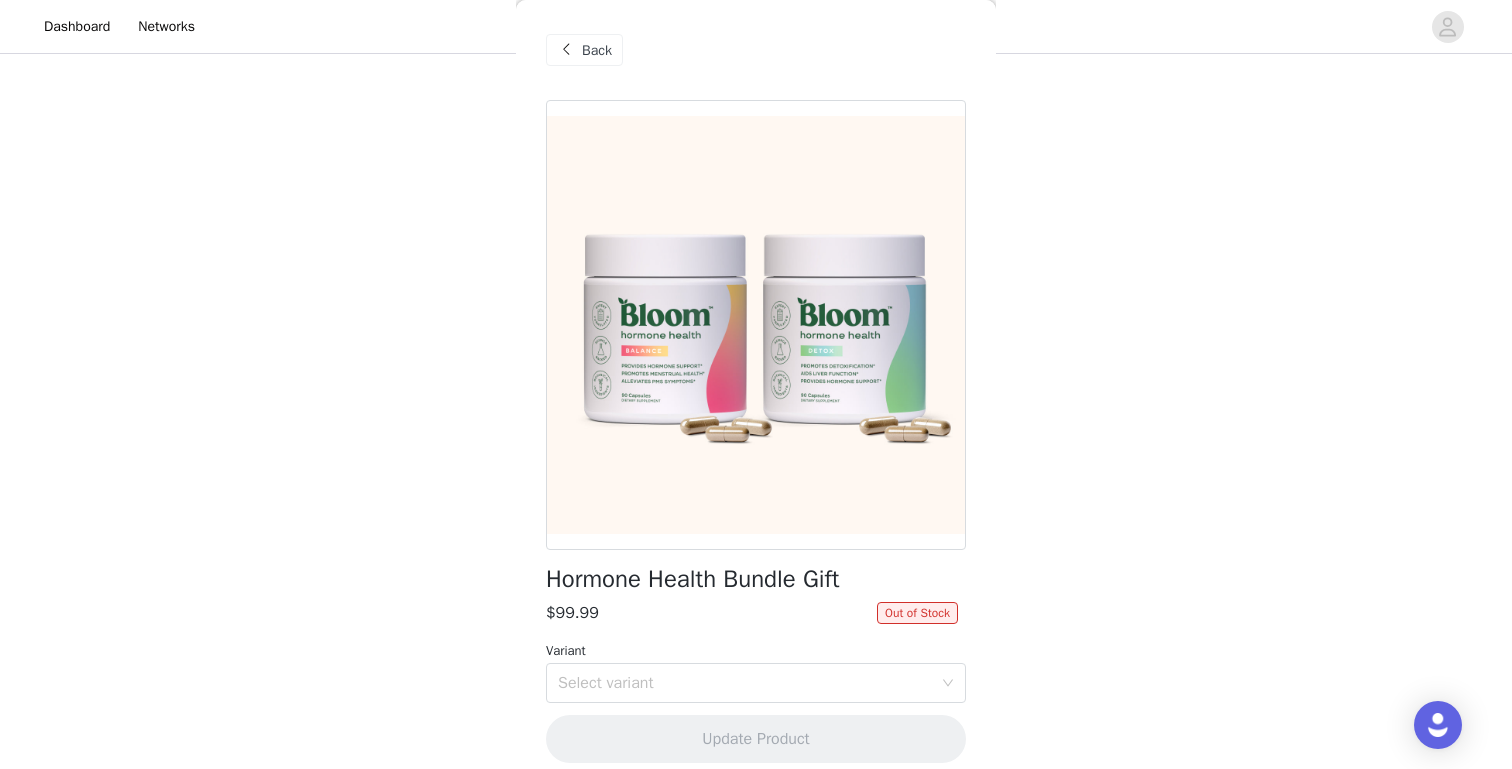 scroll, scrollTop: 17, scrollLeft: 0, axis: vertical 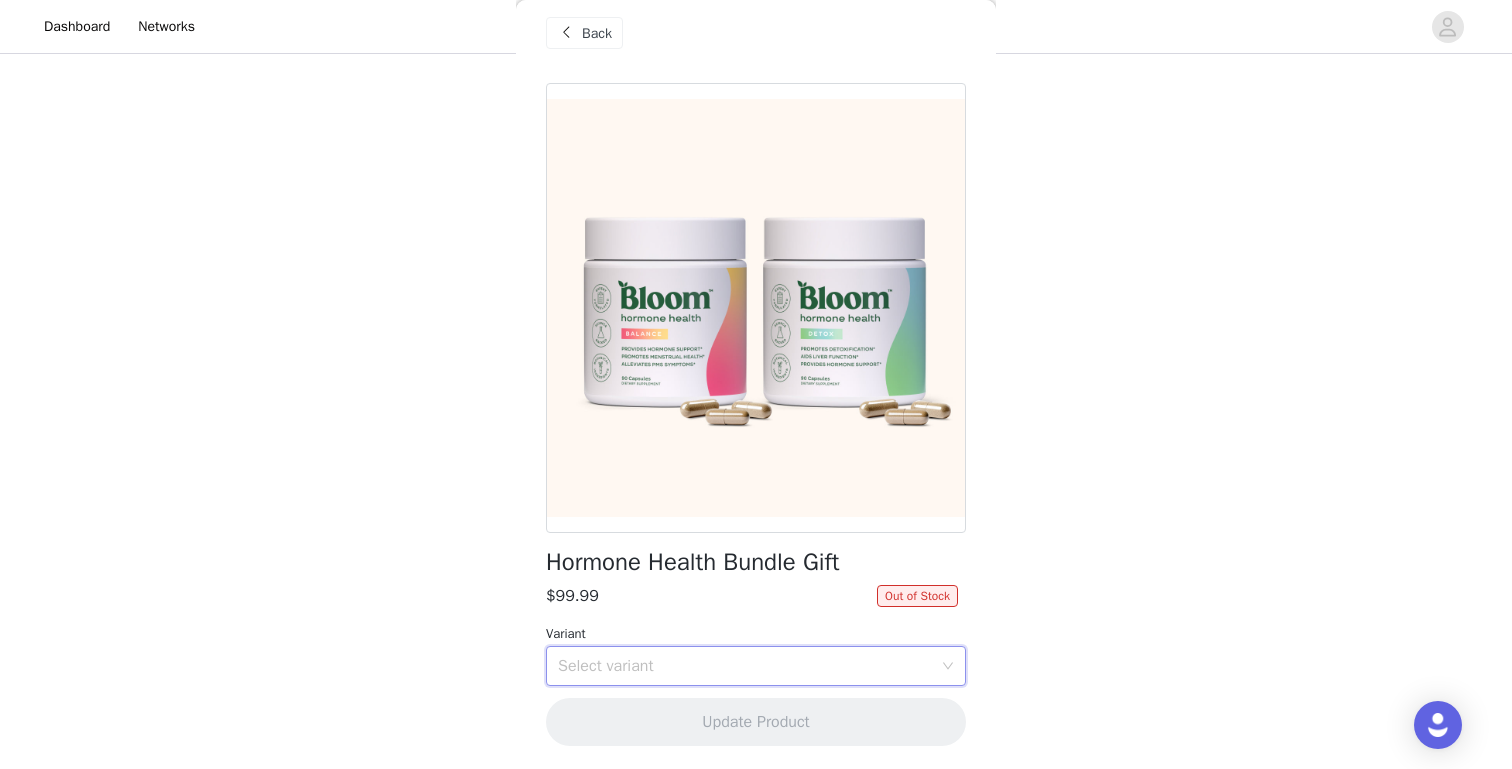 click on "Select variant" at bounding box center (749, 666) 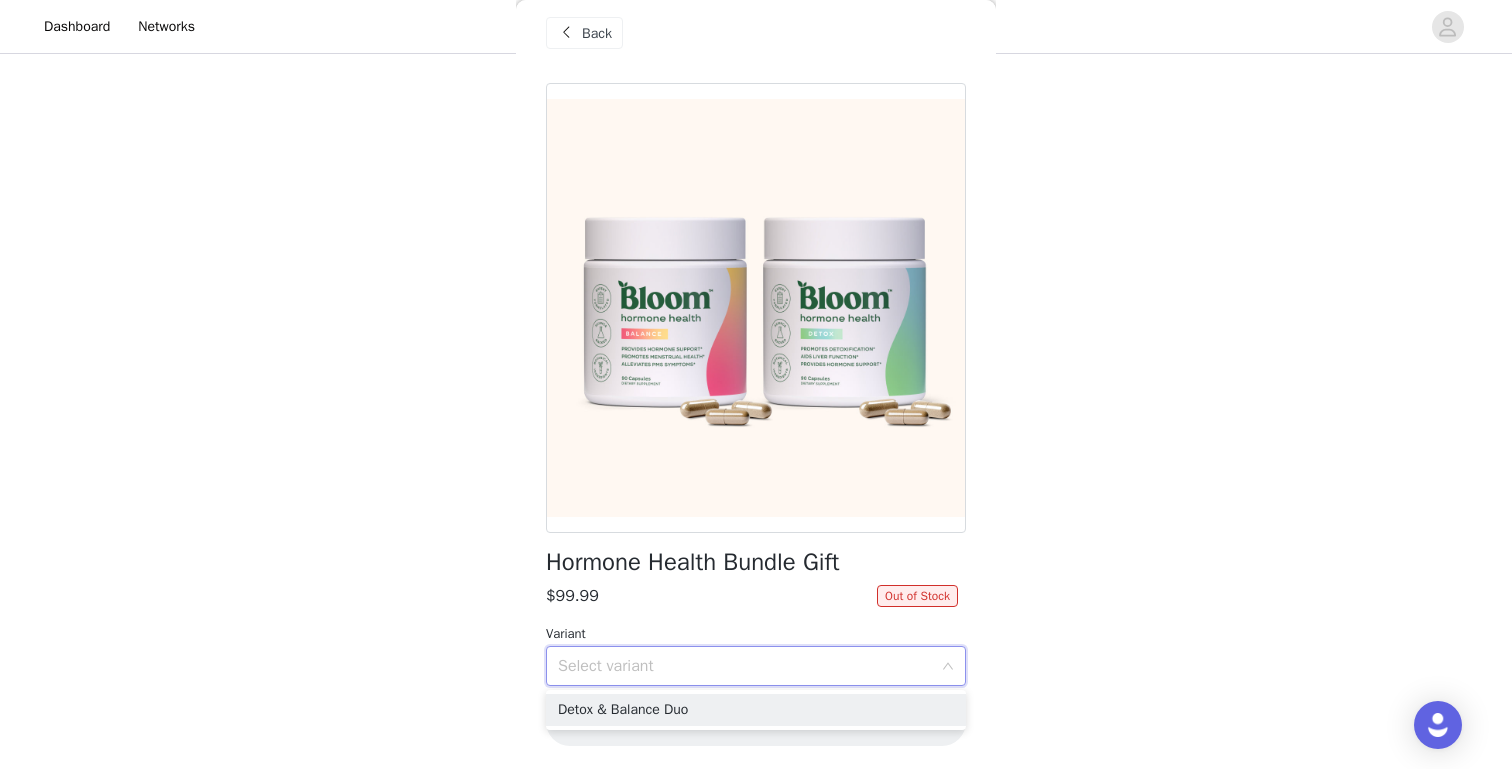 scroll, scrollTop: 406, scrollLeft: 0, axis: vertical 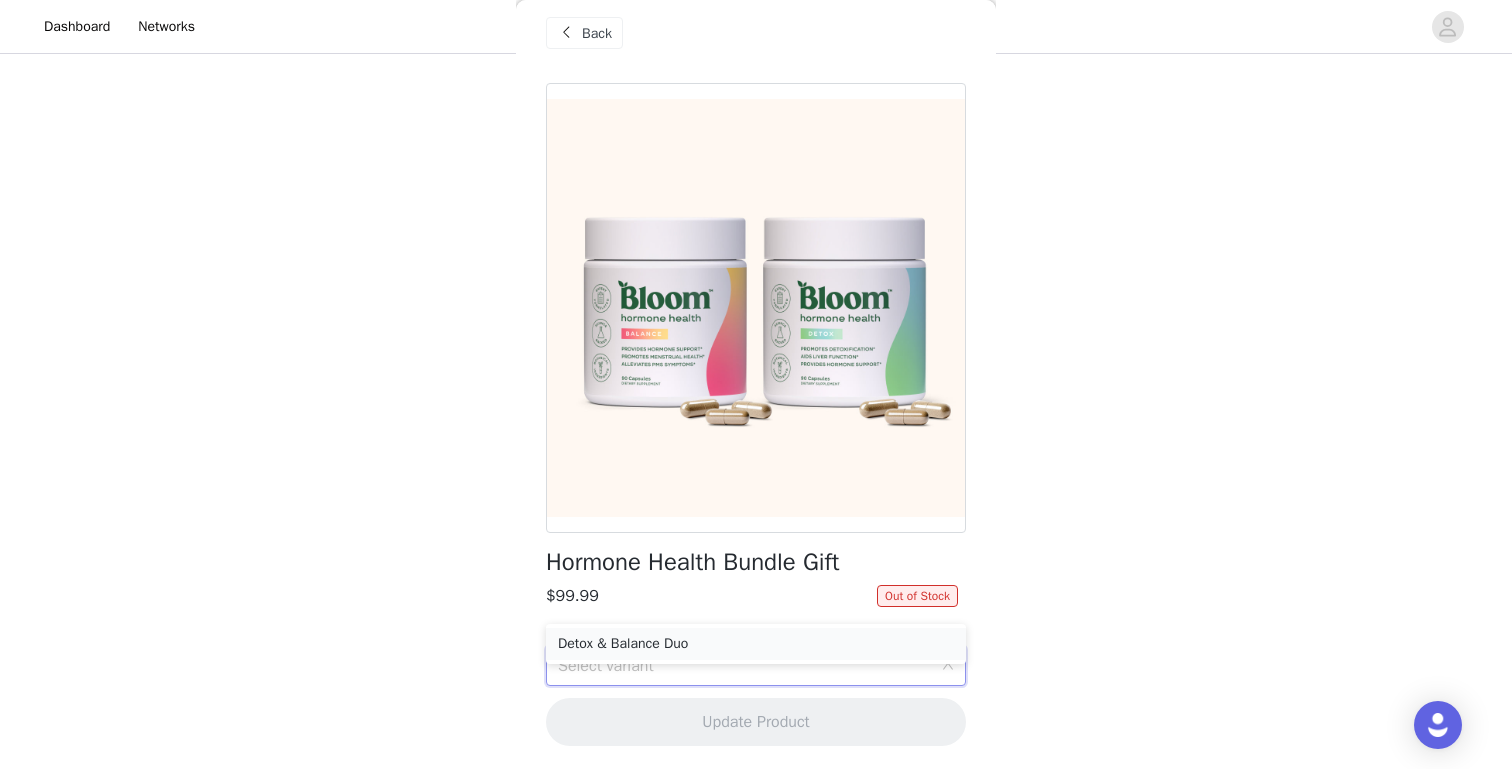 click on "Detox & Balance Duo" at bounding box center [756, 644] 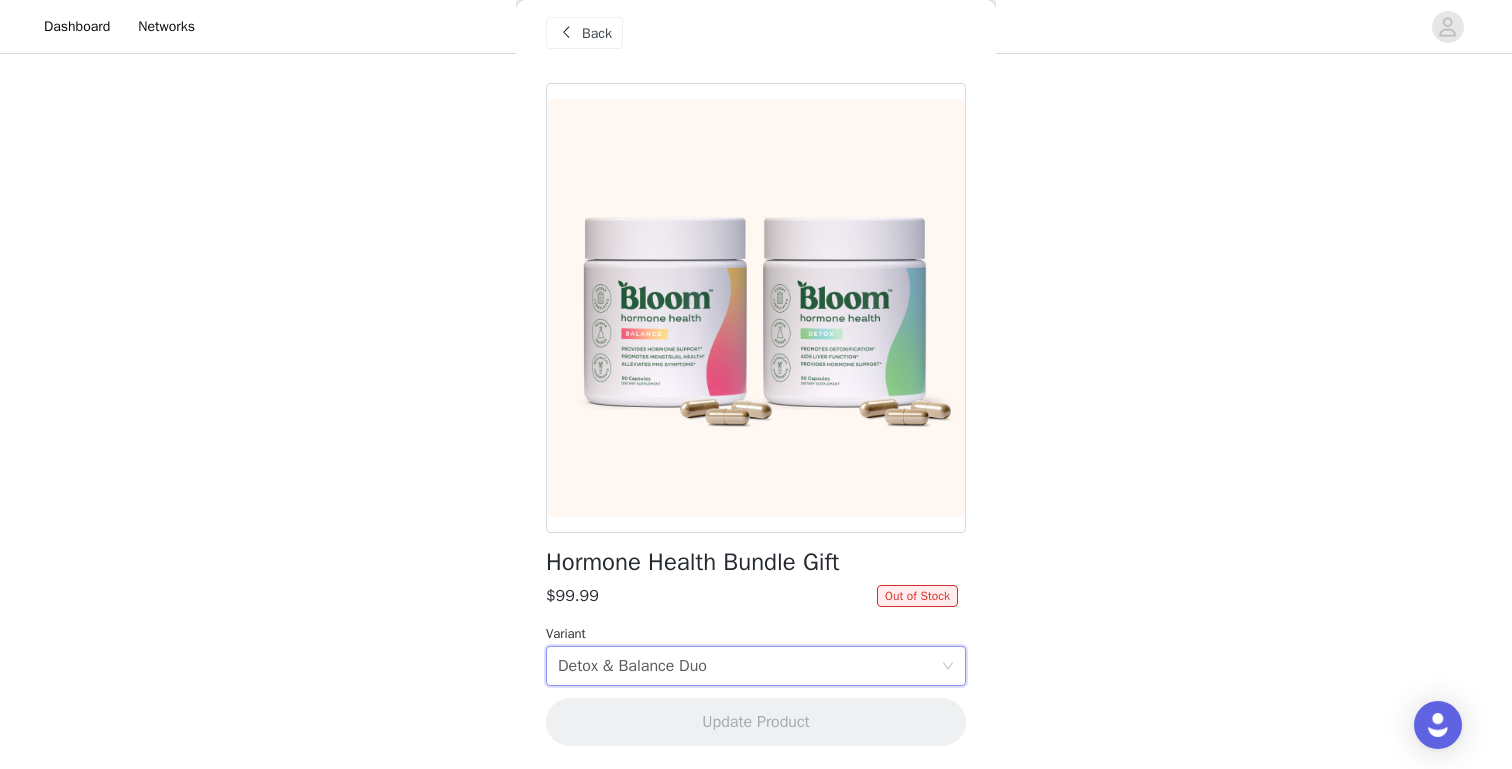 scroll, scrollTop: 492, scrollLeft: 0, axis: vertical 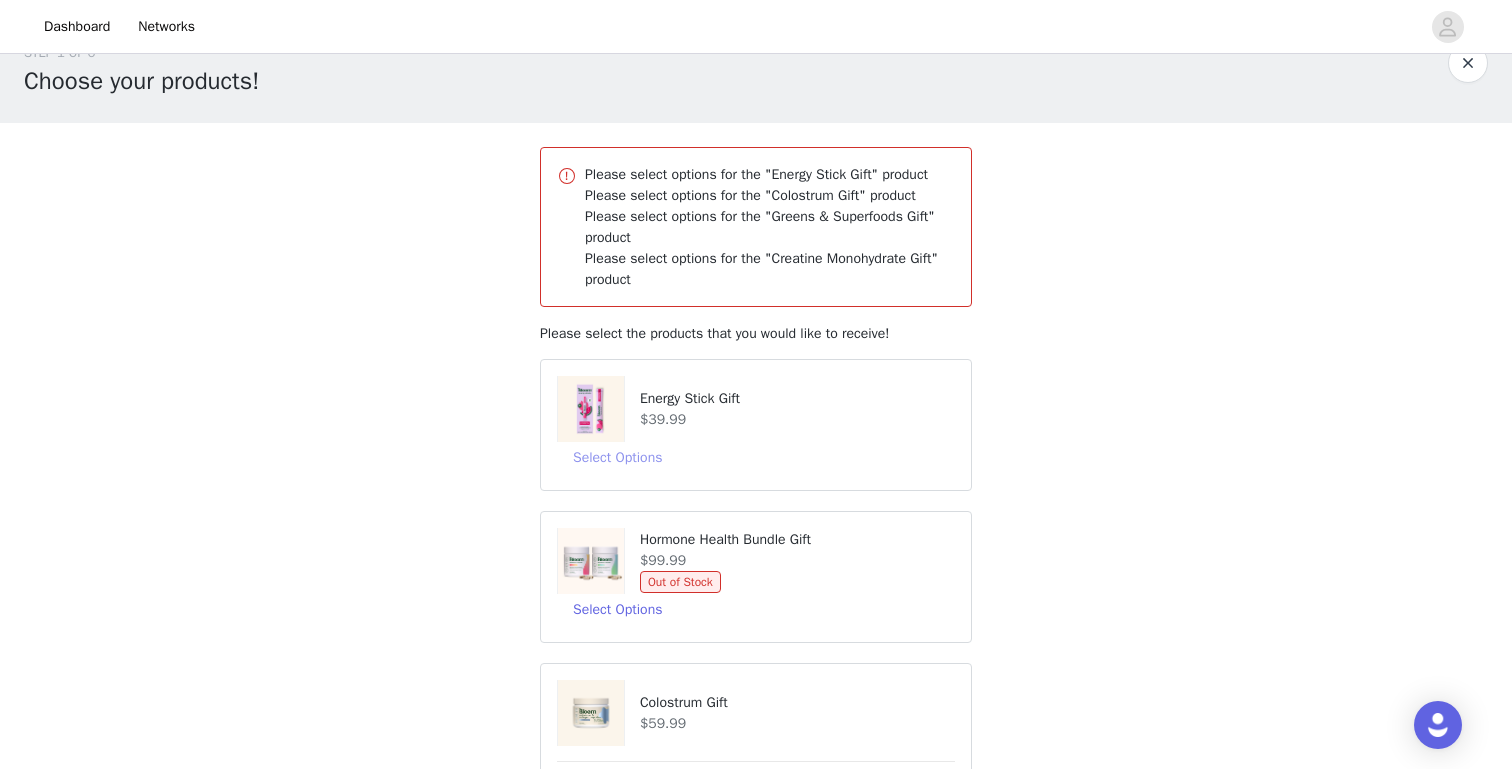 click on "Select Options" at bounding box center [617, 458] 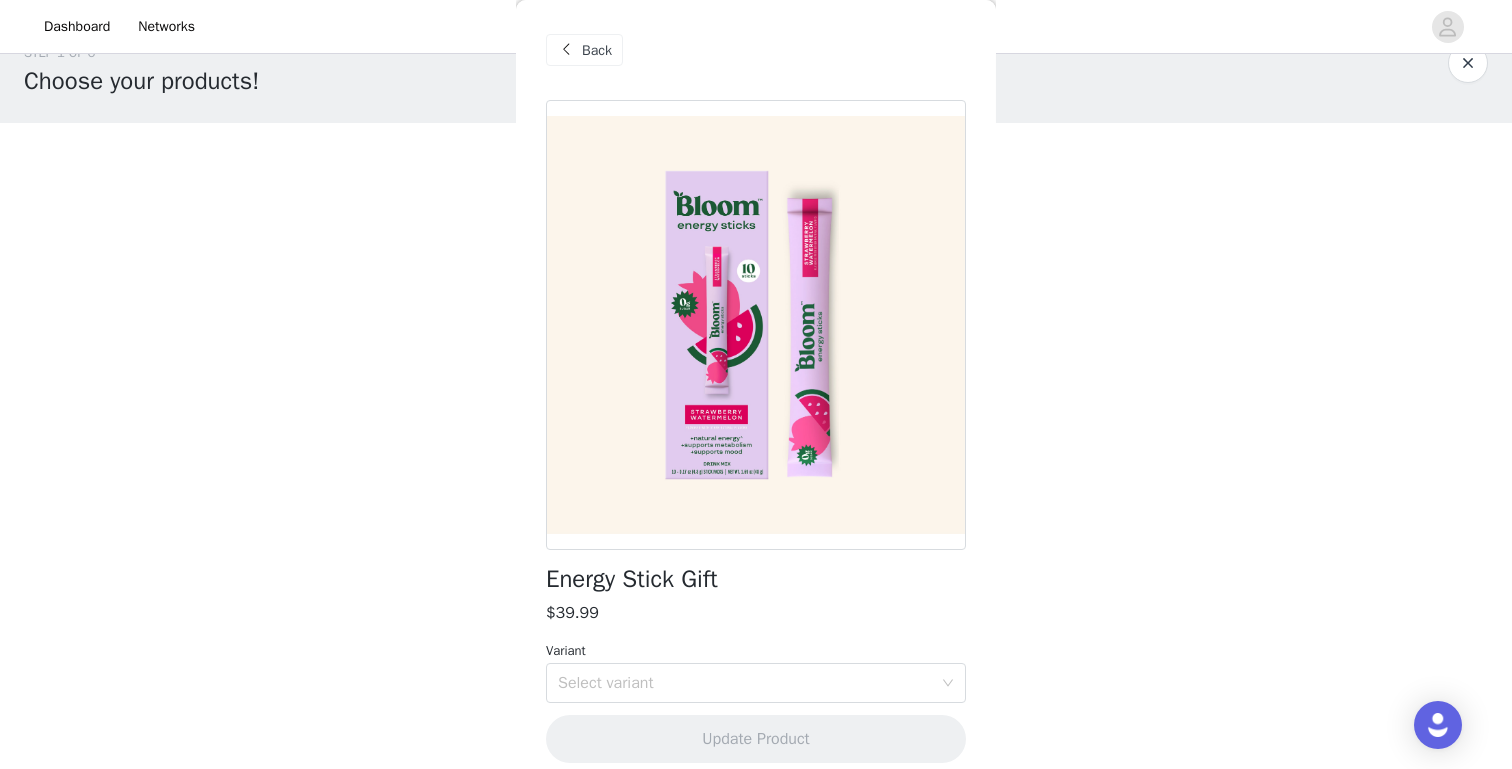 scroll, scrollTop: 17, scrollLeft: 0, axis: vertical 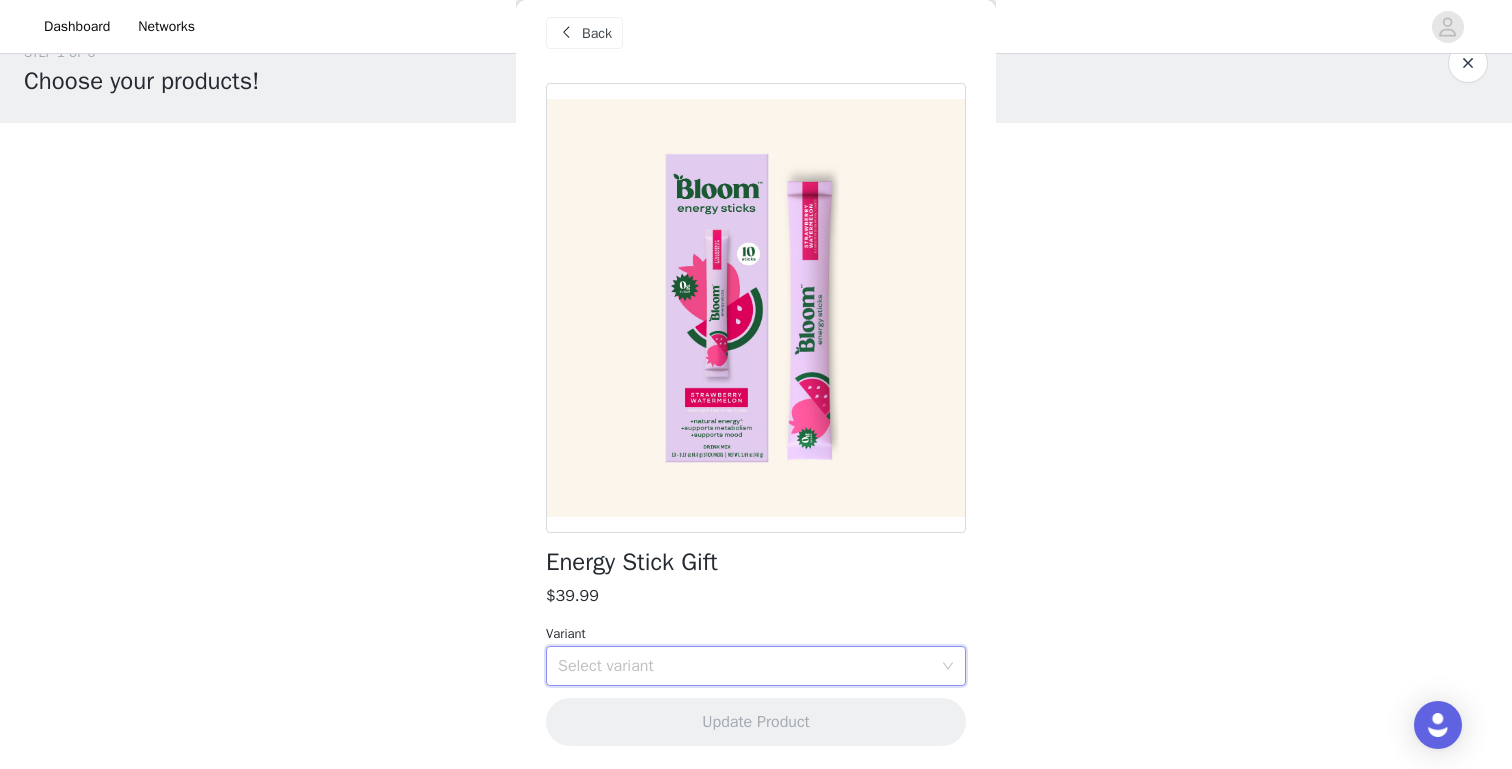 click on "Select variant" at bounding box center [749, 666] 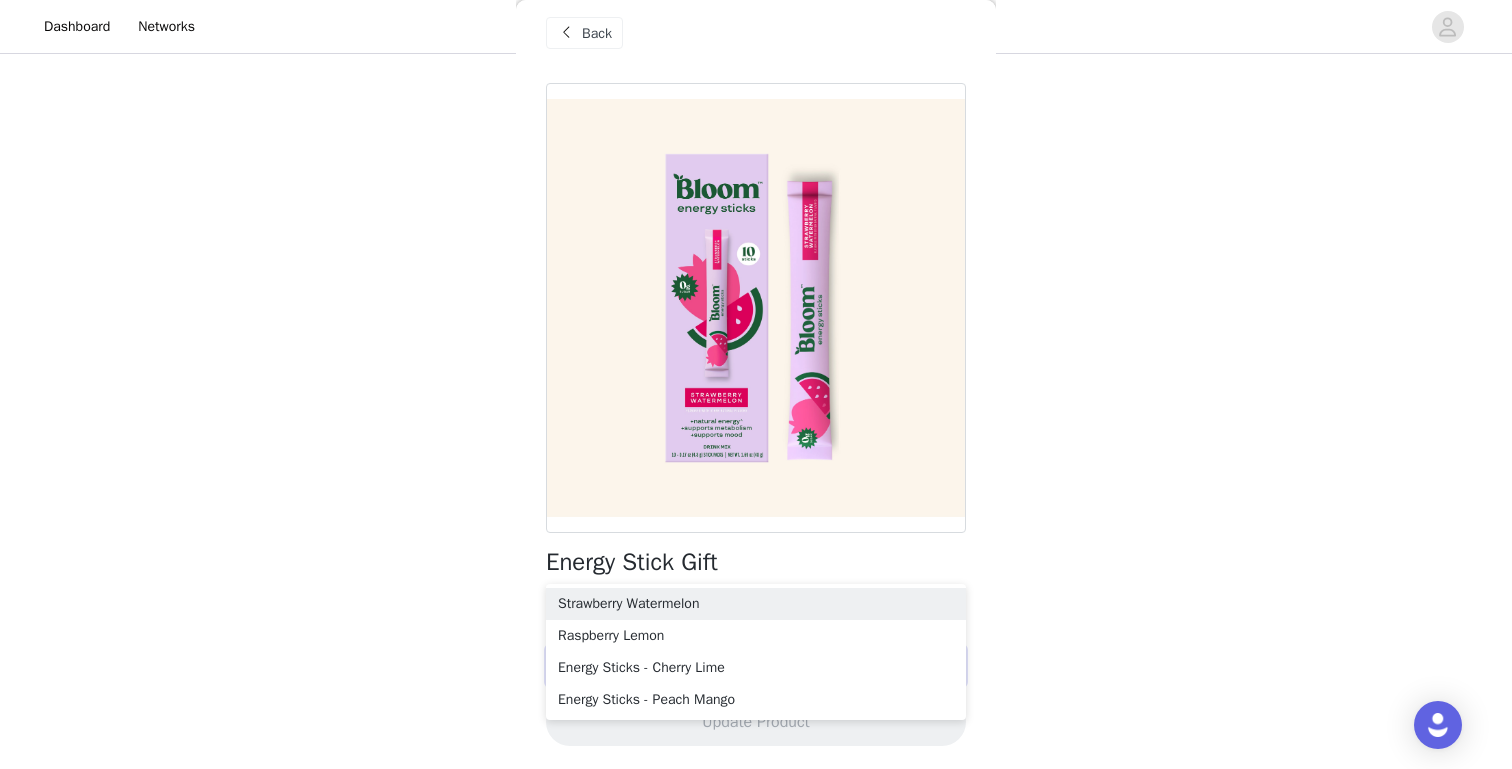 scroll, scrollTop: 151, scrollLeft: 0, axis: vertical 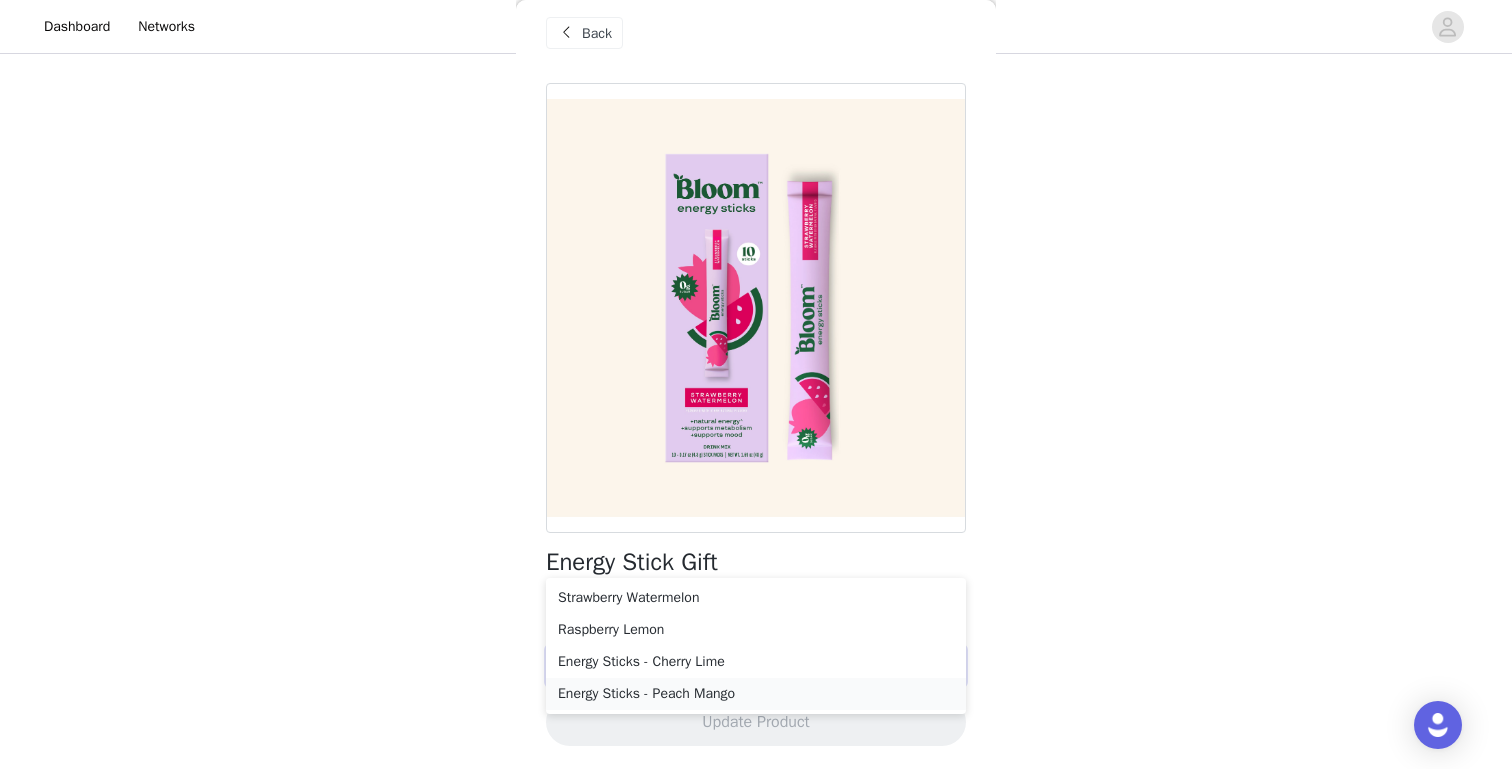 click on "Energy Sticks - Peach Mango" at bounding box center (756, 694) 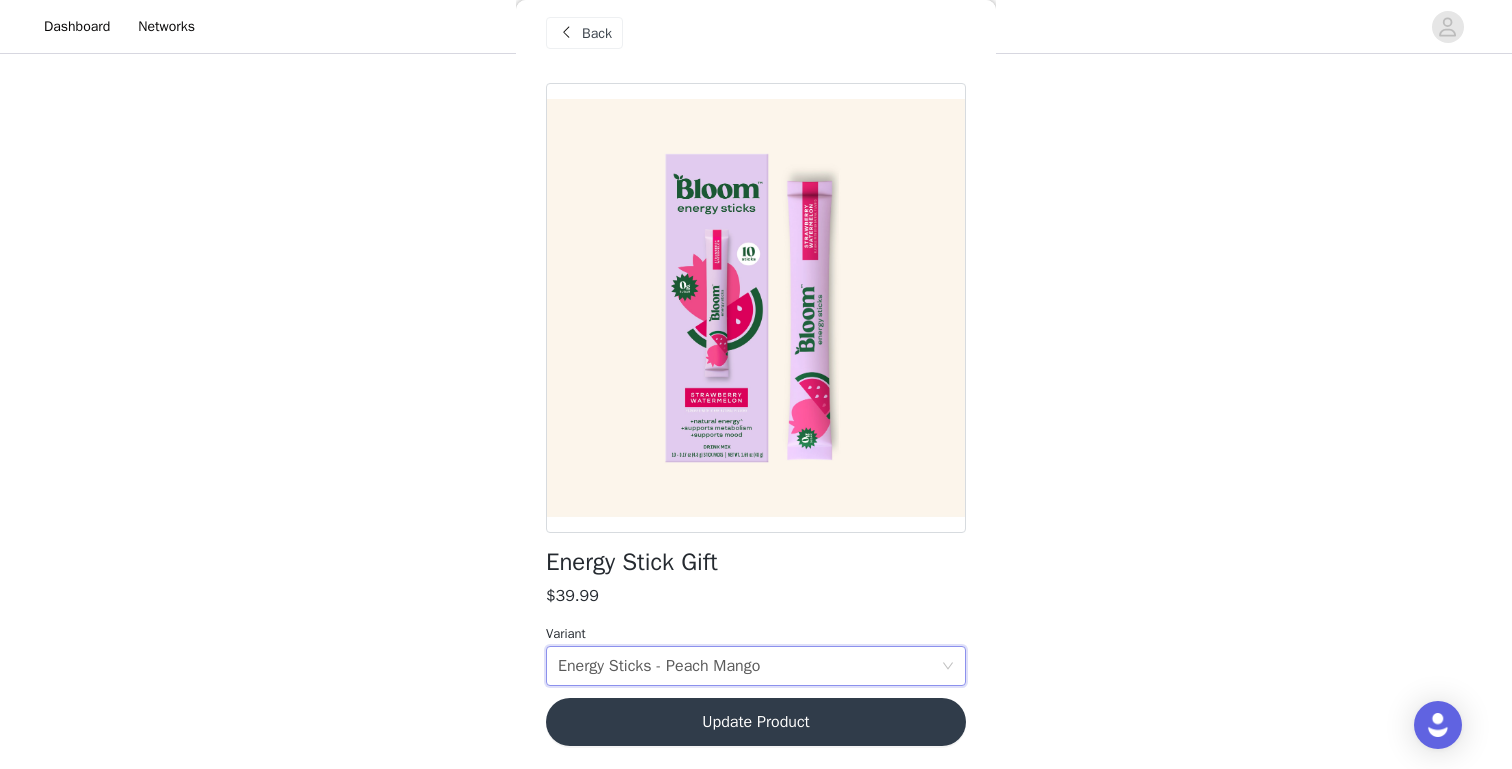 click on "Update Product" at bounding box center [756, 722] 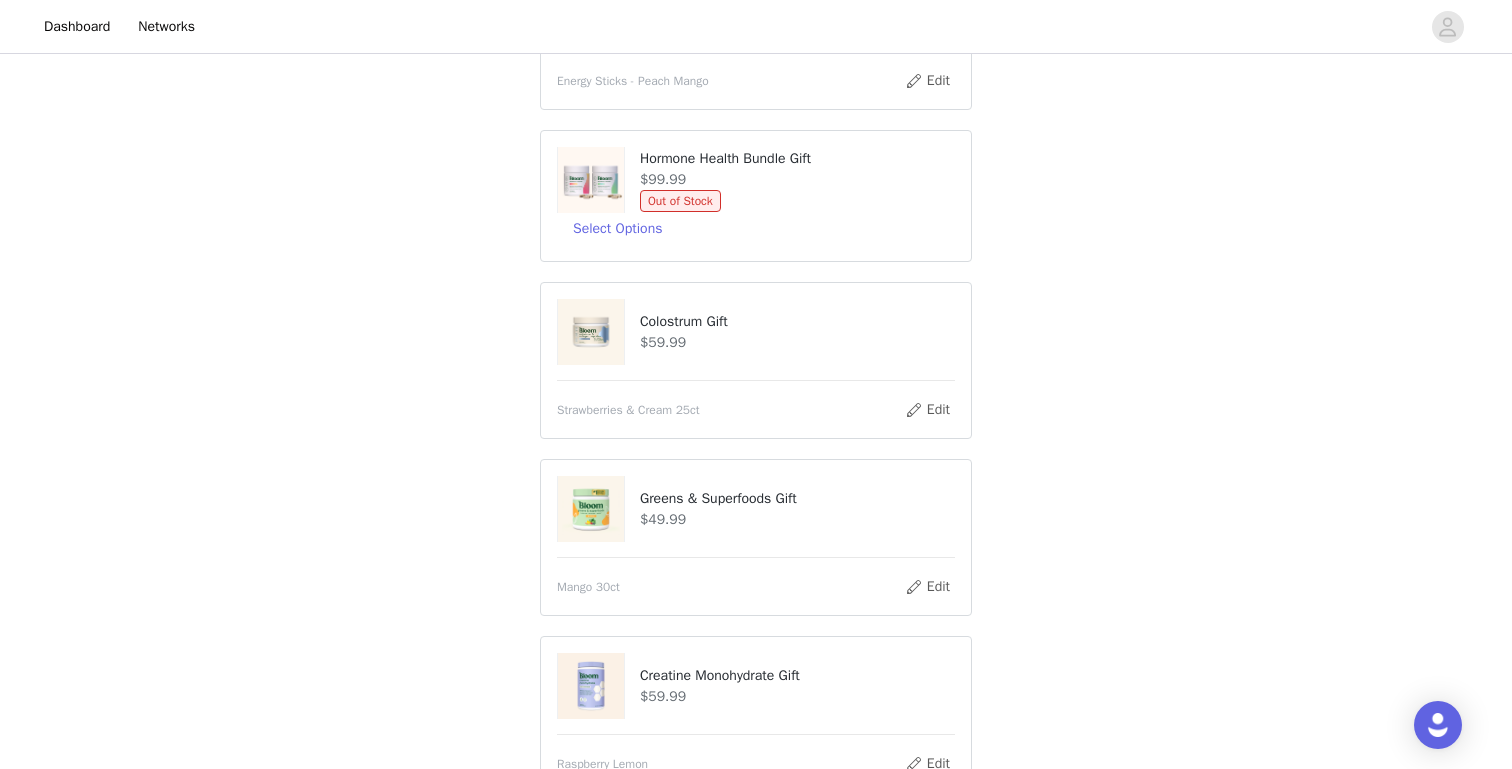 scroll, scrollTop: 656, scrollLeft: 0, axis: vertical 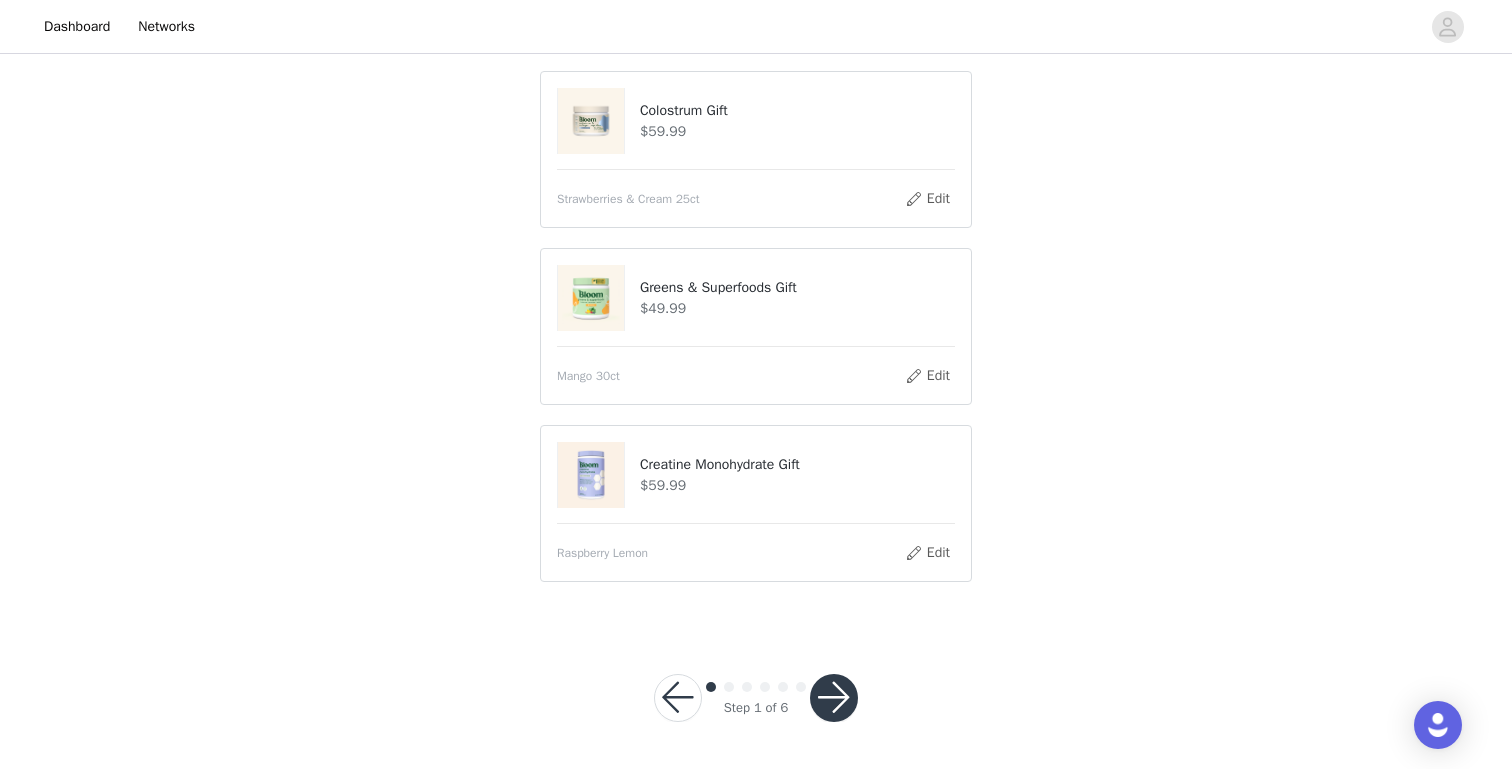 click at bounding box center [834, 698] 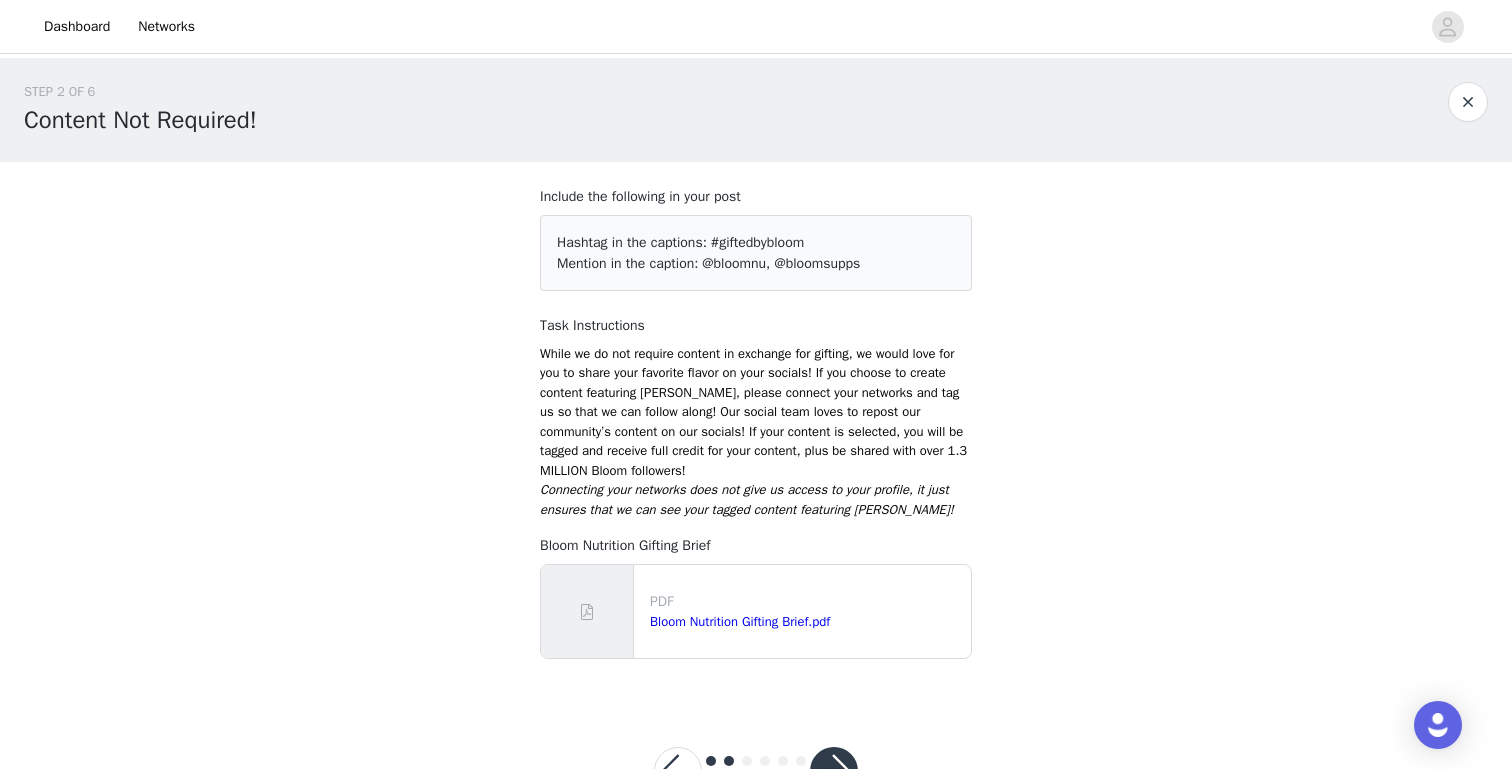 scroll, scrollTop: 74, scrollLeft: 0, axis: vertical 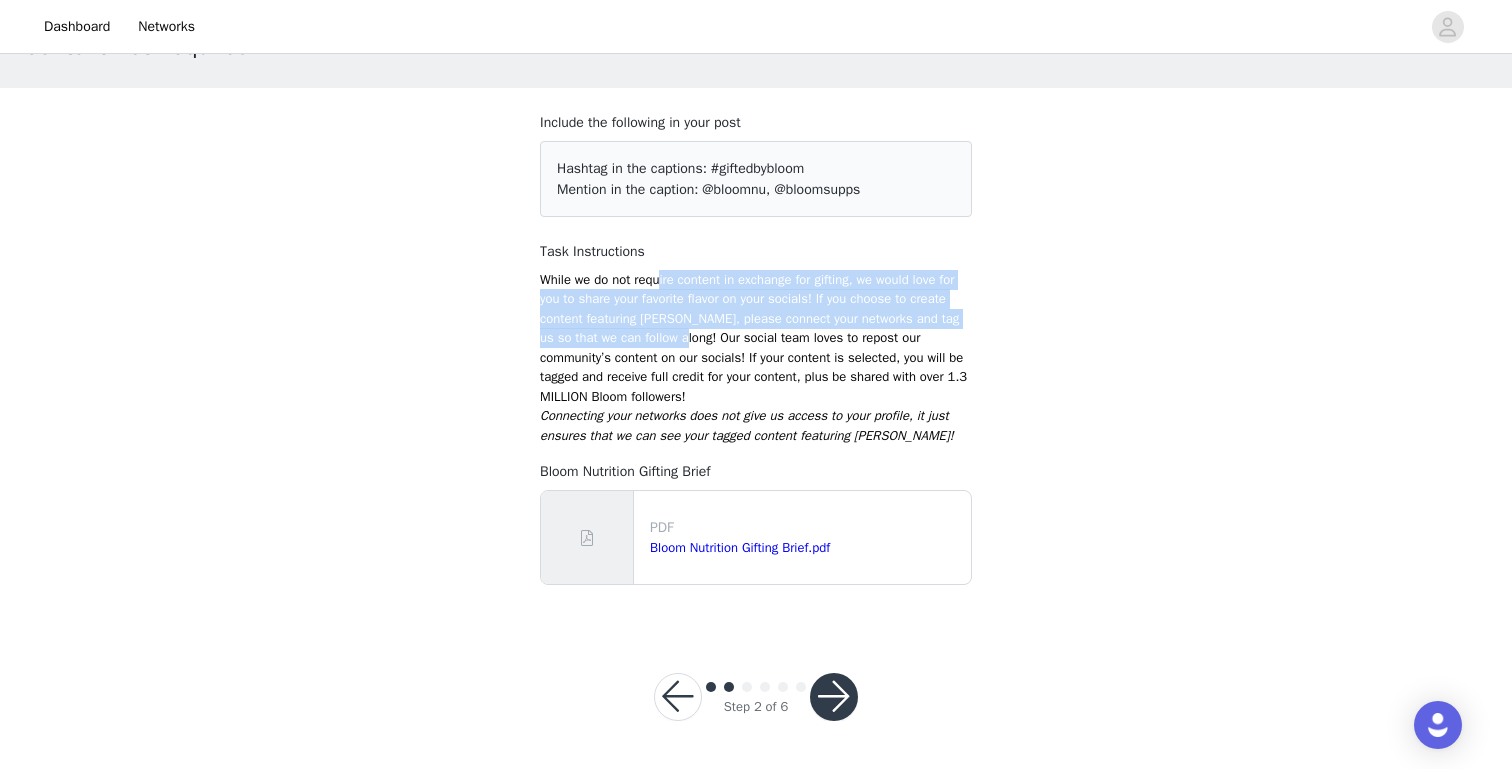 drag, startPoint x: 666, startPoint y: 282, endPoint x: 740, endPoint y: 333, distance: 89.87213 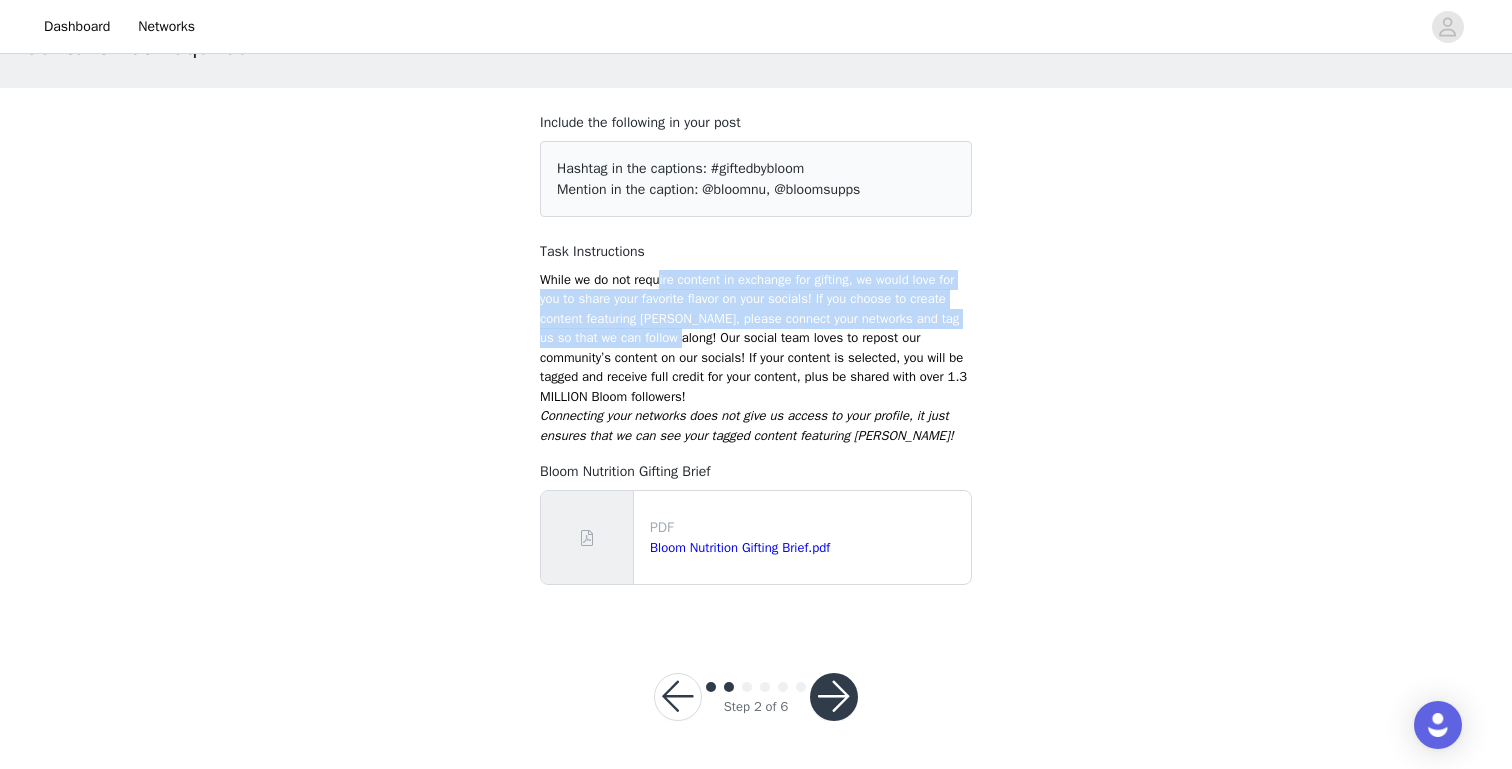 click on "While we do not require content in exchange for gifting, we would love for you to share your favorite flavor on your socials! If you choose to create content featuring [PERSON_NAME], please connect your networks and tag us so that we can follow along! Our social team loves to repost our community’s content on our socials! If your content is selected, you will be tagged and receive full credit for your content, plus be shared with over 1.3 MILLION Bloom followers!" at bounding box center [756, 338] 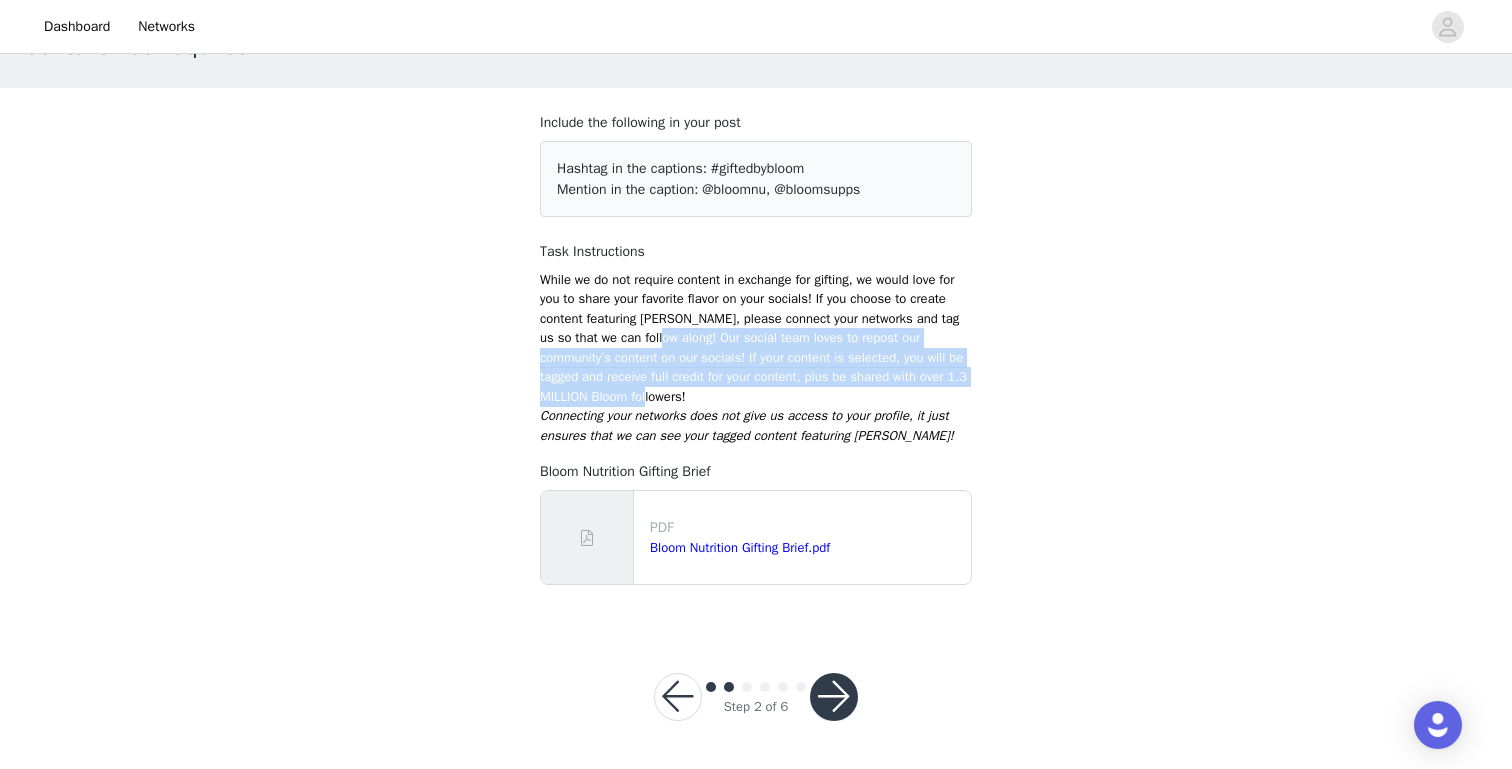 drag, startPoint x: 722, startPoint y: 340, endPoint x: 790, endPoint y: 394, distance: 86.833176 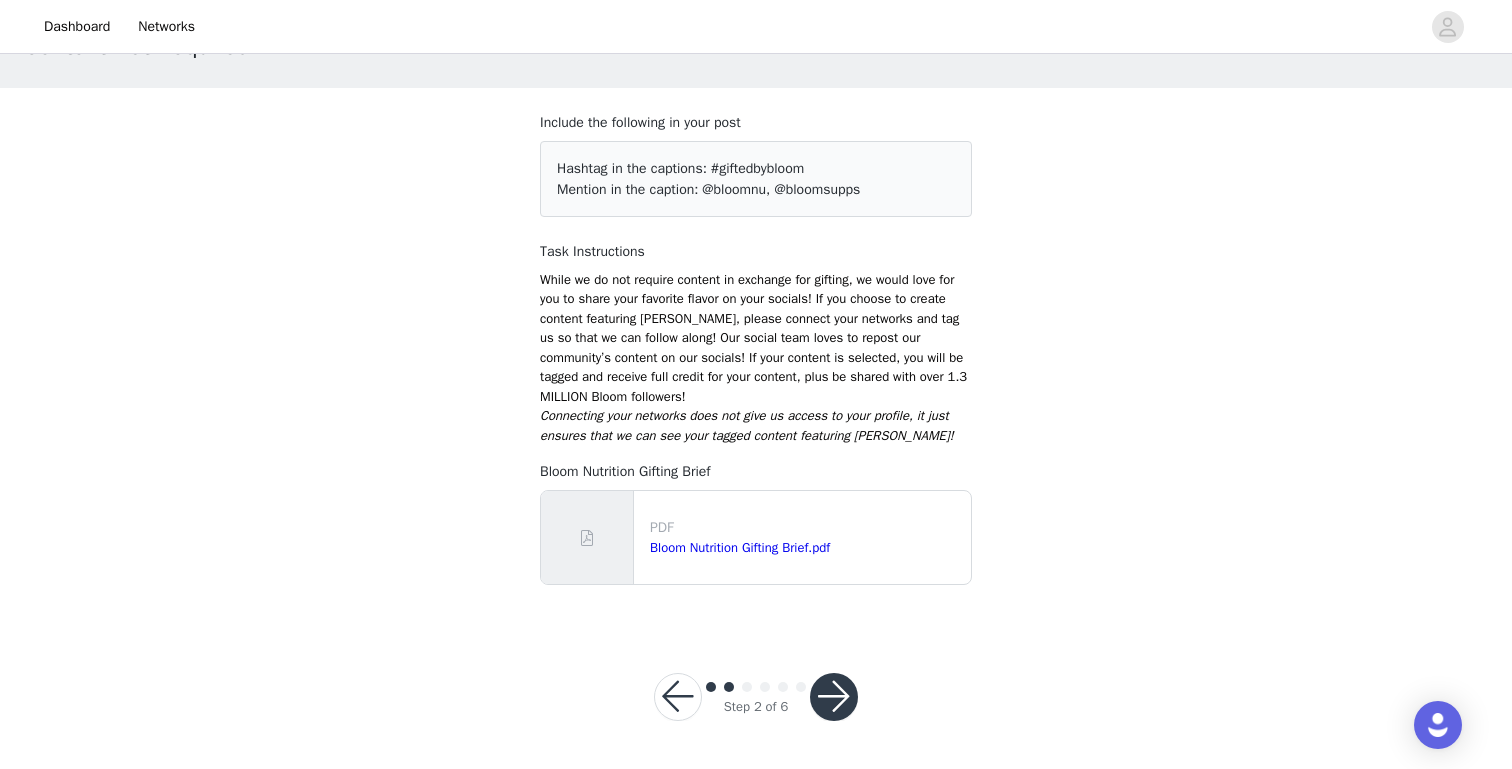 click on "Connecting your networks does not give us access to your profile, it just ensures that we can see your tagged content featuring [PERSON_NAME]!" at bounding box center [747, 425] 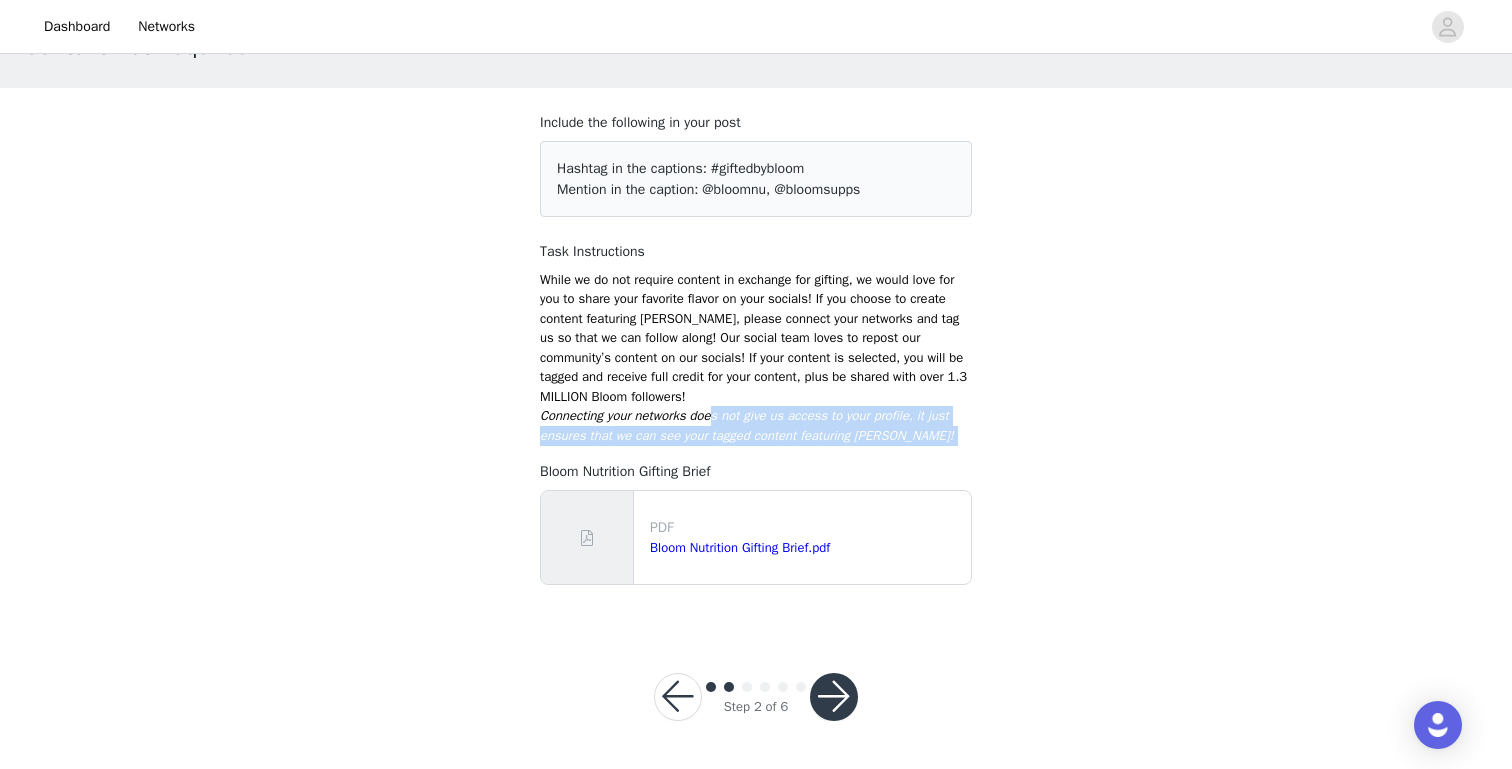 drag, startPoint x: 728, startPoint y: 413, endPoint x: 748, endPoint y: 454, distance: 45.617977 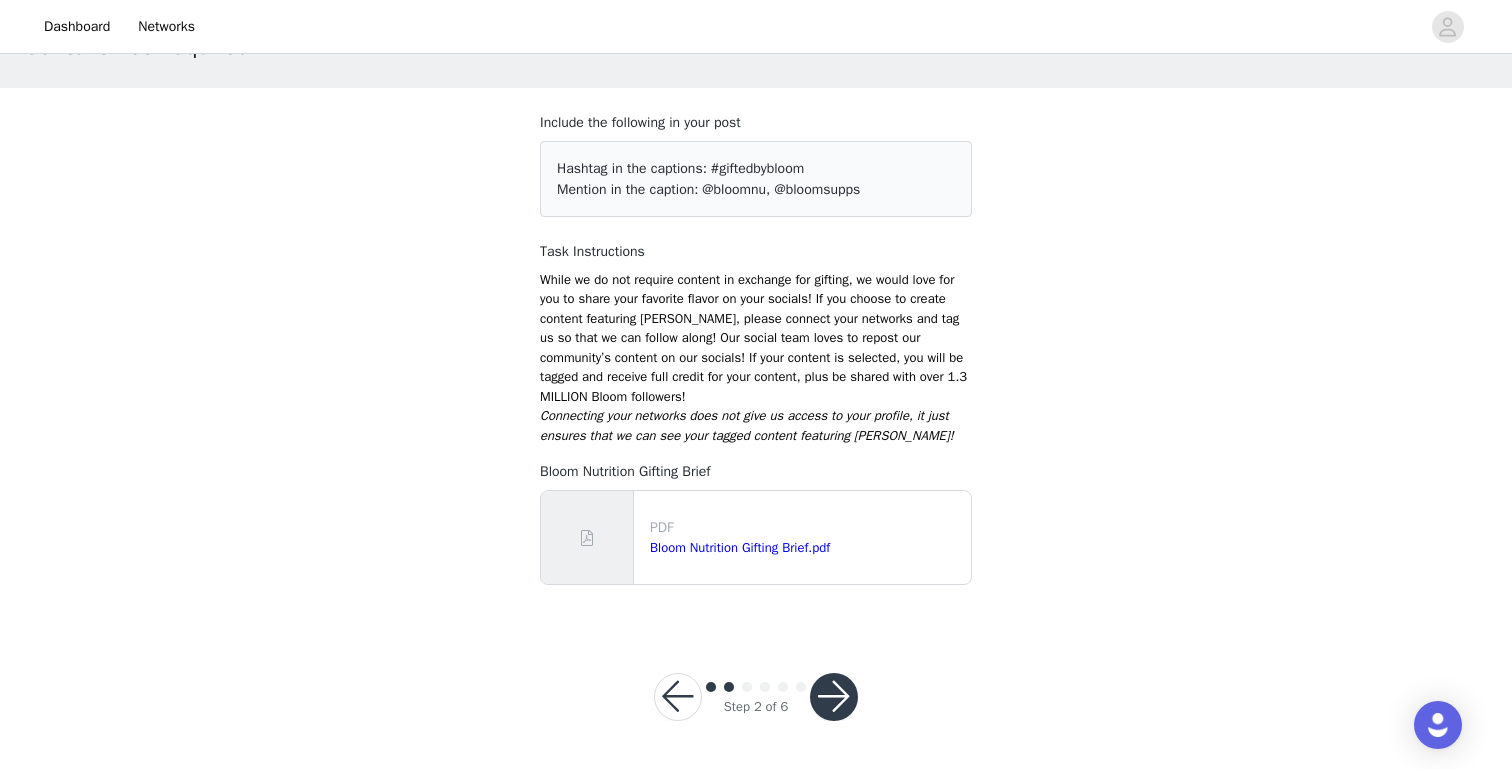 click on "Connecting your networks does not give us access to your profile, it just ensures that we can see your tagged content featuring [PERSON_NAME]!" at bounding box center [747, 425] 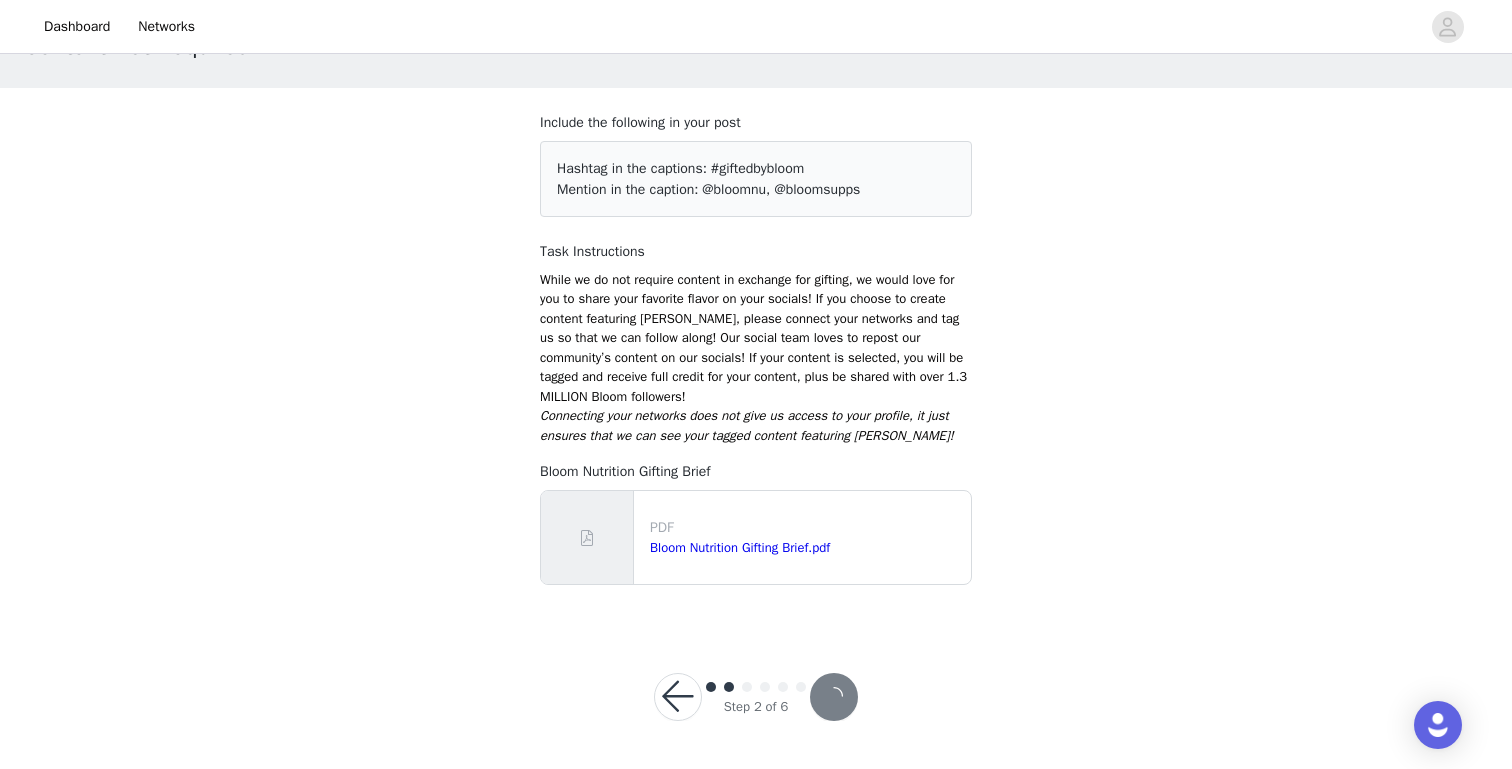 scroll, scrollTop: 0, scrollLeft: 0, axis: both 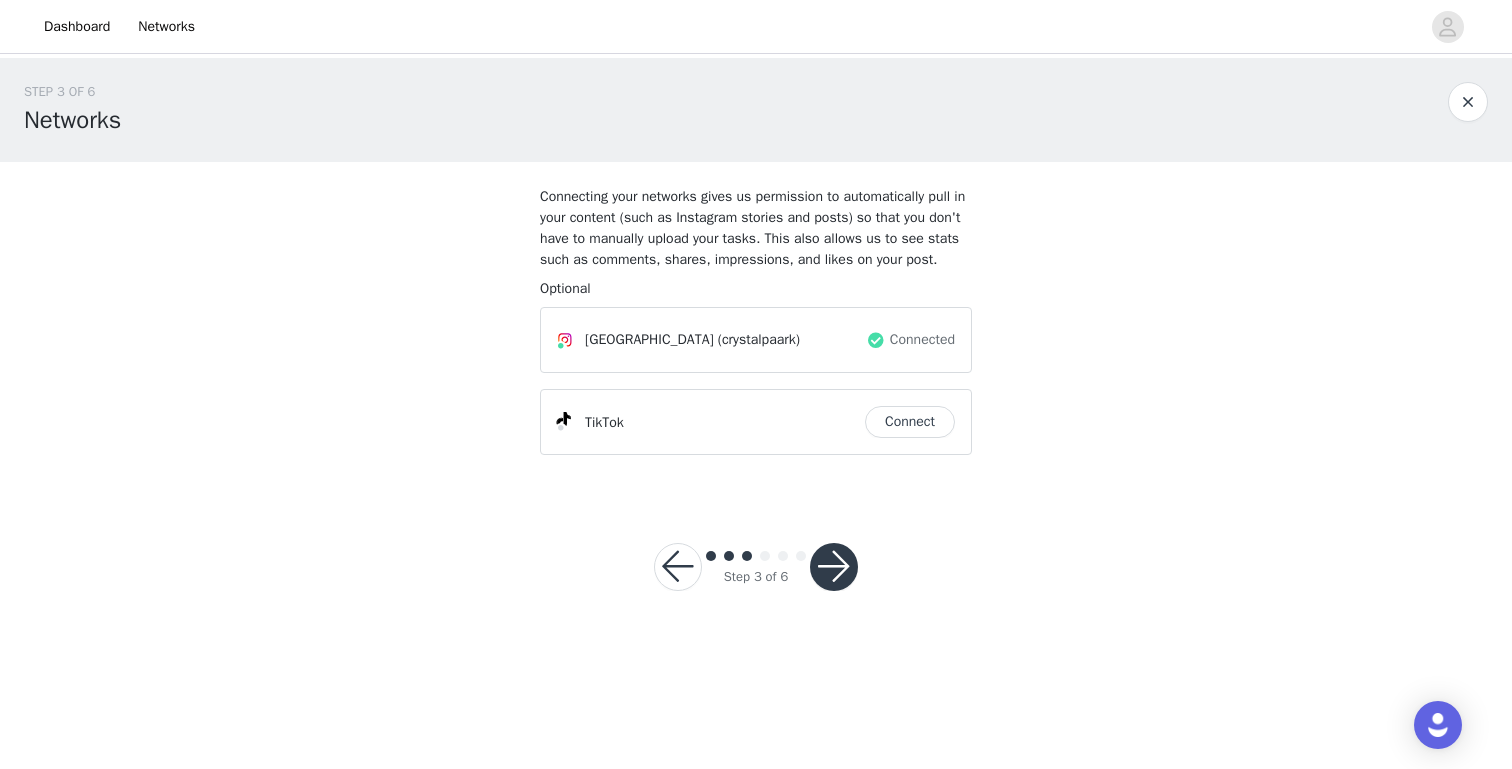click at bounding box center [834, 567] 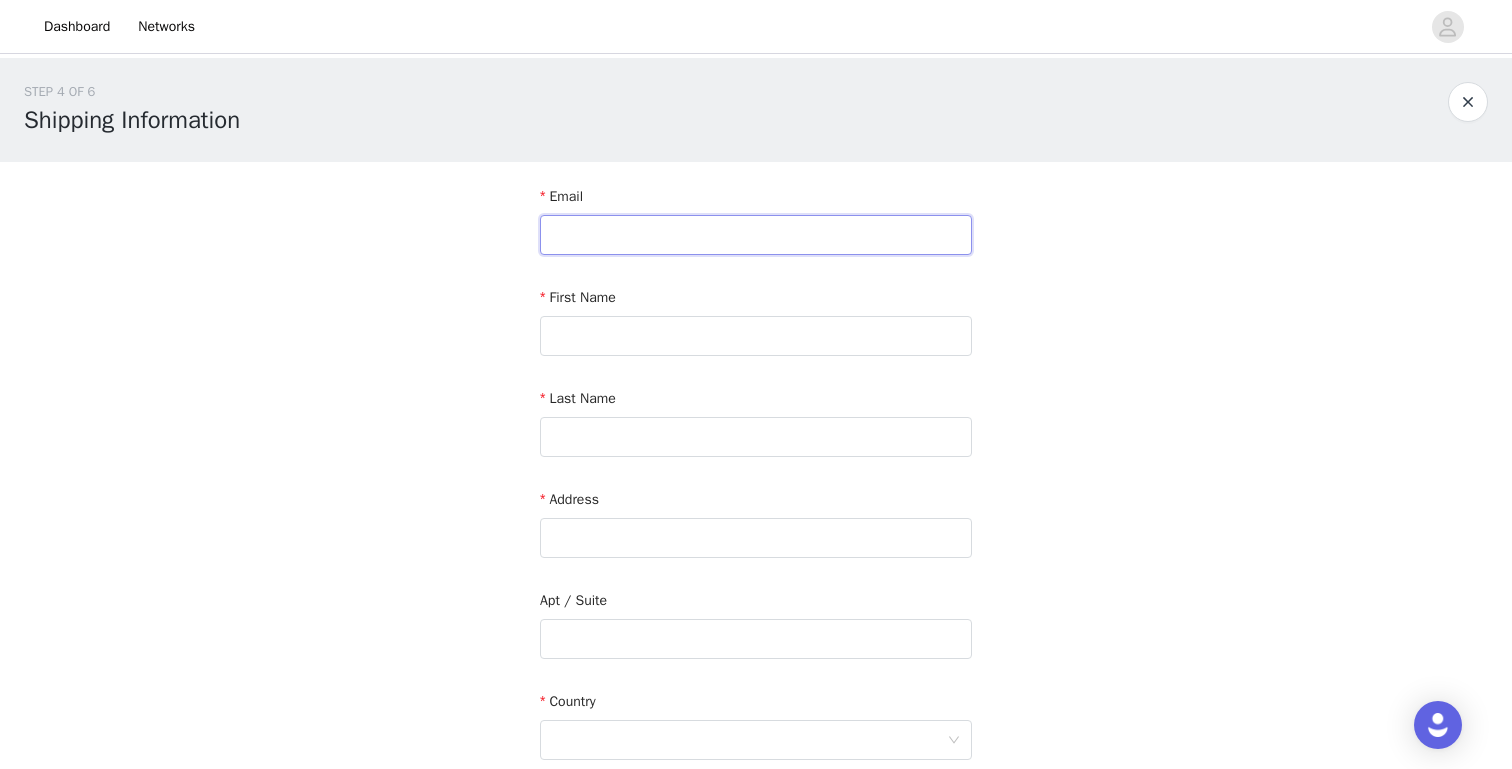 click at bounding box center [756, 235] 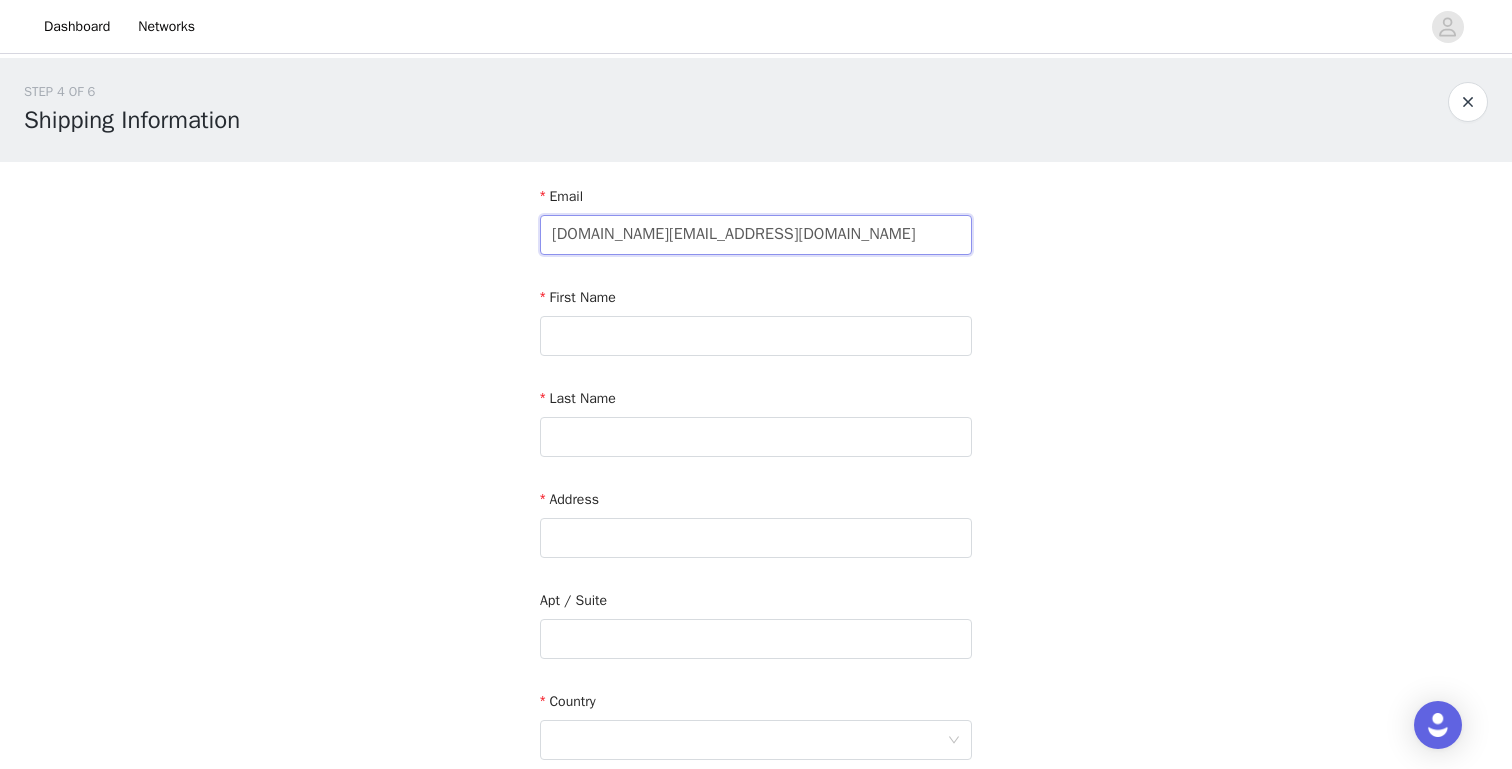 type on "[DOMAIN_NAME][EMAIL_ADDRESS][DOMAIN_NAME]" 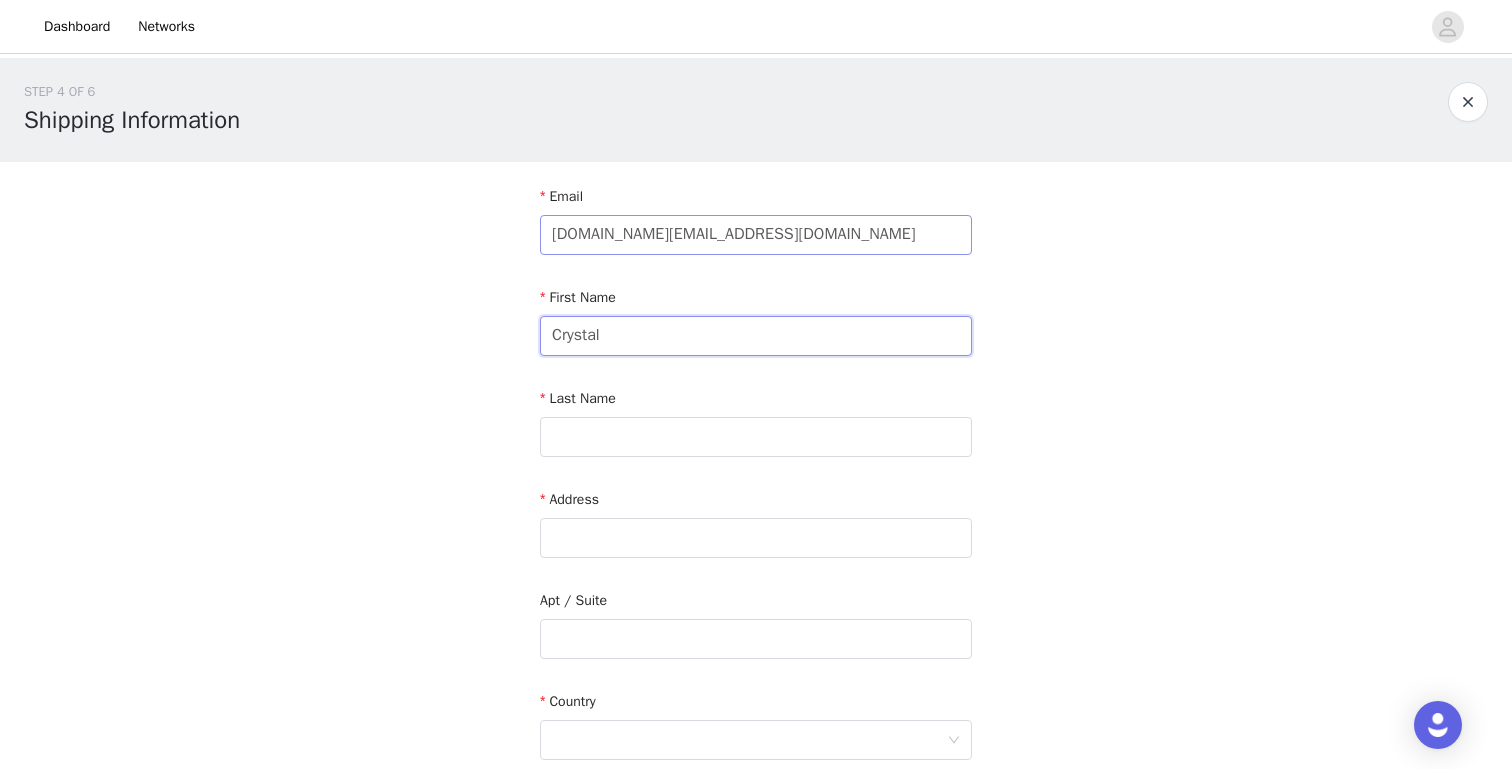 type on "Crystal" 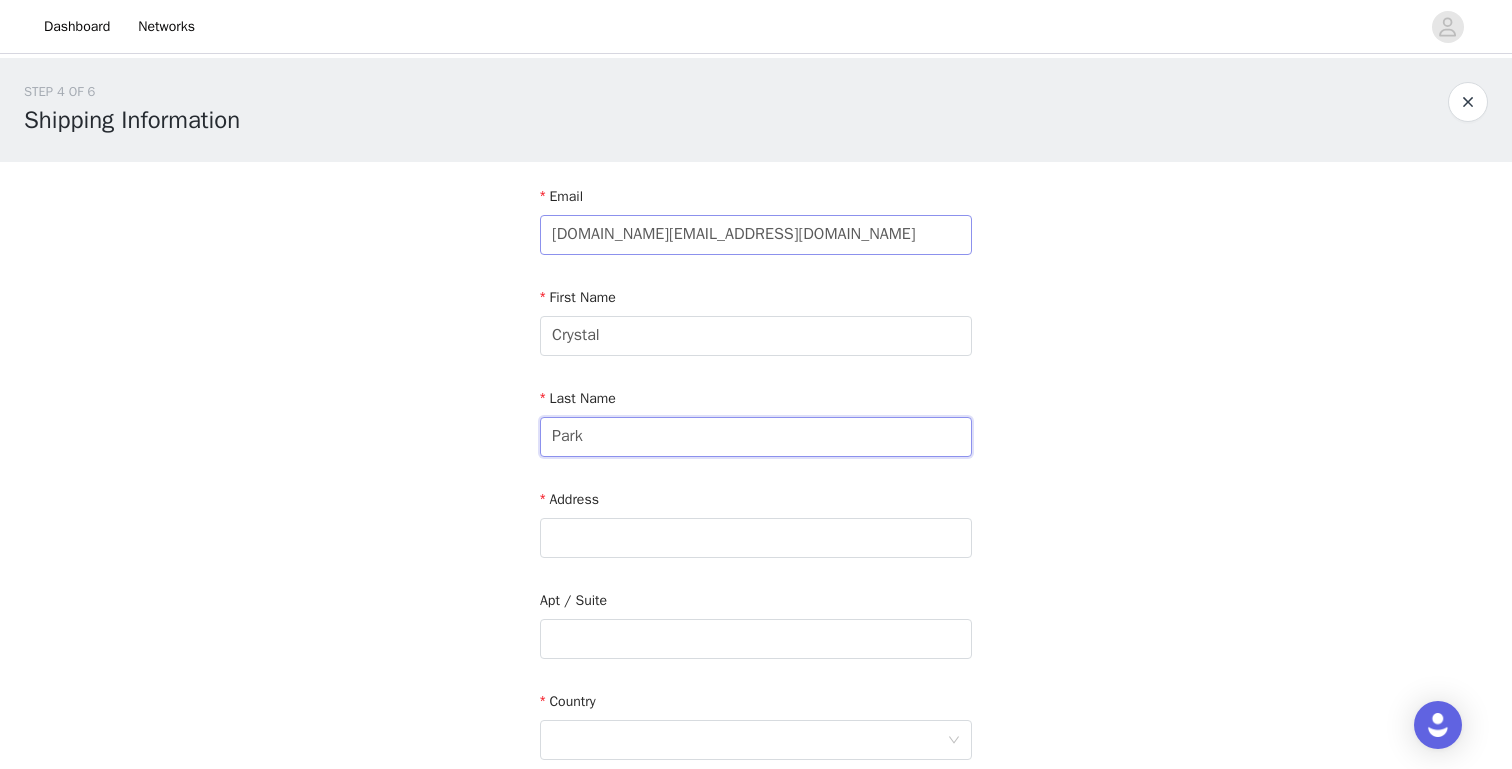 type on "Park" 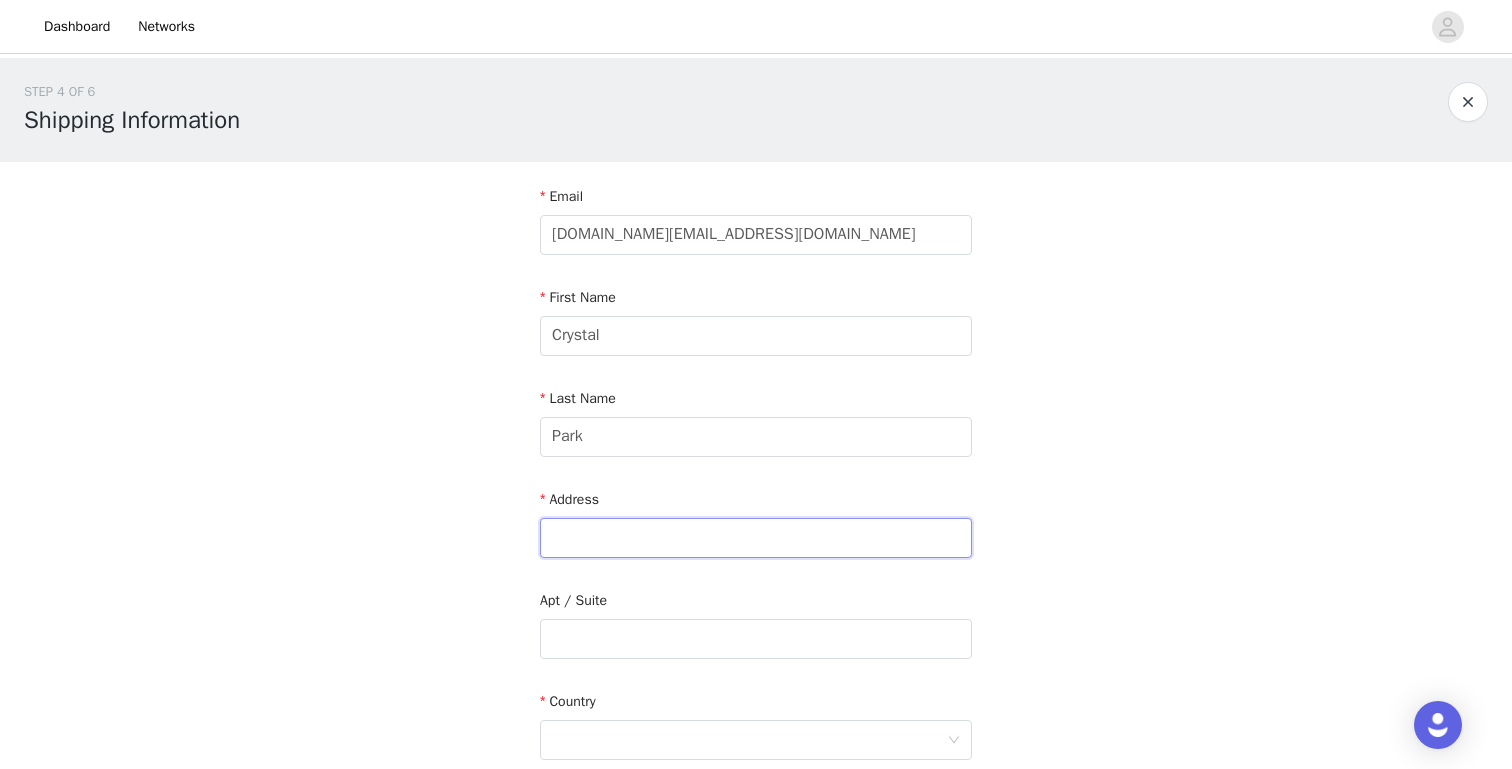 click at bounding box center (756, 538) 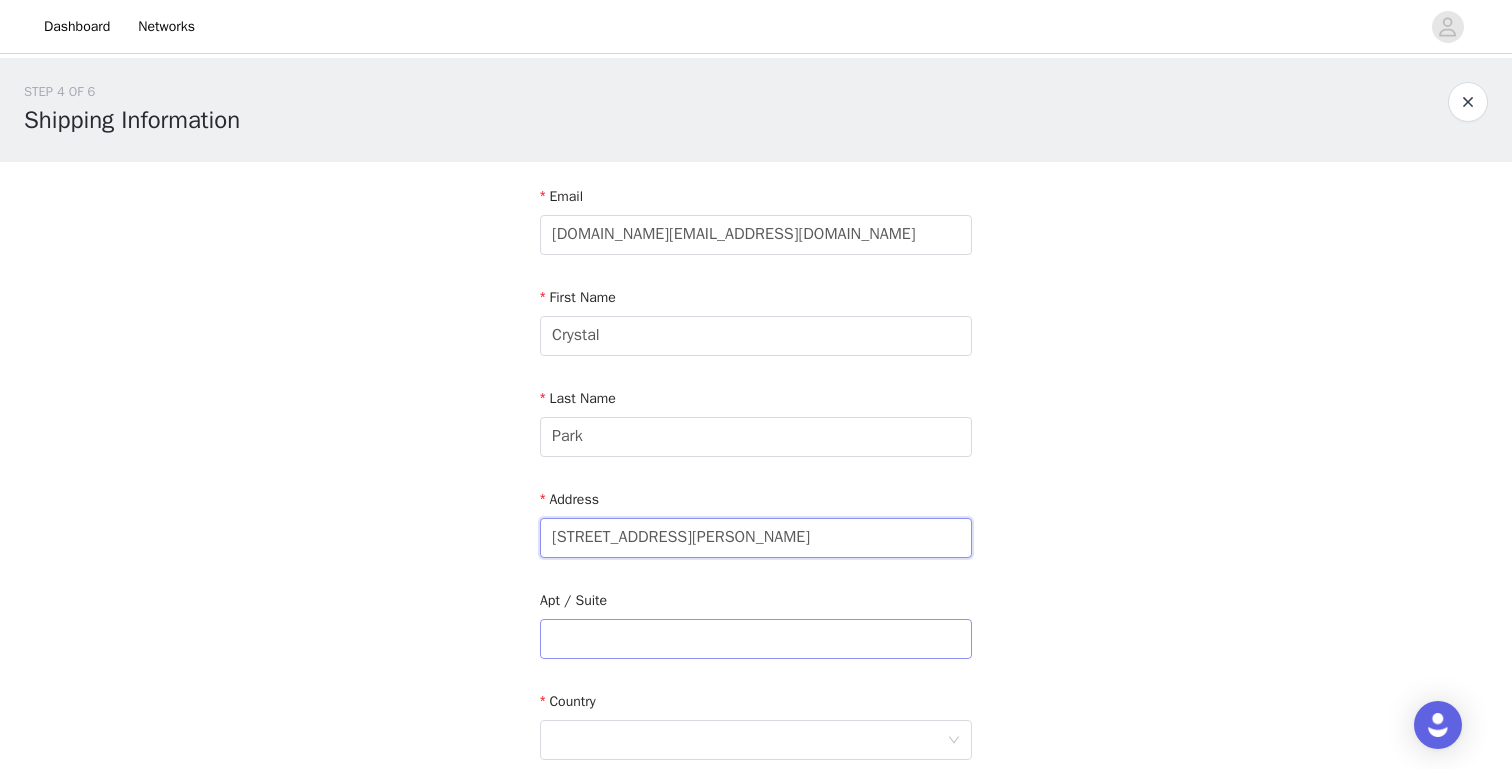 type on "[STREET_ADDRESS][PERSON_NAME]" 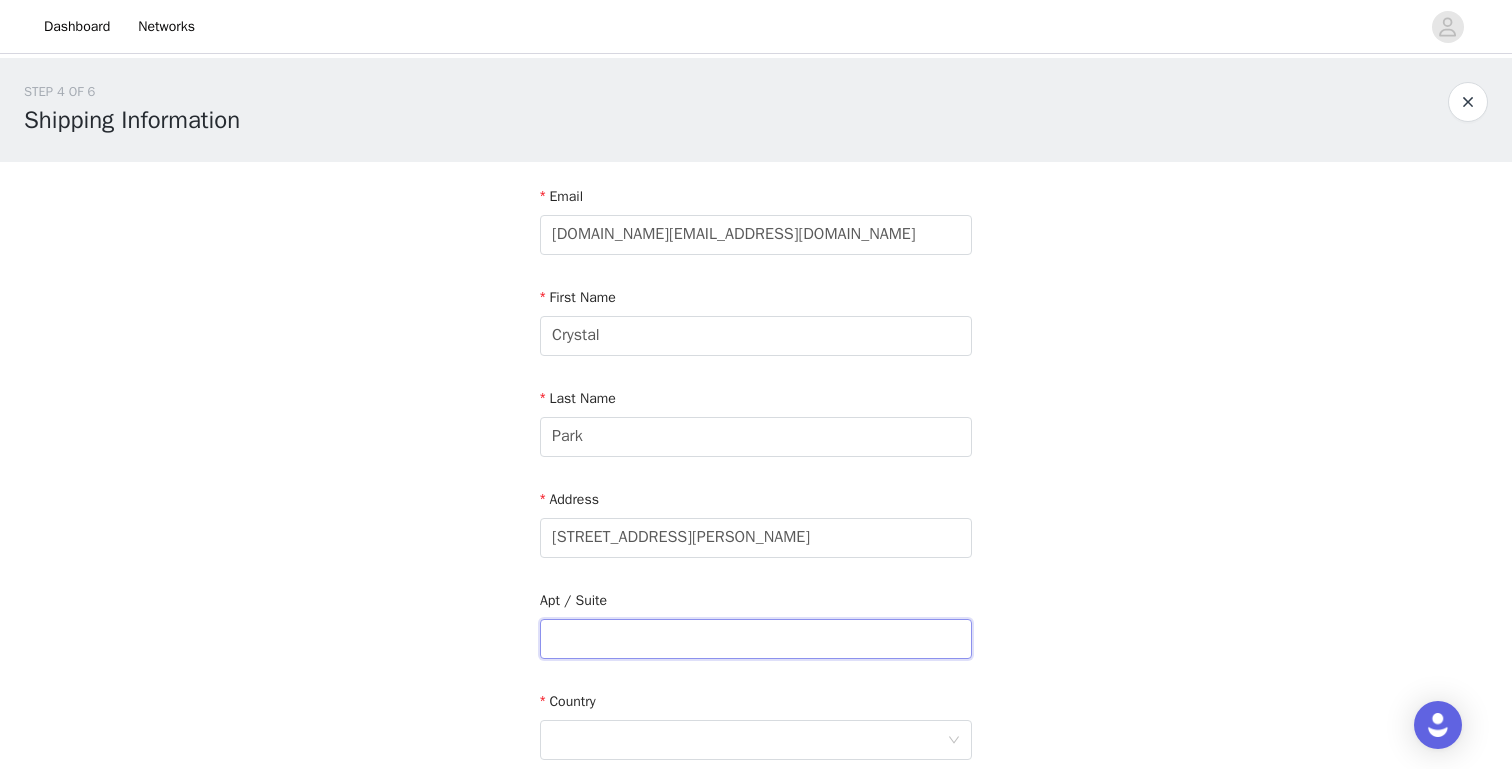 click at bounding box center (756, 639) 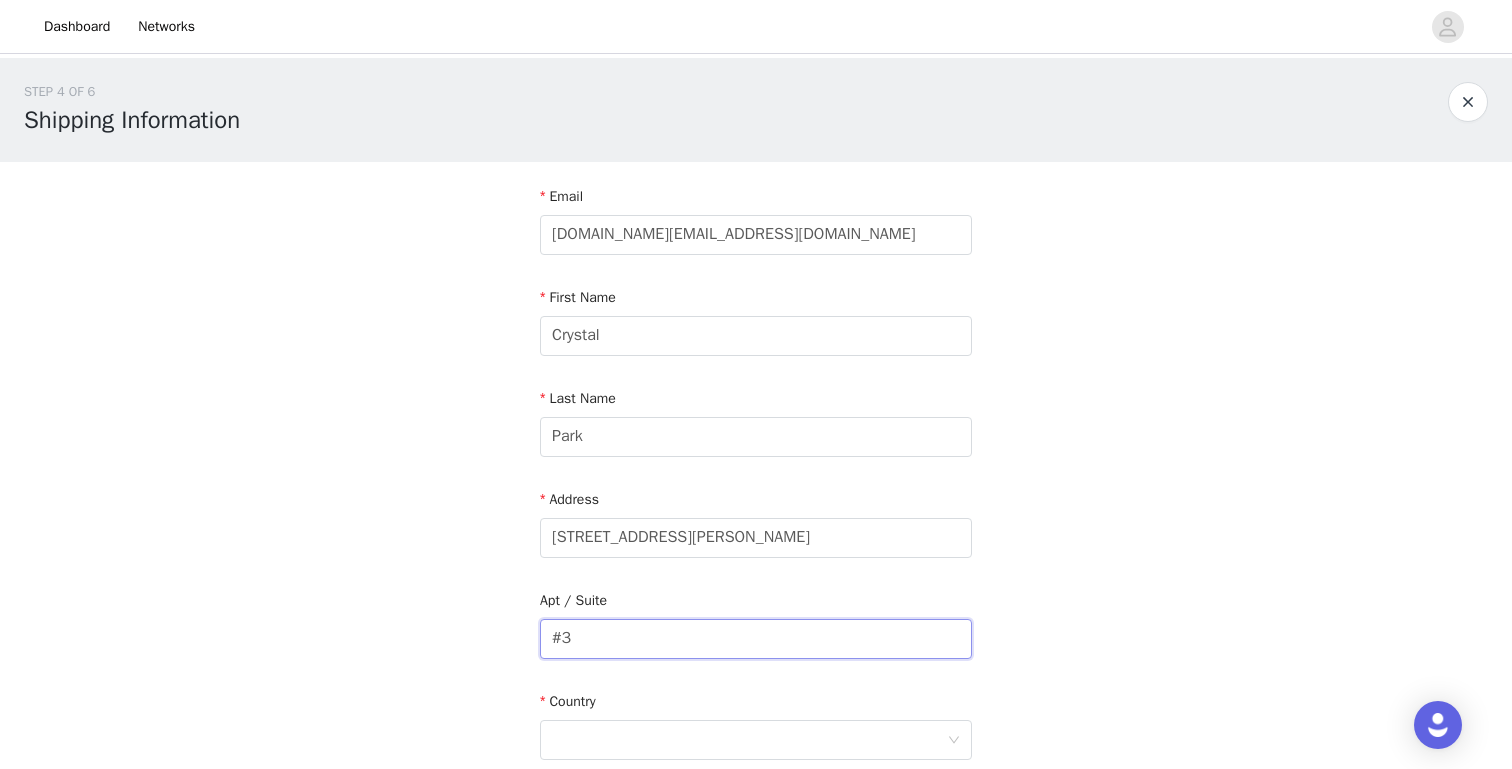 type on "#3" 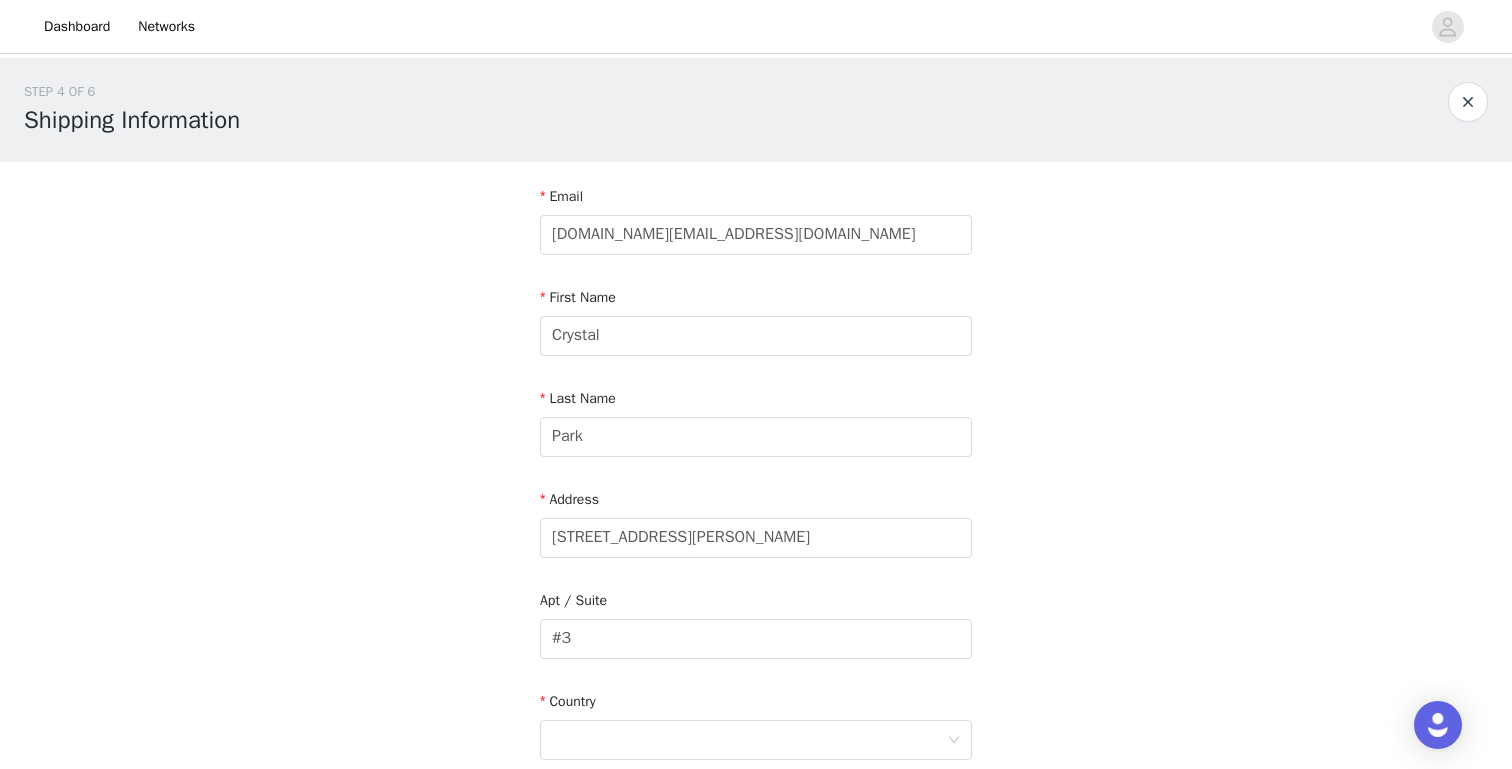 click on "Apt / Suite" at bounding box center (756, 604) 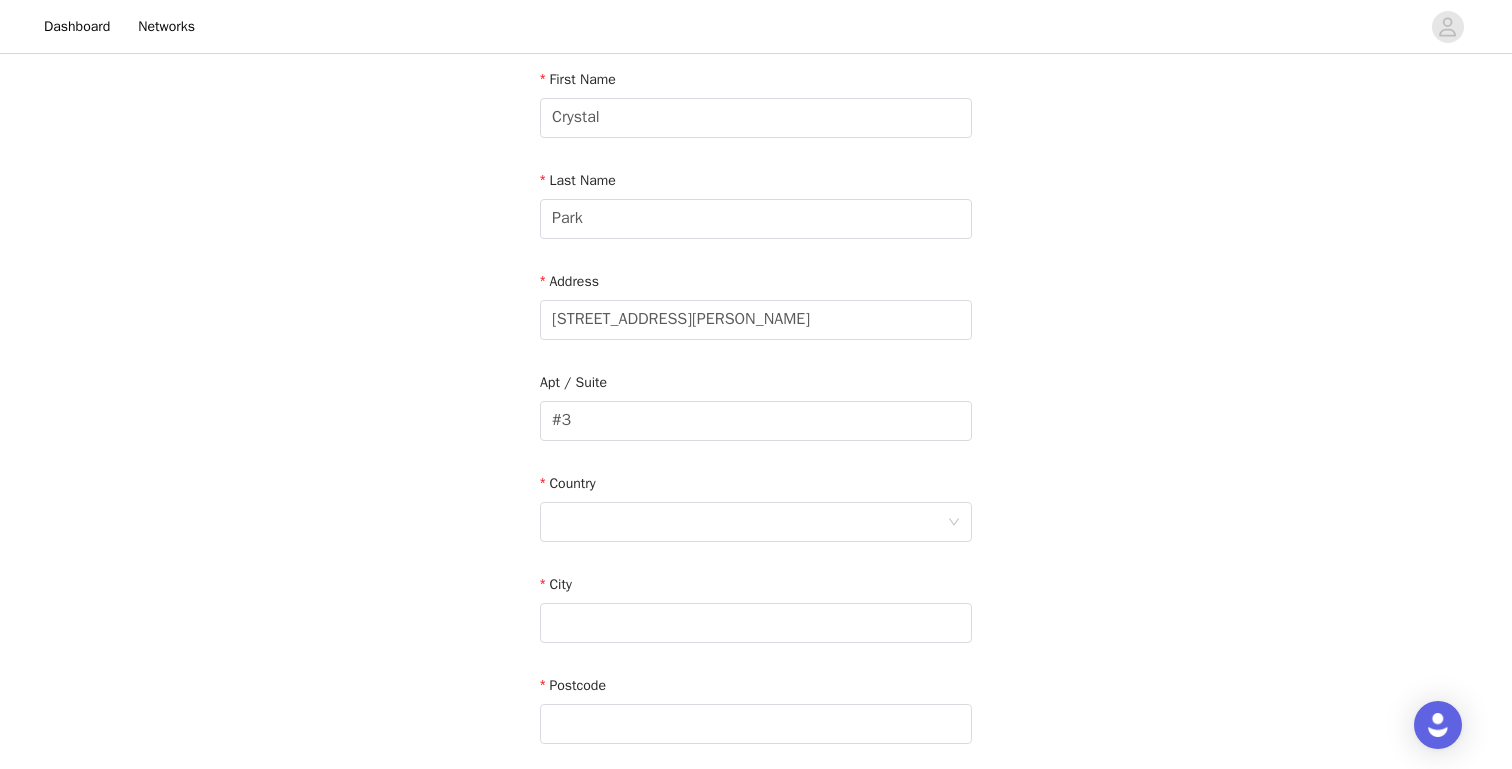 scroll, scrollTop: 254, scrollLeft: 0, axis: vertical 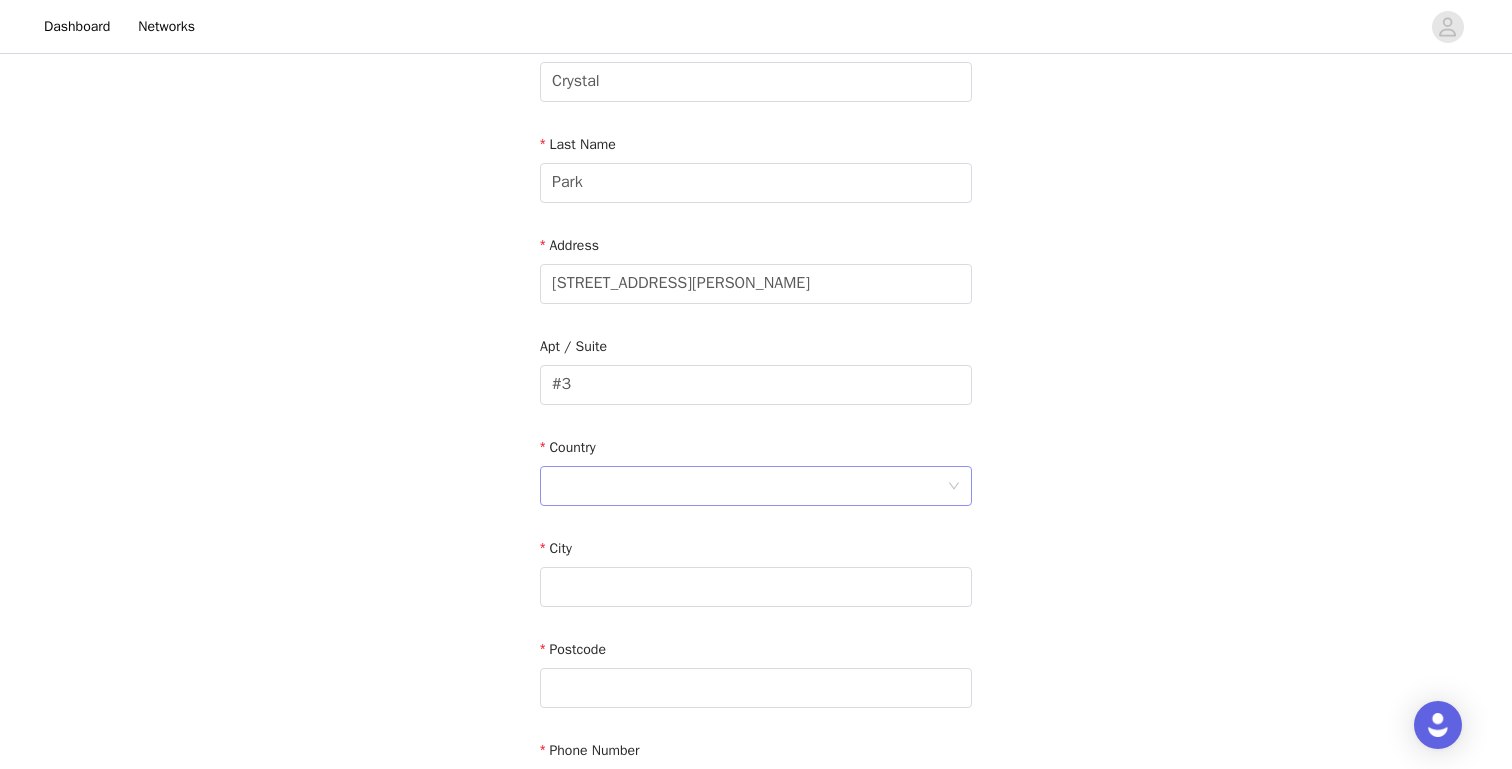 click at bounding box center (749, 486) 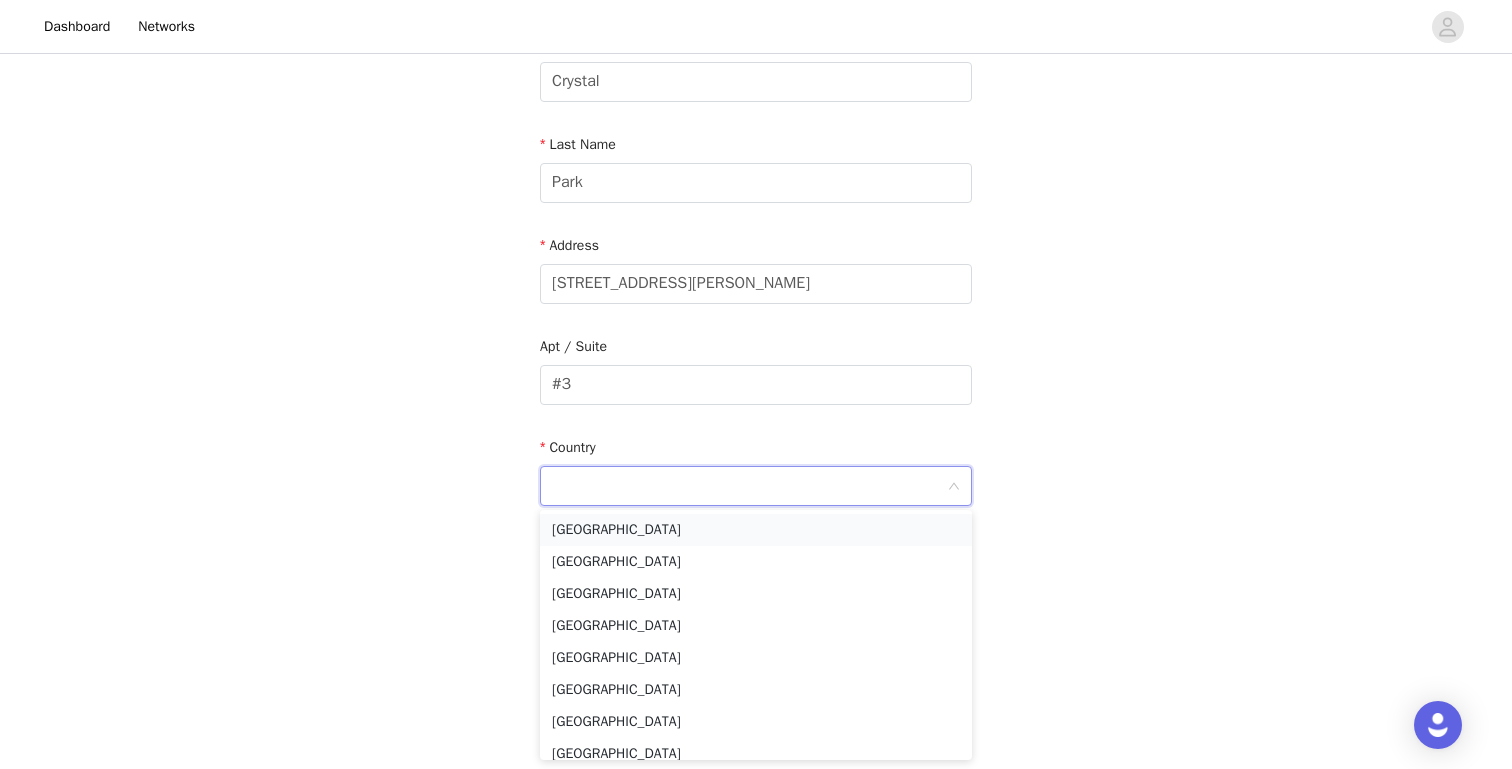 click on "[GEOGRAPHIC_DATA]" at bounding box center (756, 530) 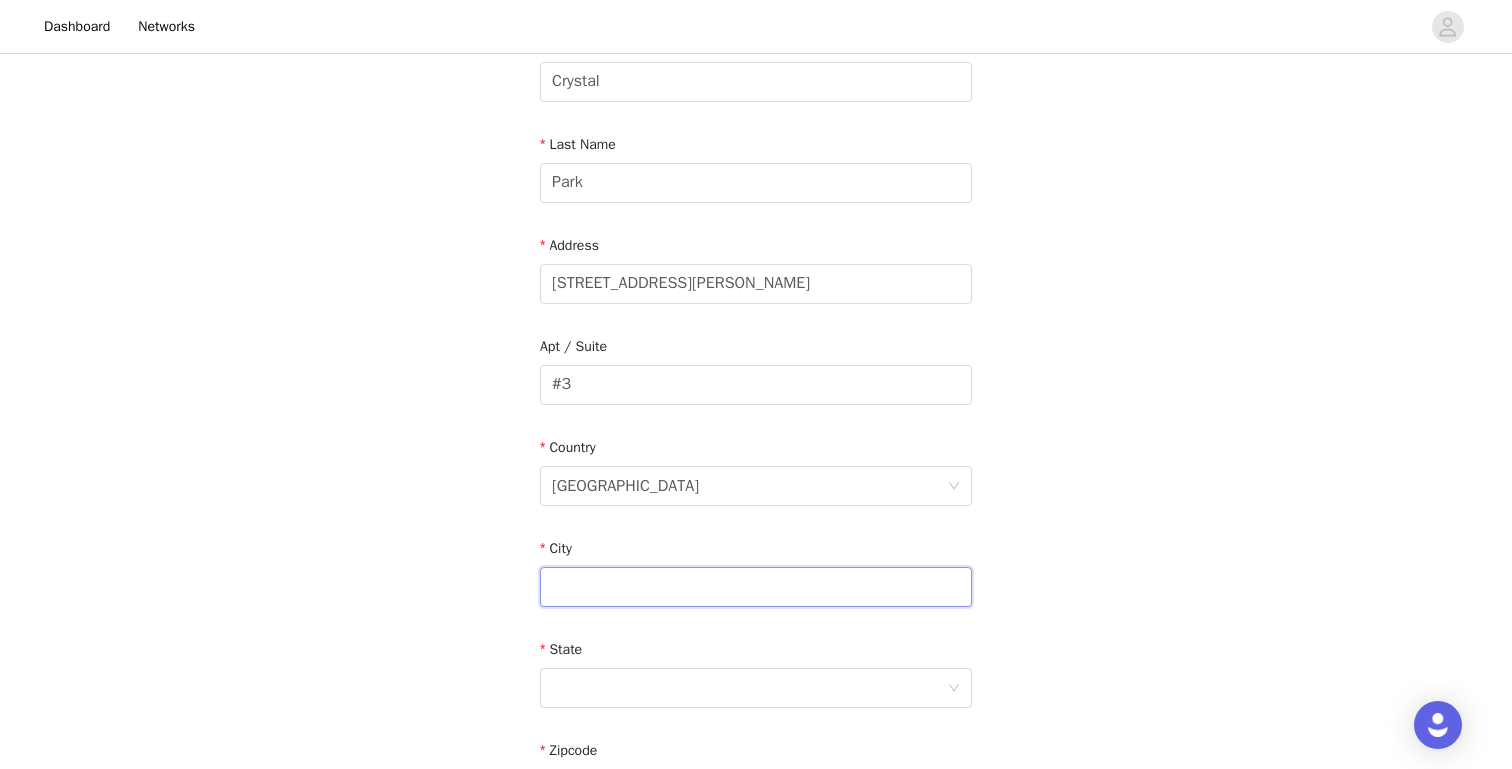 click at bounding box center [756, 587] 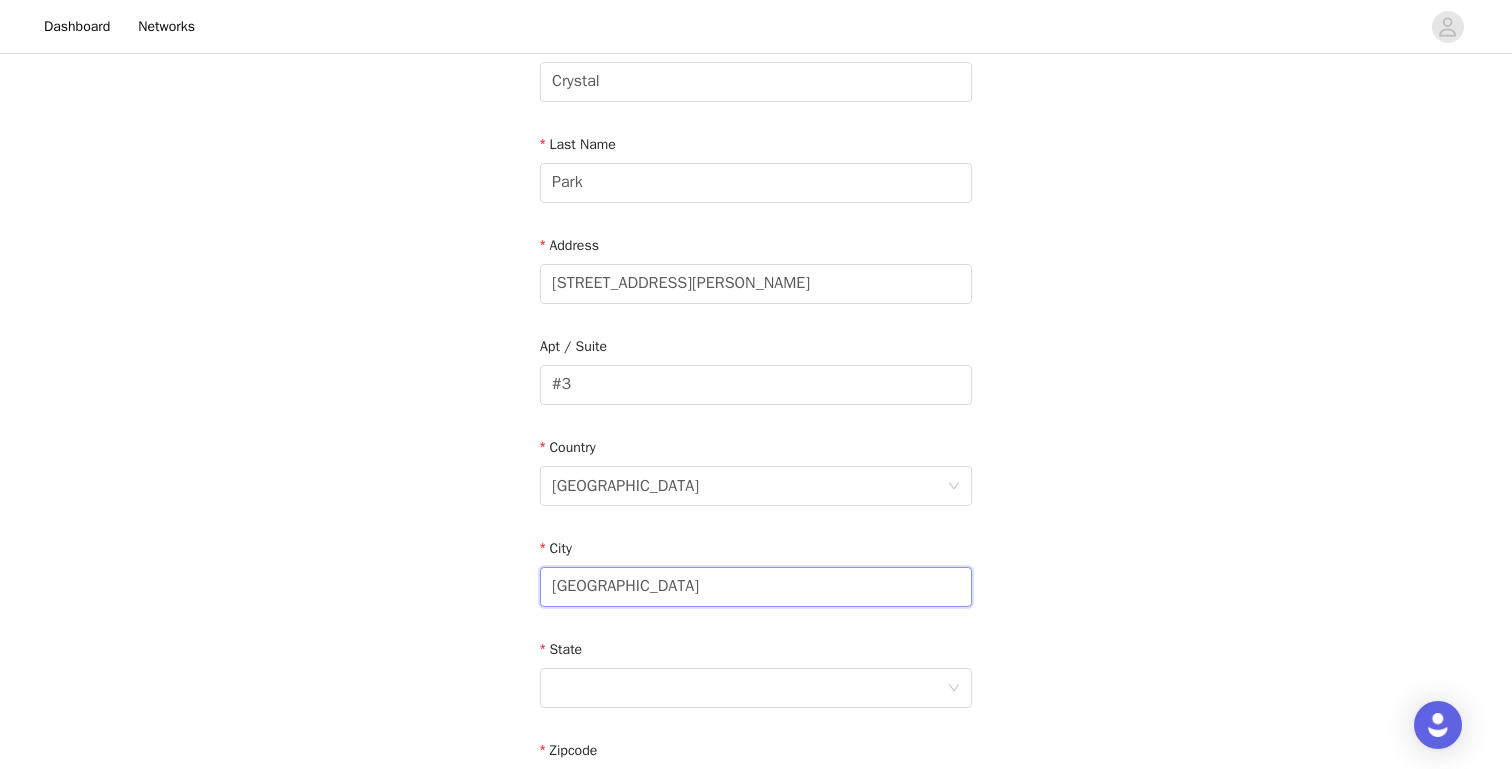 type on "[GEOGRAPHIC_DATA]" 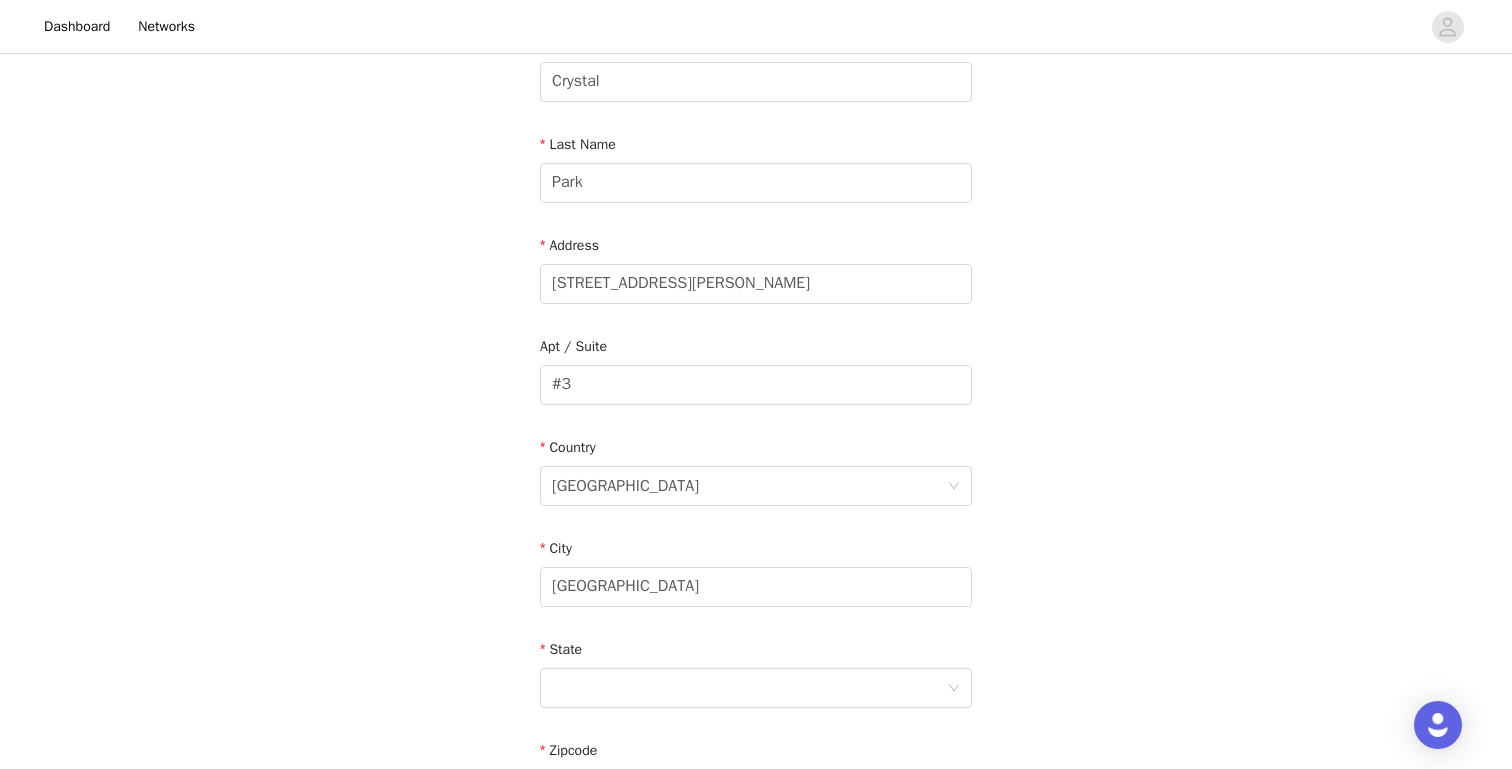 click on "STEP 4 OF 6
Shipping Information
Email [DOMAIN_NAME][EMAIL_ADDRESS][DOMAIN_NAME]   First Name [PERSON_NAME]   Last Name Park   Address [STREET_ADDRESS][GEOGRAPHIC_DATA][PERSON_NAME] [GEOGRAPHIC_DATA]     Zipcode   Phone Number" at bounding box center [756, 385] 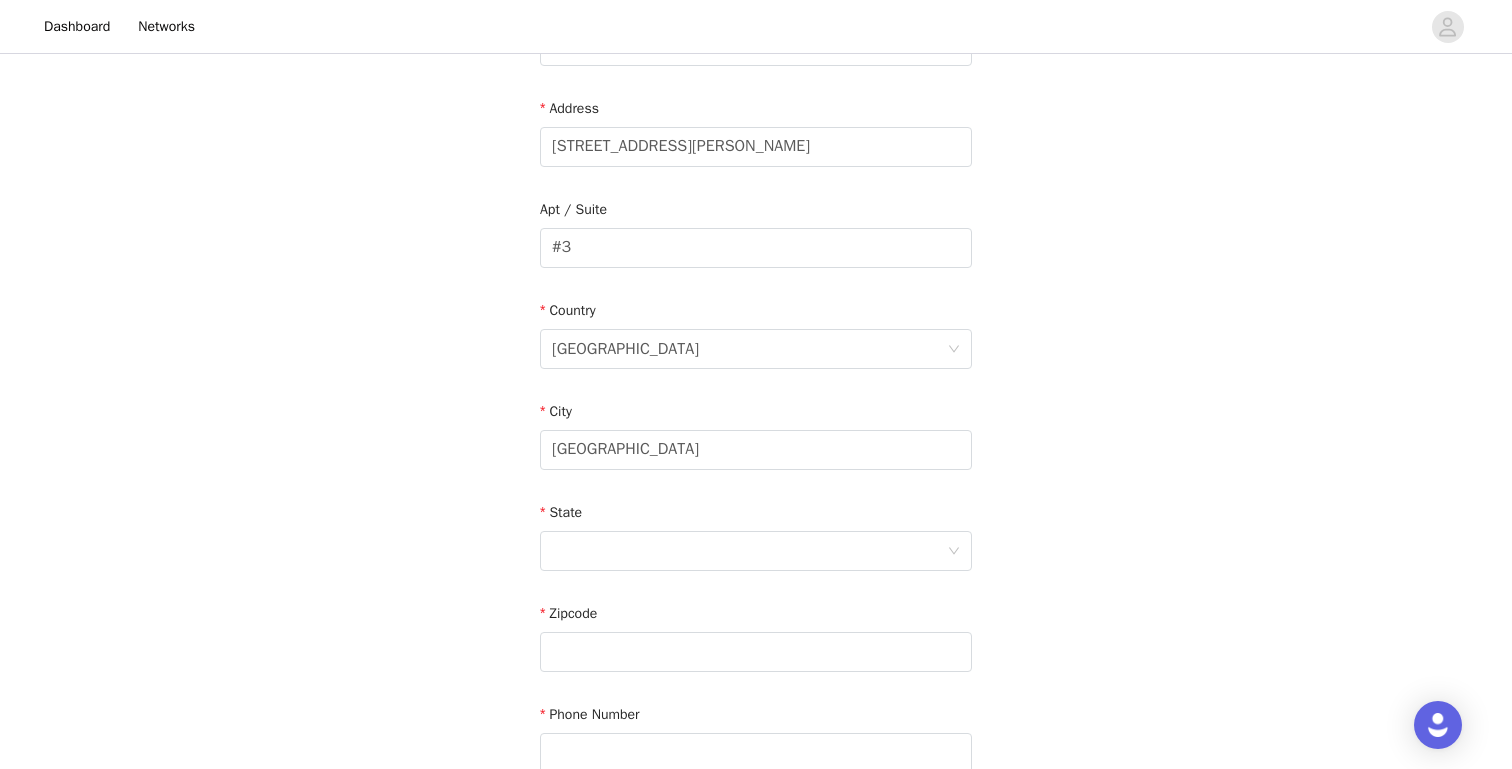scroll, scrollTop: 392, scrollLeft: 0, axis: vertical 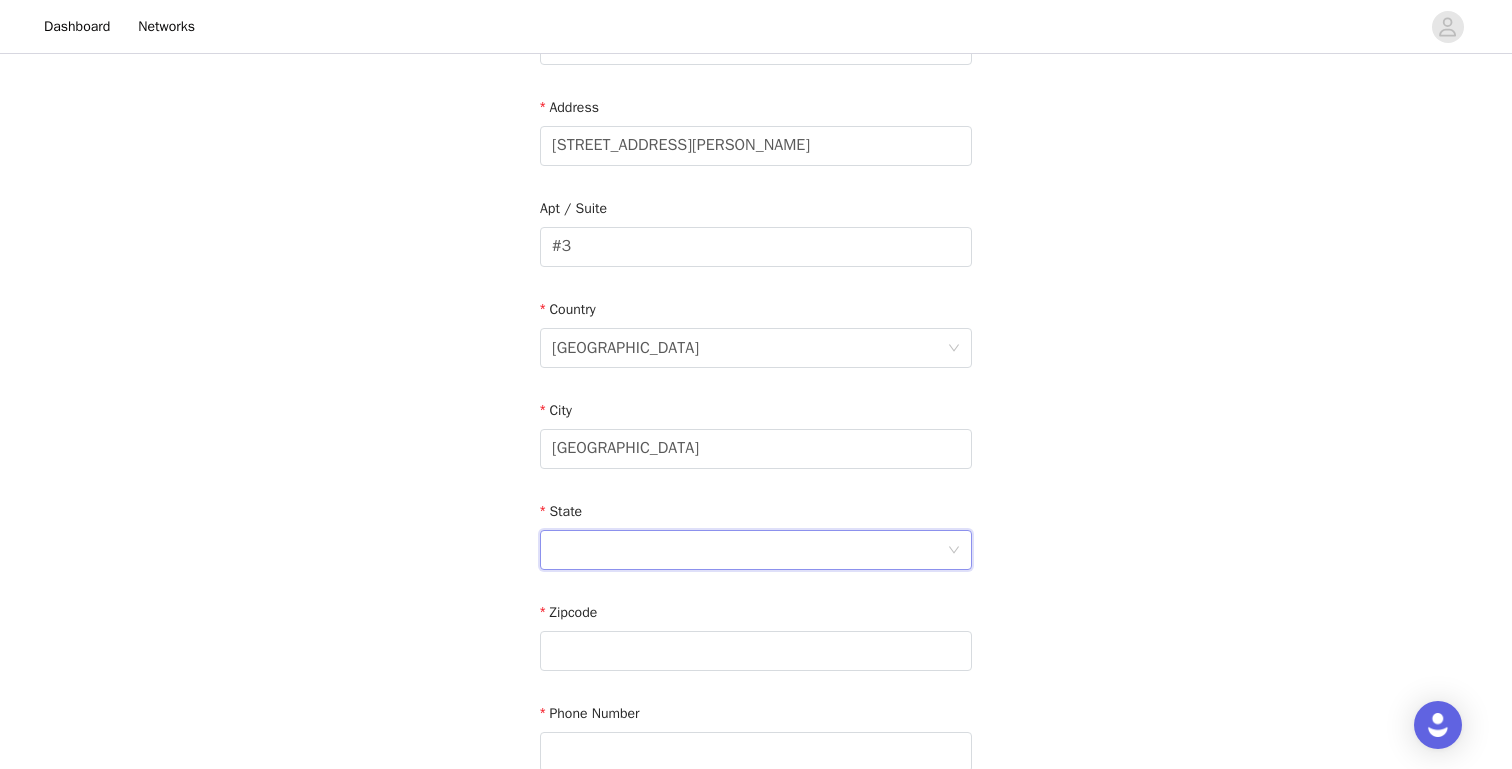 click at bounding box center [749, 550] 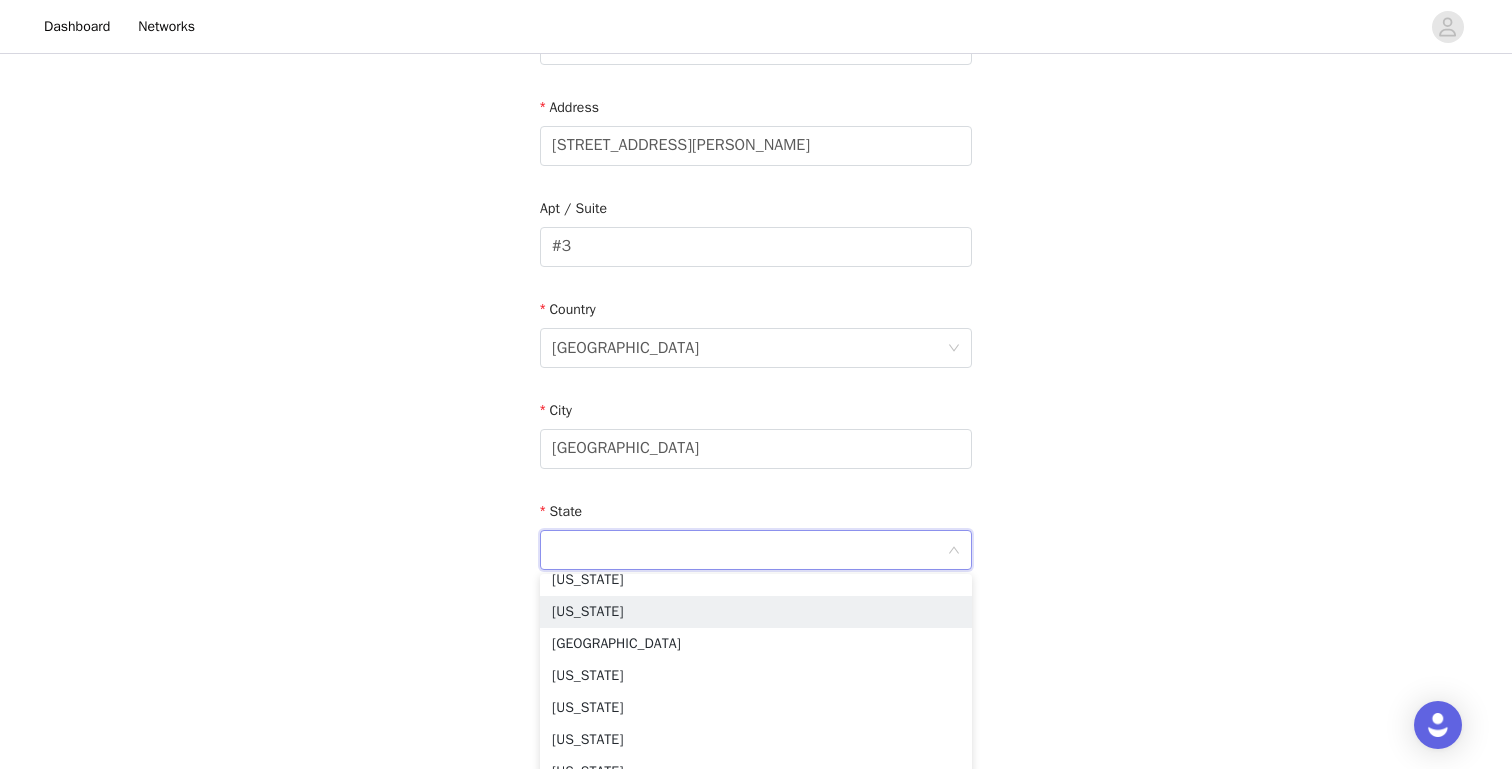 scroll, scrollTop: 1732, scrollLeft: 0, axis: vertical 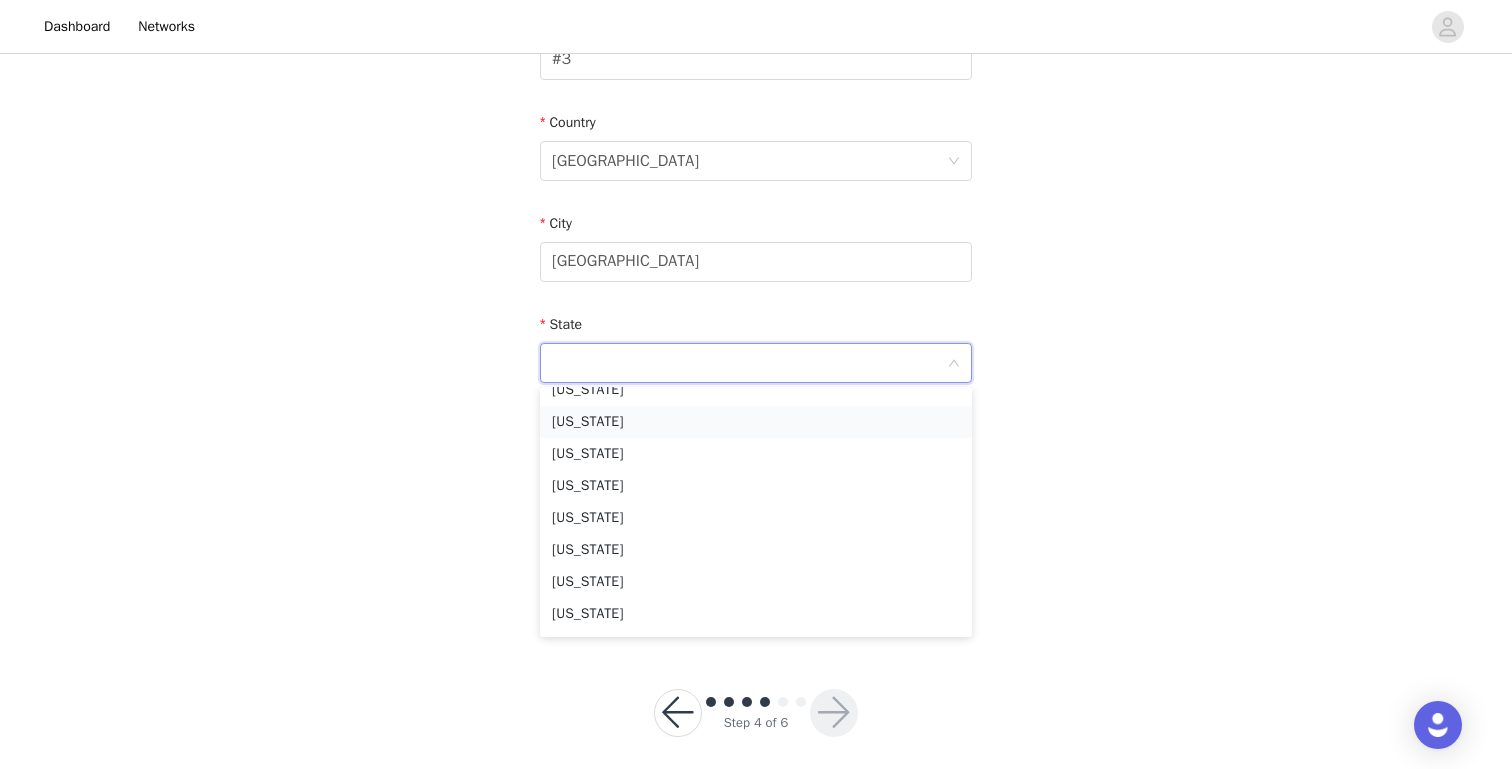 click on "[US_STATE]" at bounding box center [756, 422] 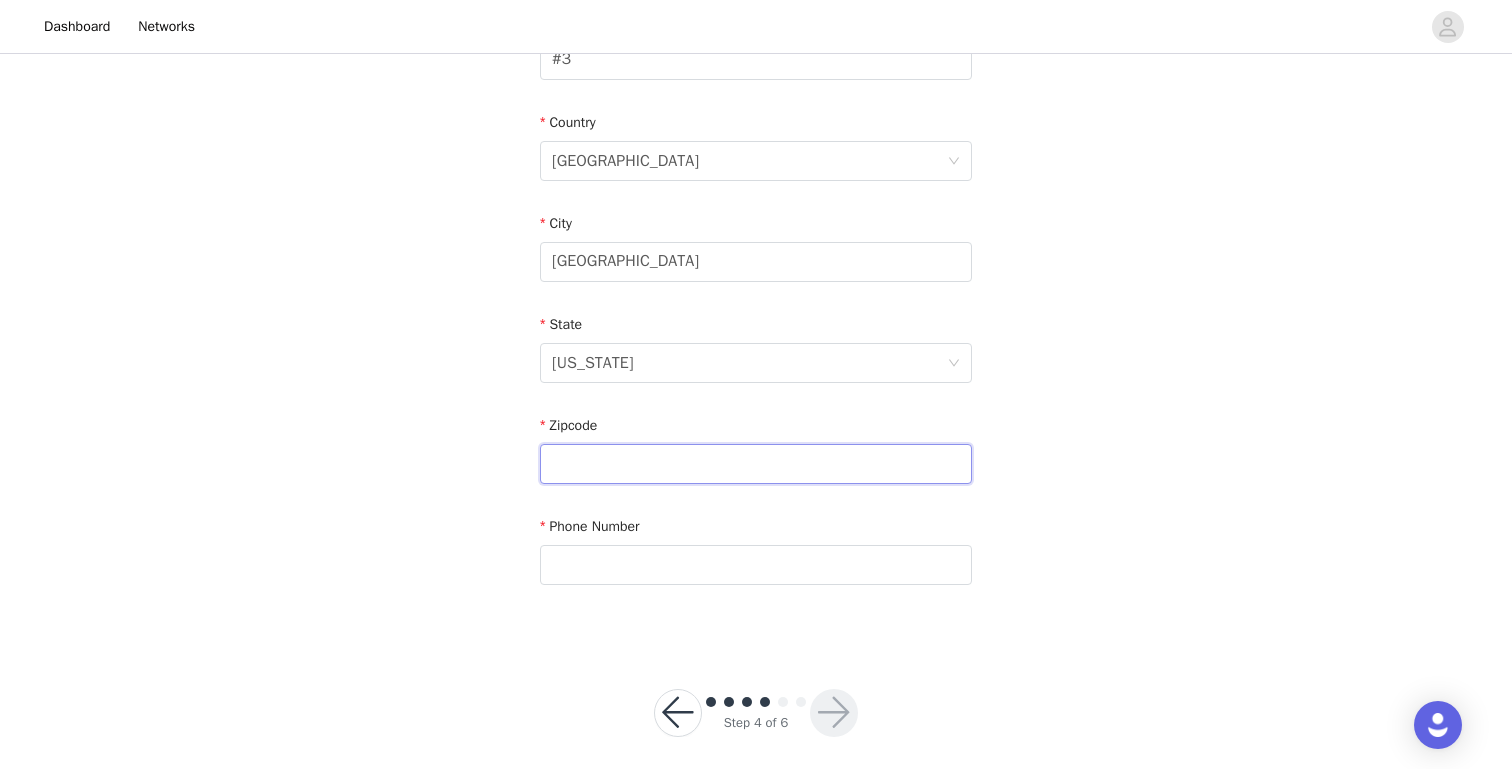 click at bounding box center (756, 464) 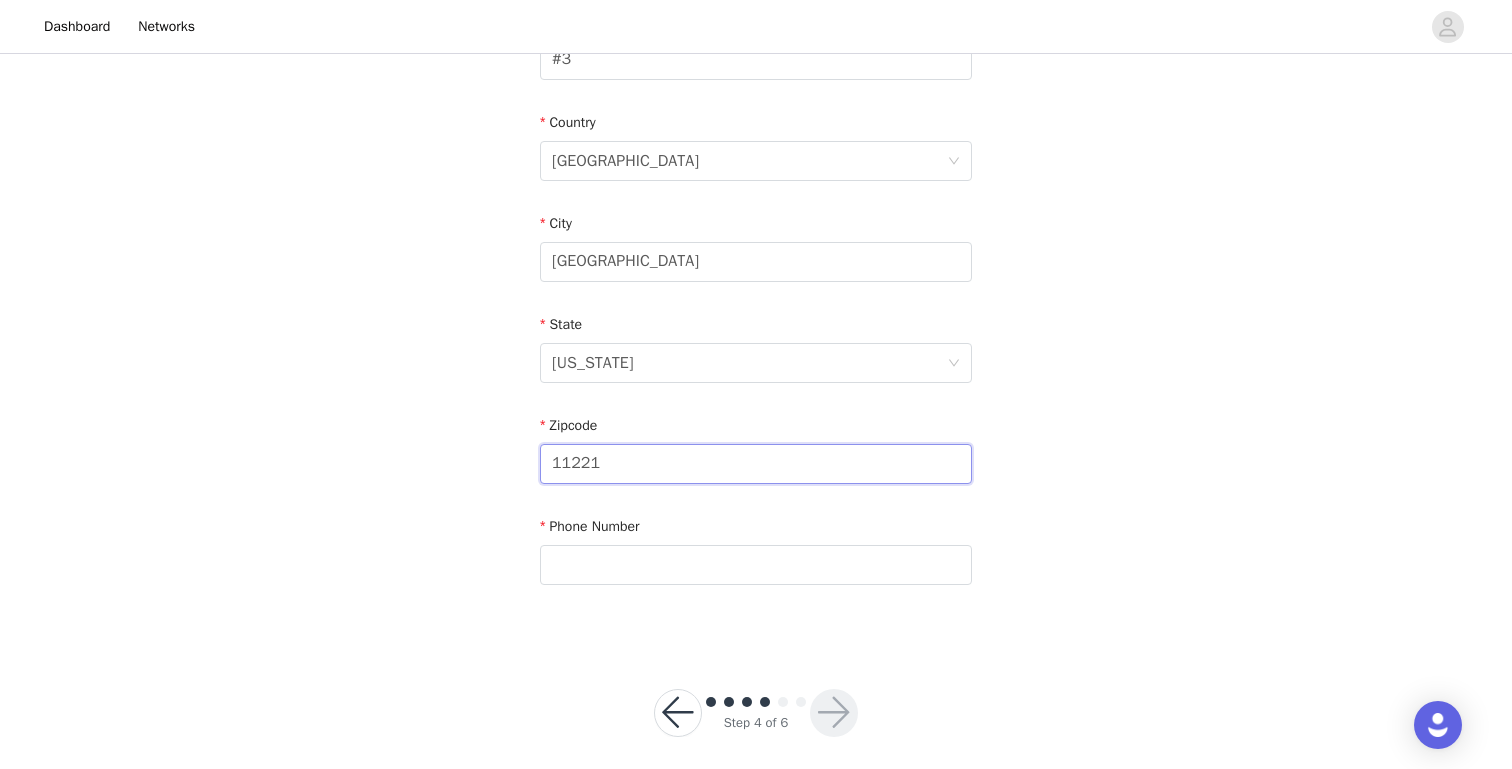 type on "11221" 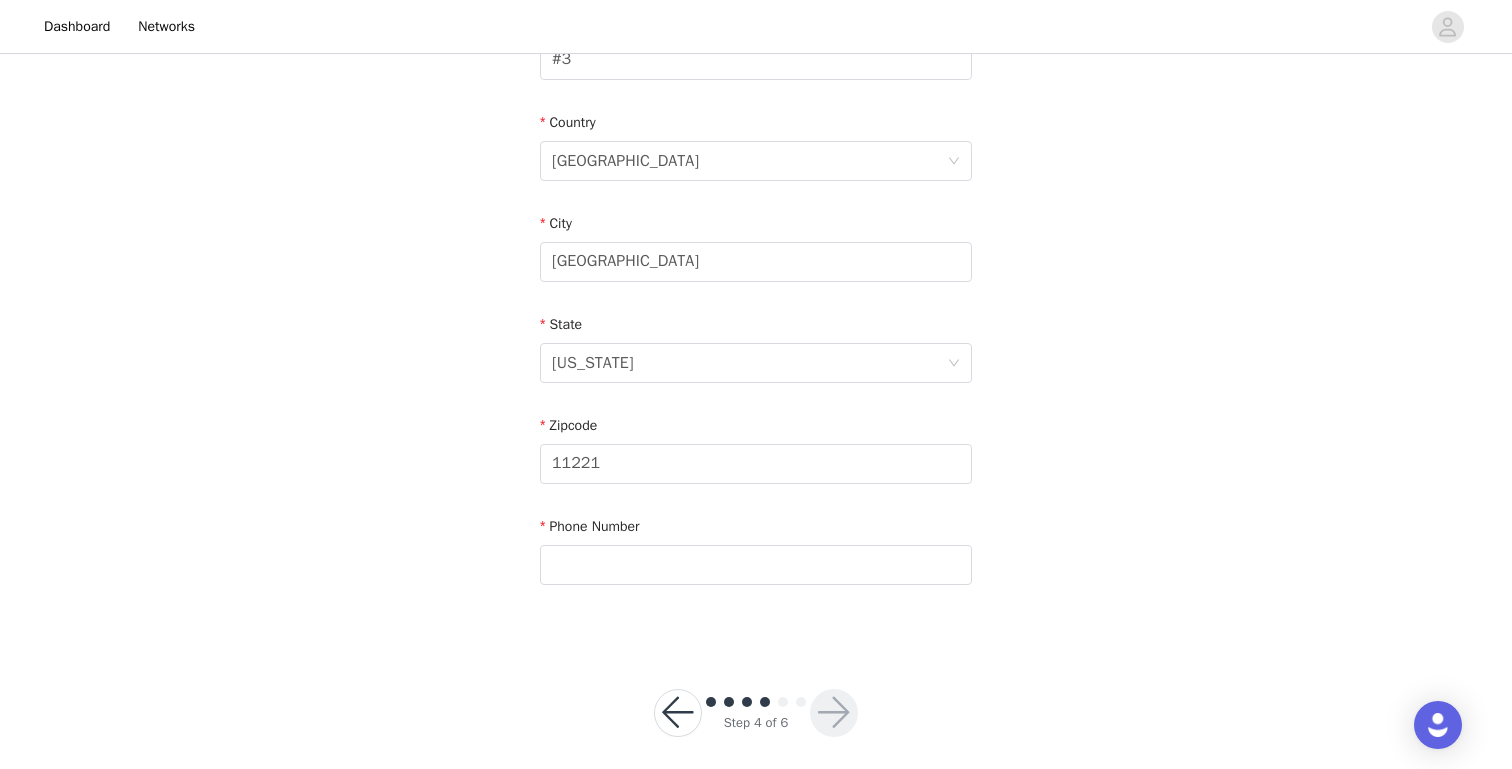 click on "STEP 4 OF 6
Shipping Information
Email [DOMAIN_NAME][EMAIL_ADDRESS][DOMAIN_NAME]   First Name [PERSON_NAME]   Last Name Park   Address [STREET_ADDRESS][PERSON_NAME][US_STATE]   Phone Number" at bounding box center (756, 60) 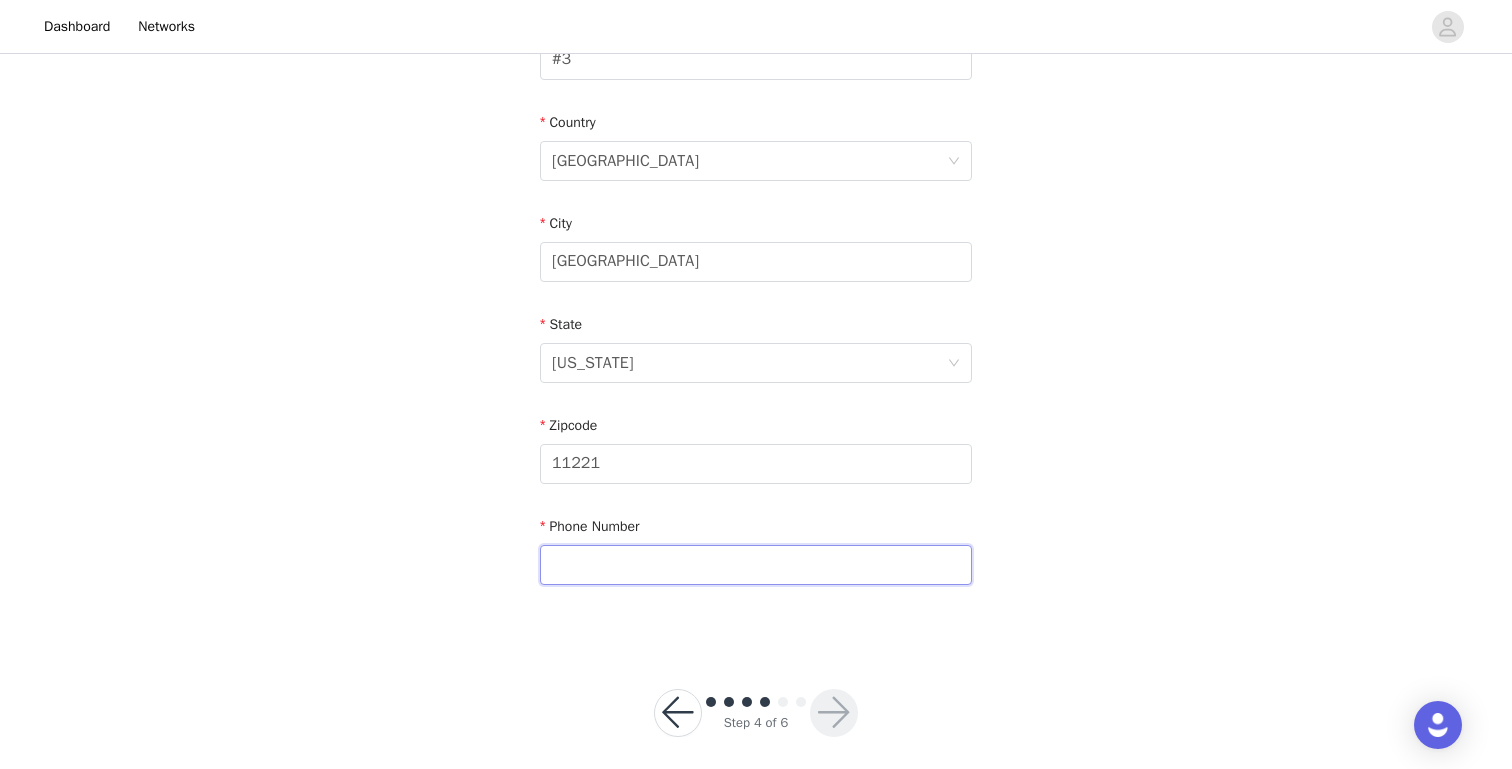 click at bounding box center [756, 565] 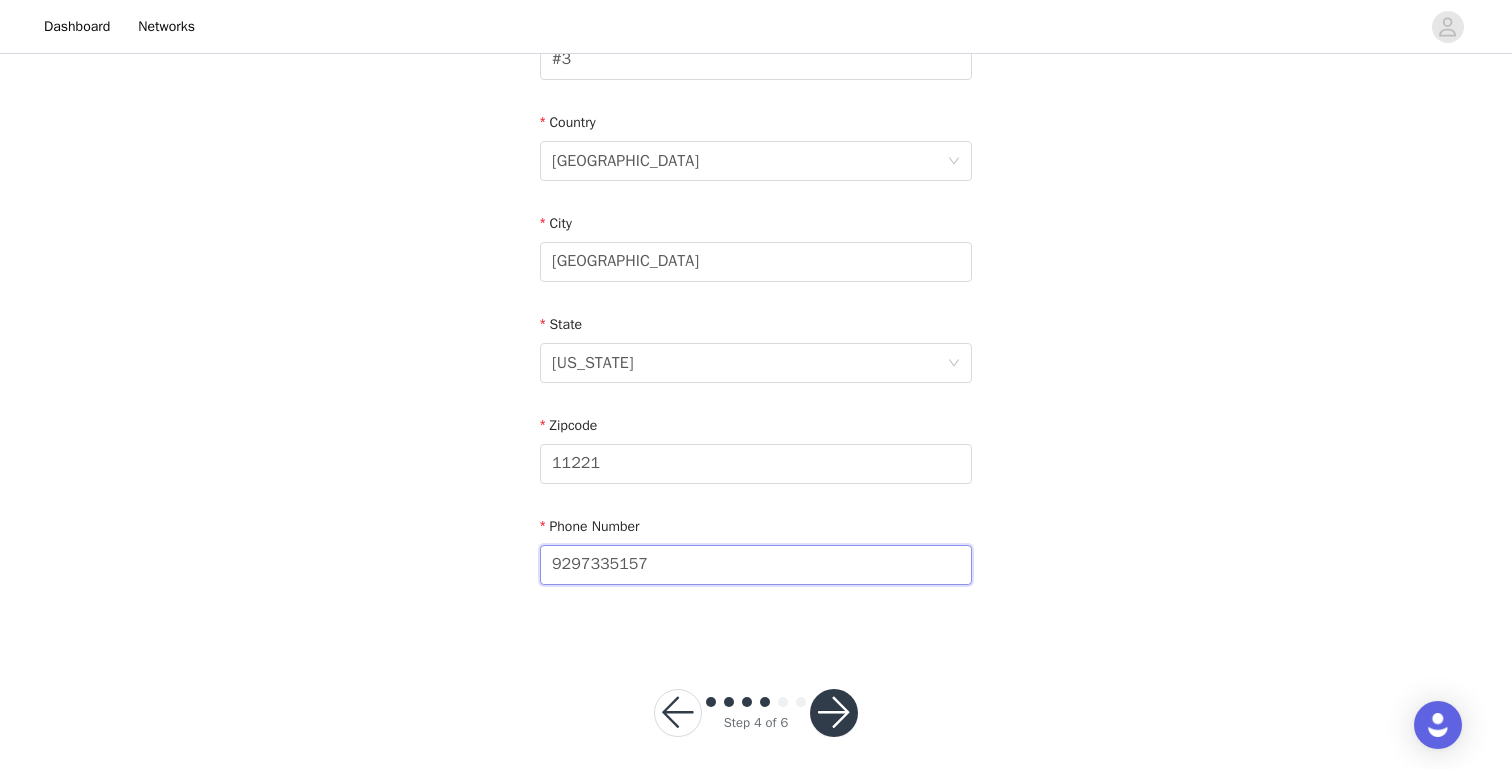 type on "9297335157" 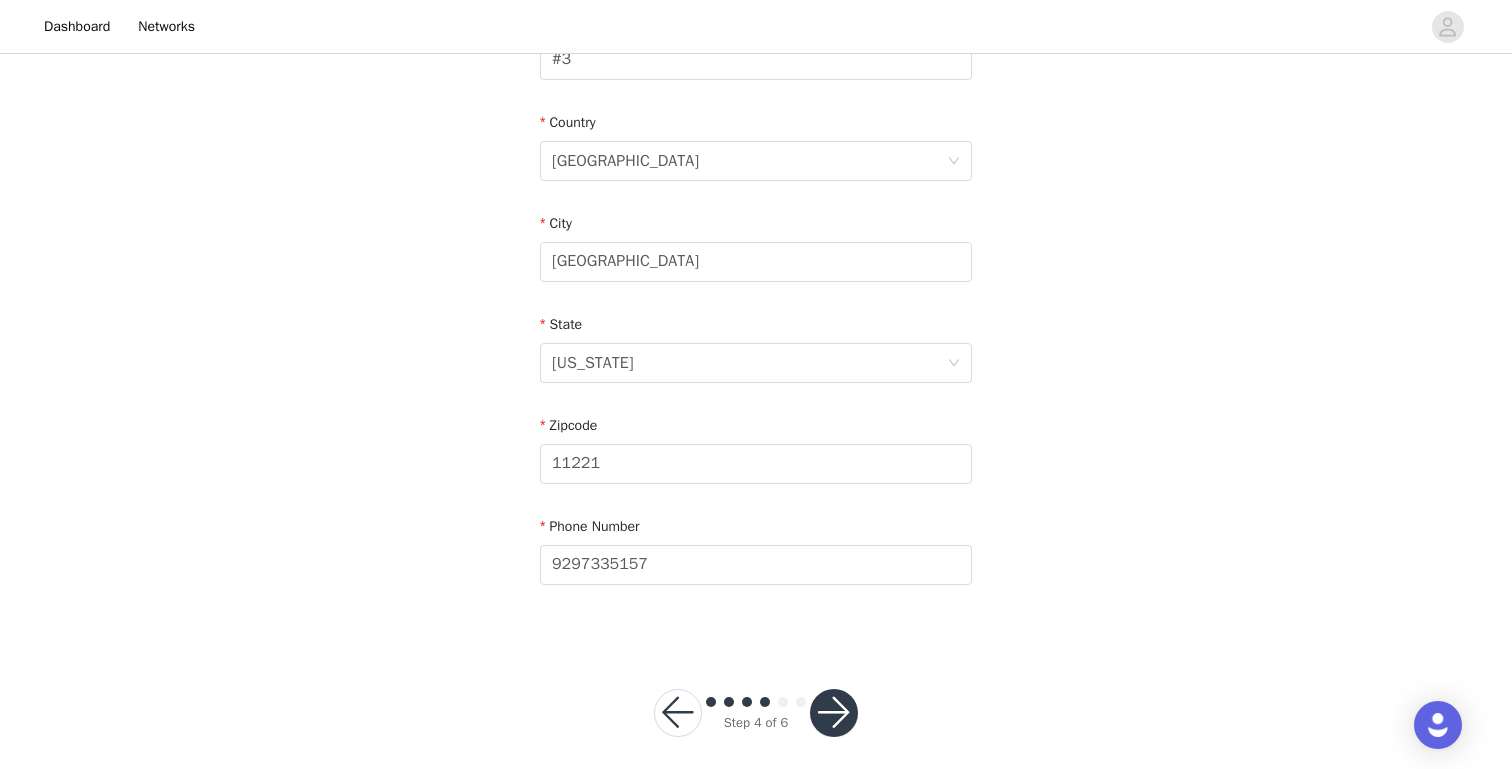 click on "STEP 4 OF 6
Shipping Information
Email [DOMAIN_NAME][EMAIL_ADDRESS][DOMAIN_NAME]   First Name [PERSON_NAME]   Last Name Park   Address [STREET_ADDRESS][PERSON_NAME][US_STATE]   Phone Number [PHONE_NUMBER]" at bounding box center (756, 60) 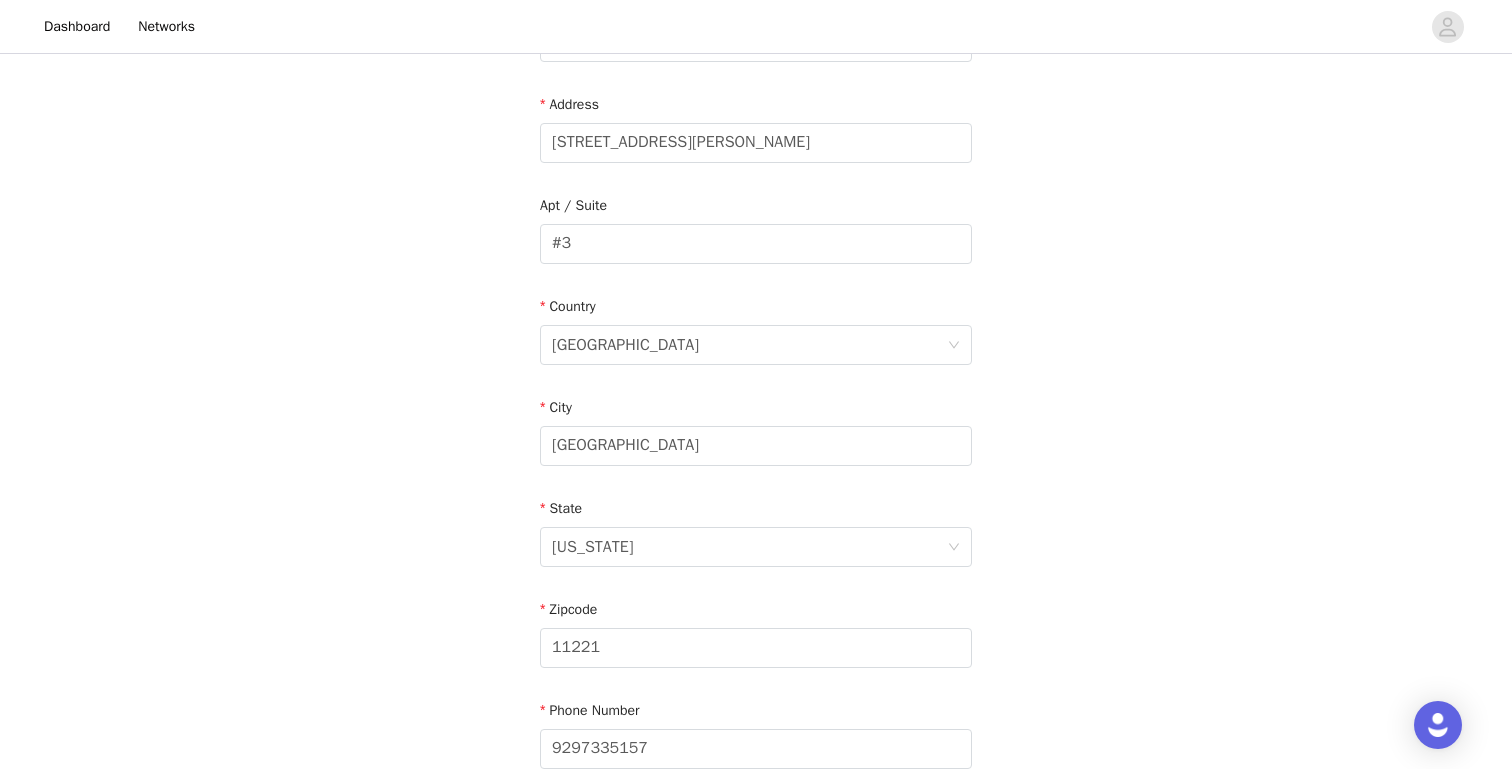 scroll, scrollTop: 594, scrollLeft: 0, axis: vertical 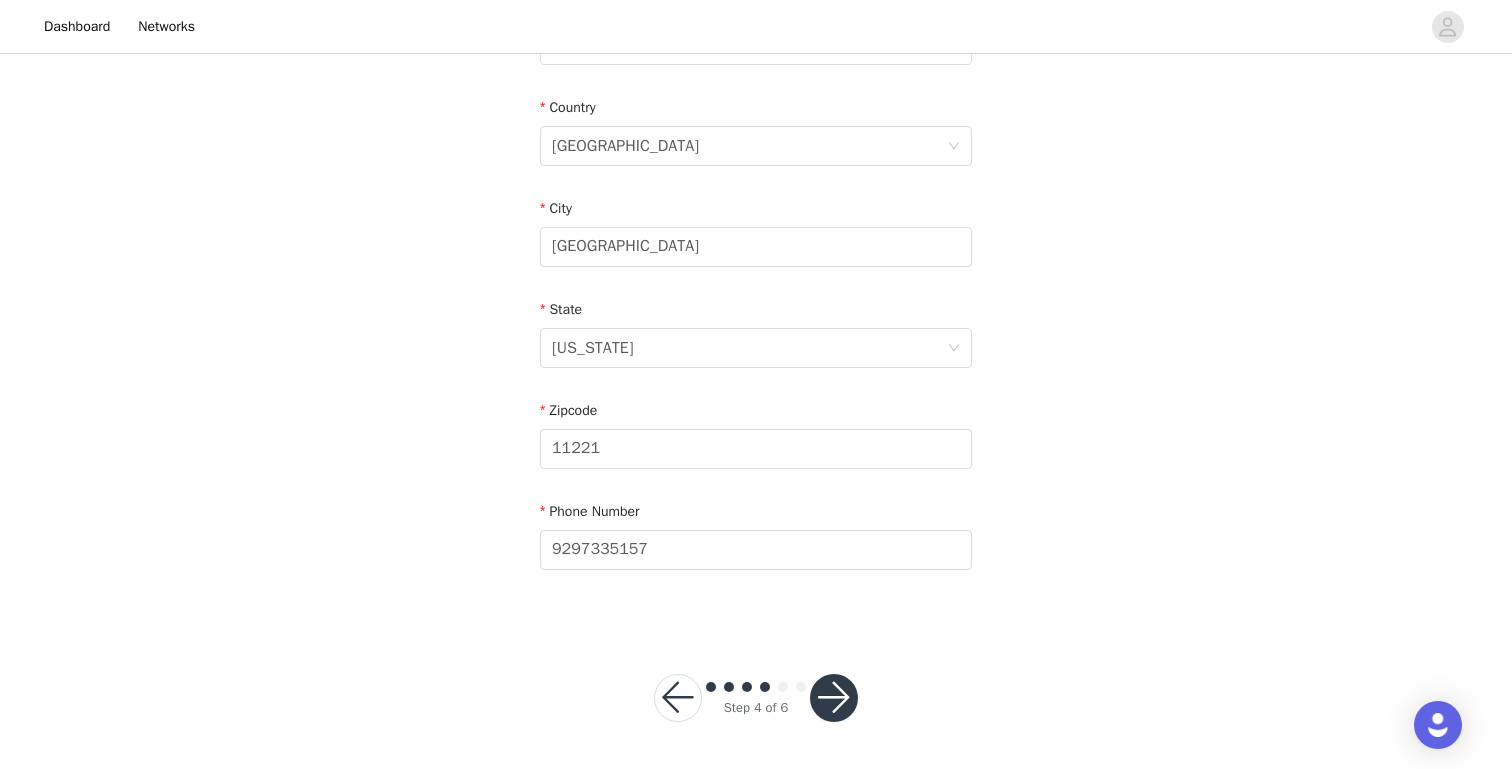click at bounding box center (834, 698) 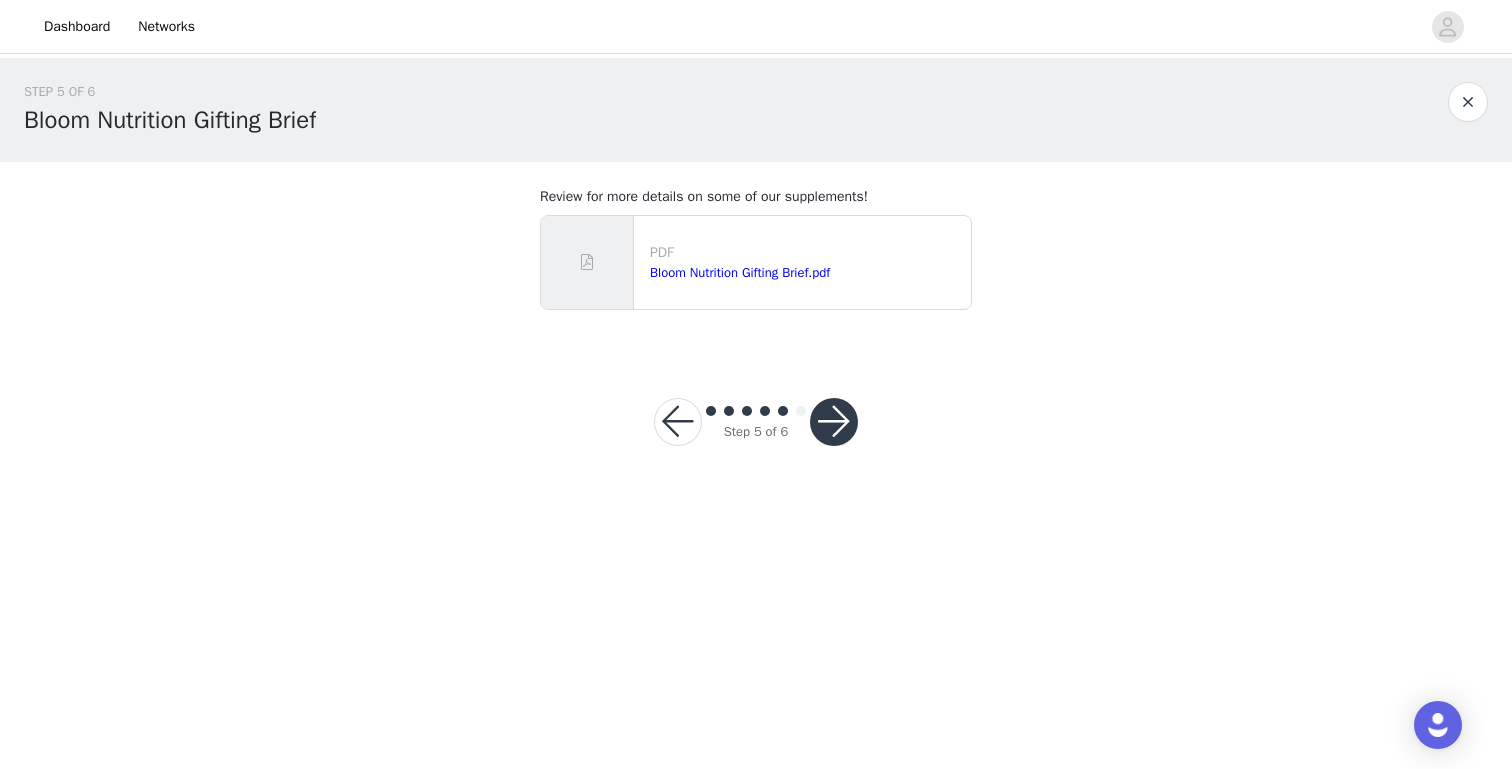 click at bounding box center [834, 422] 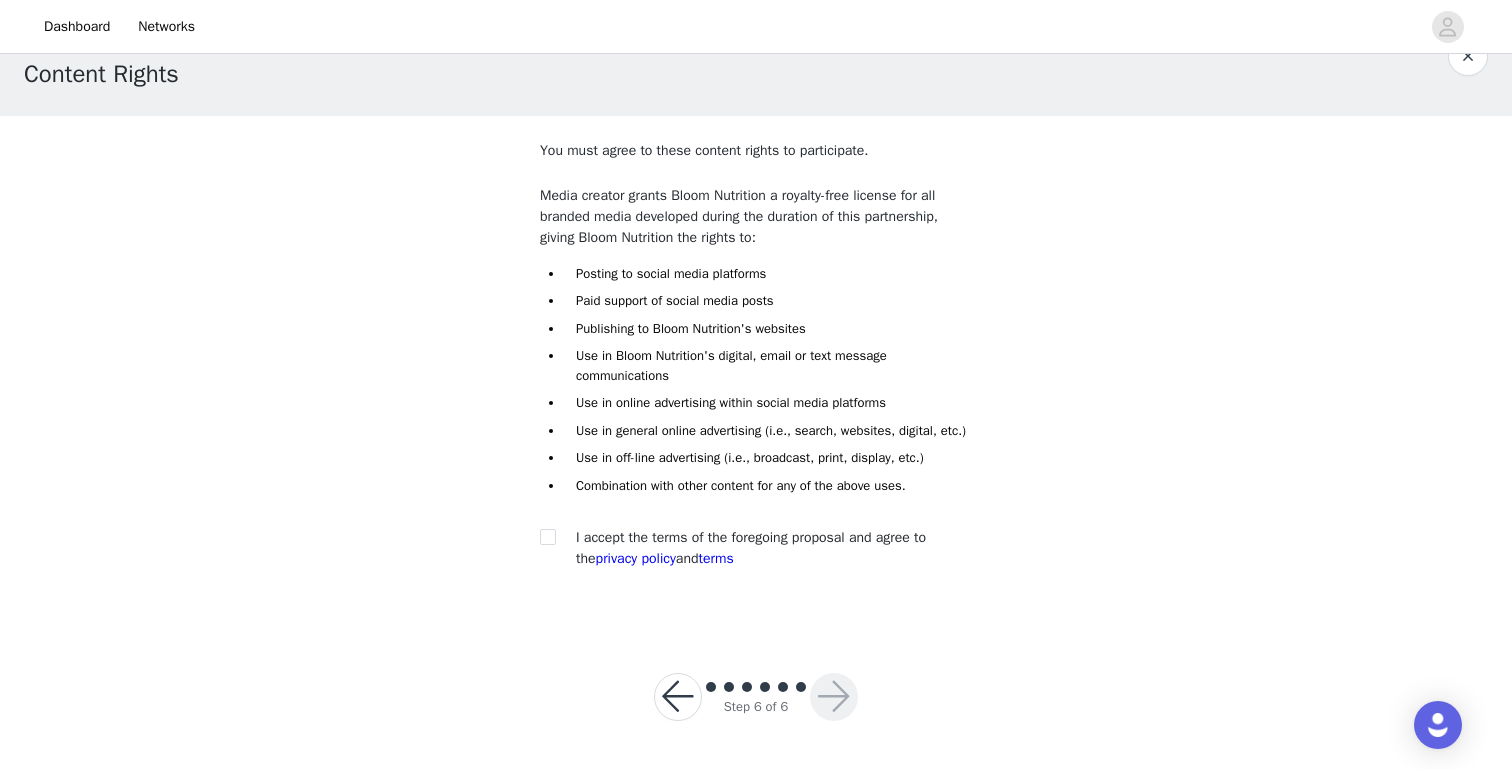 scroll, scrollTop: 65, scrollLeft: 0, axis: vertical 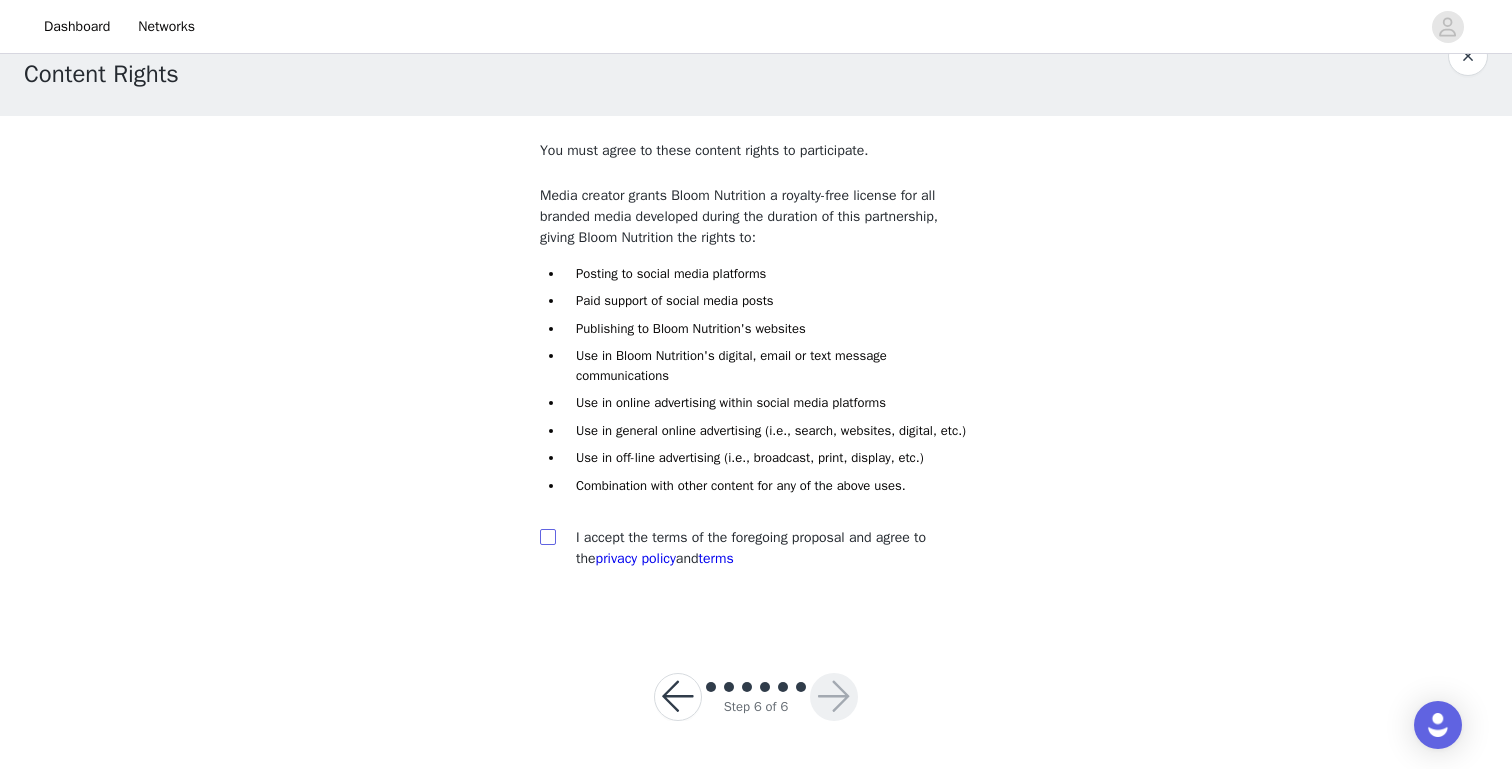click at bounding box center (547, 536) 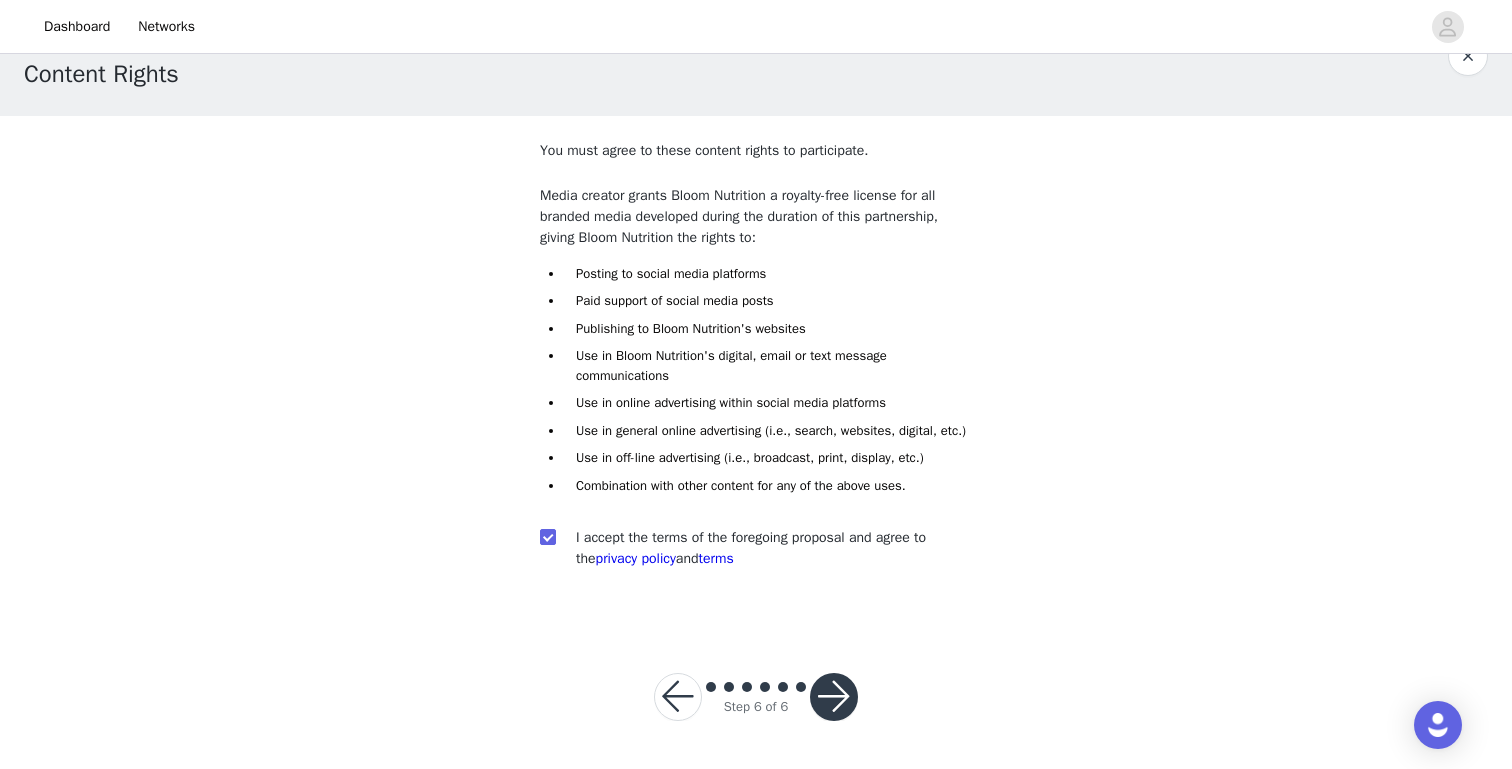 click at bounding box center (834, 697) 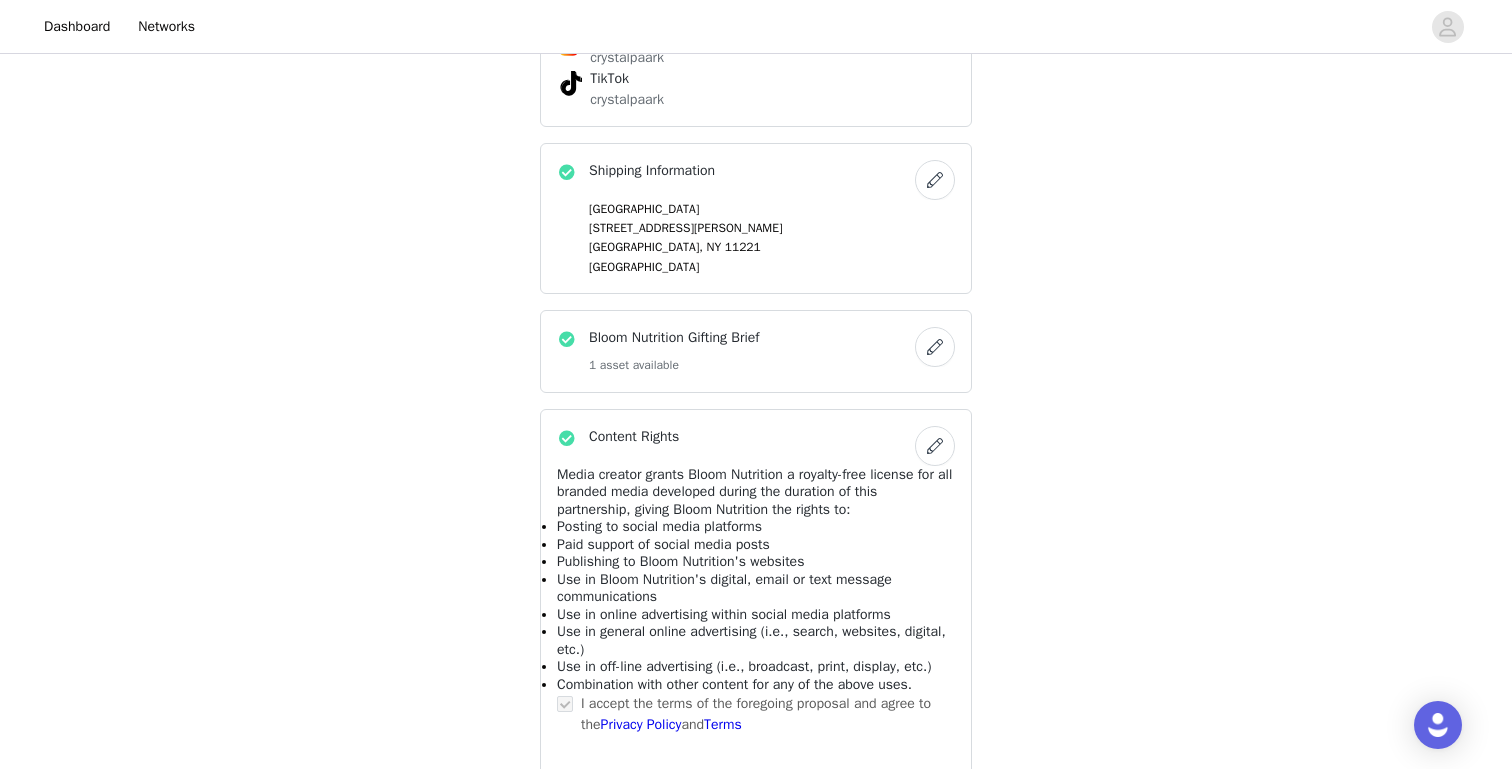 scroll, scrollTop: 1147, scrollLeft: 0, axis: vertical 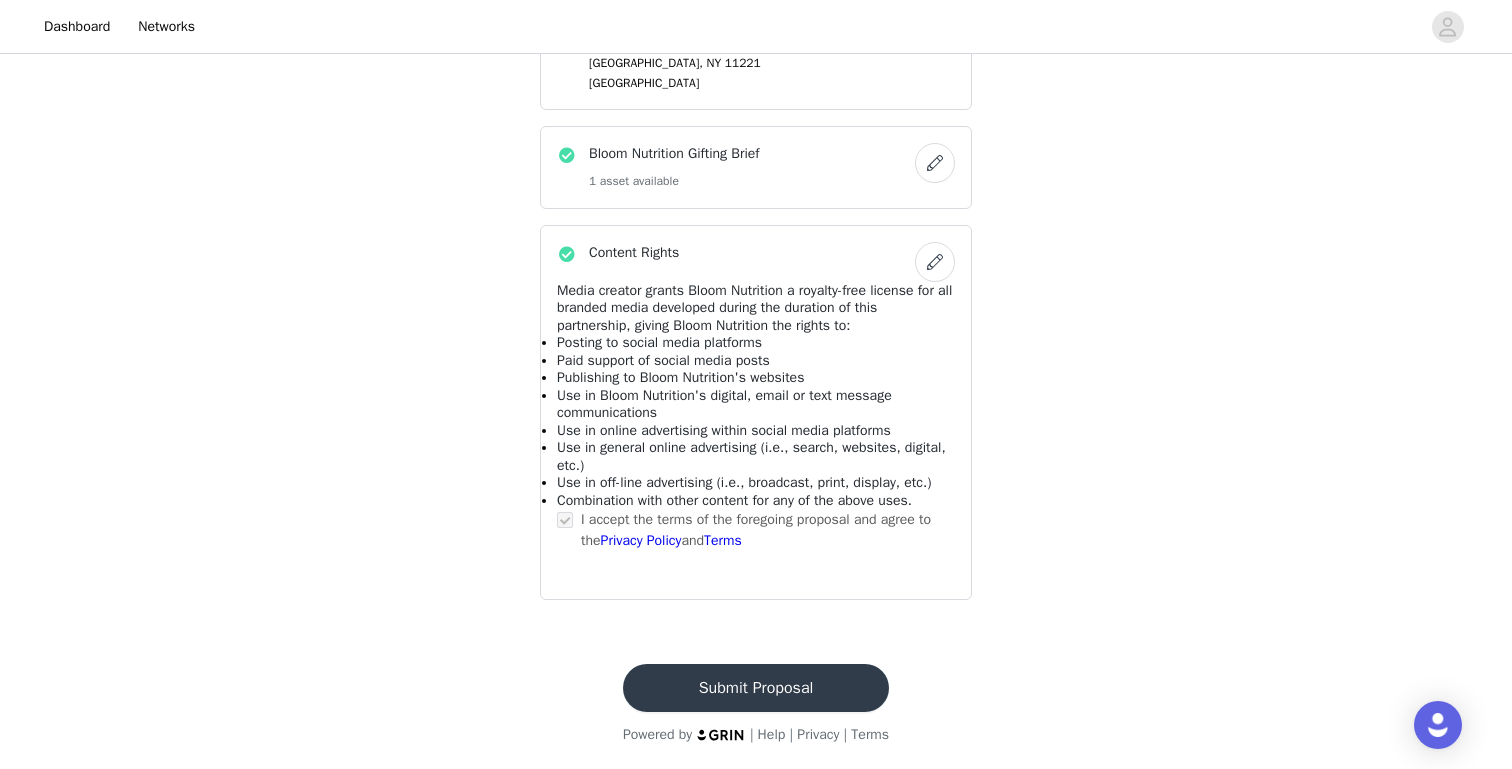 click on "Submit Proposal" at bounding box center [756, 688] 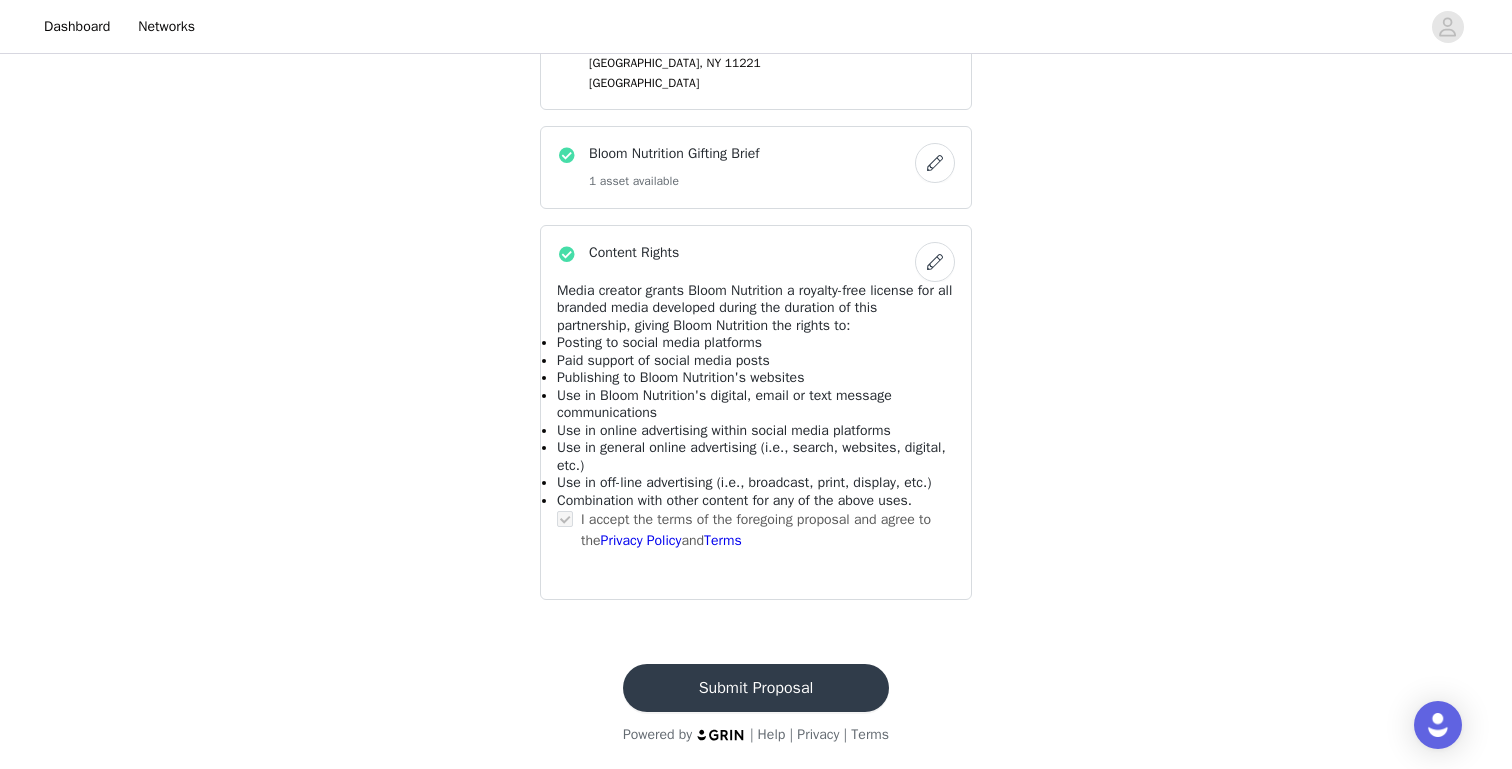 scroll, scrollTop: 0, scrollLeft: 0, axis: both 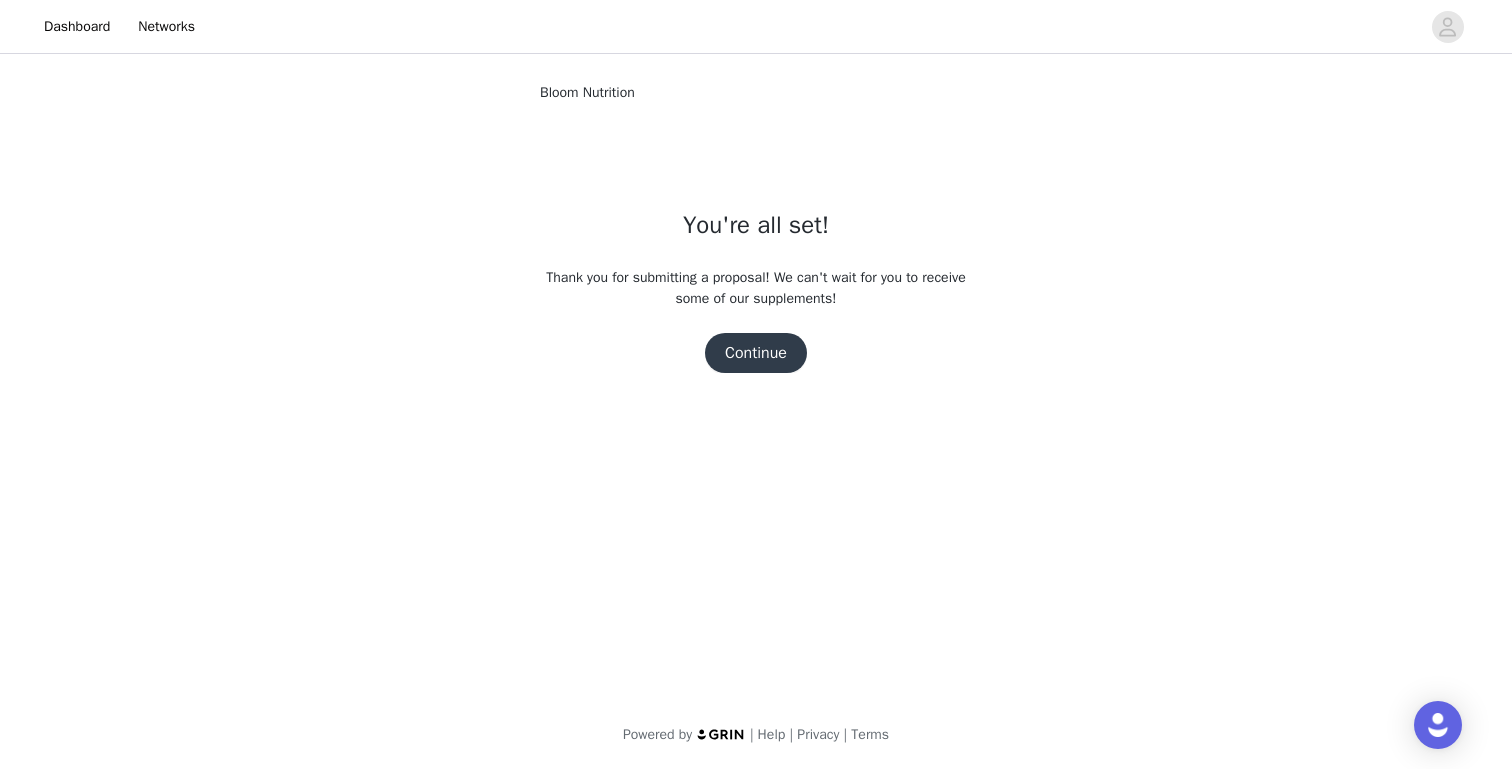 click on "Continue" at bounding box center (756, 353) 